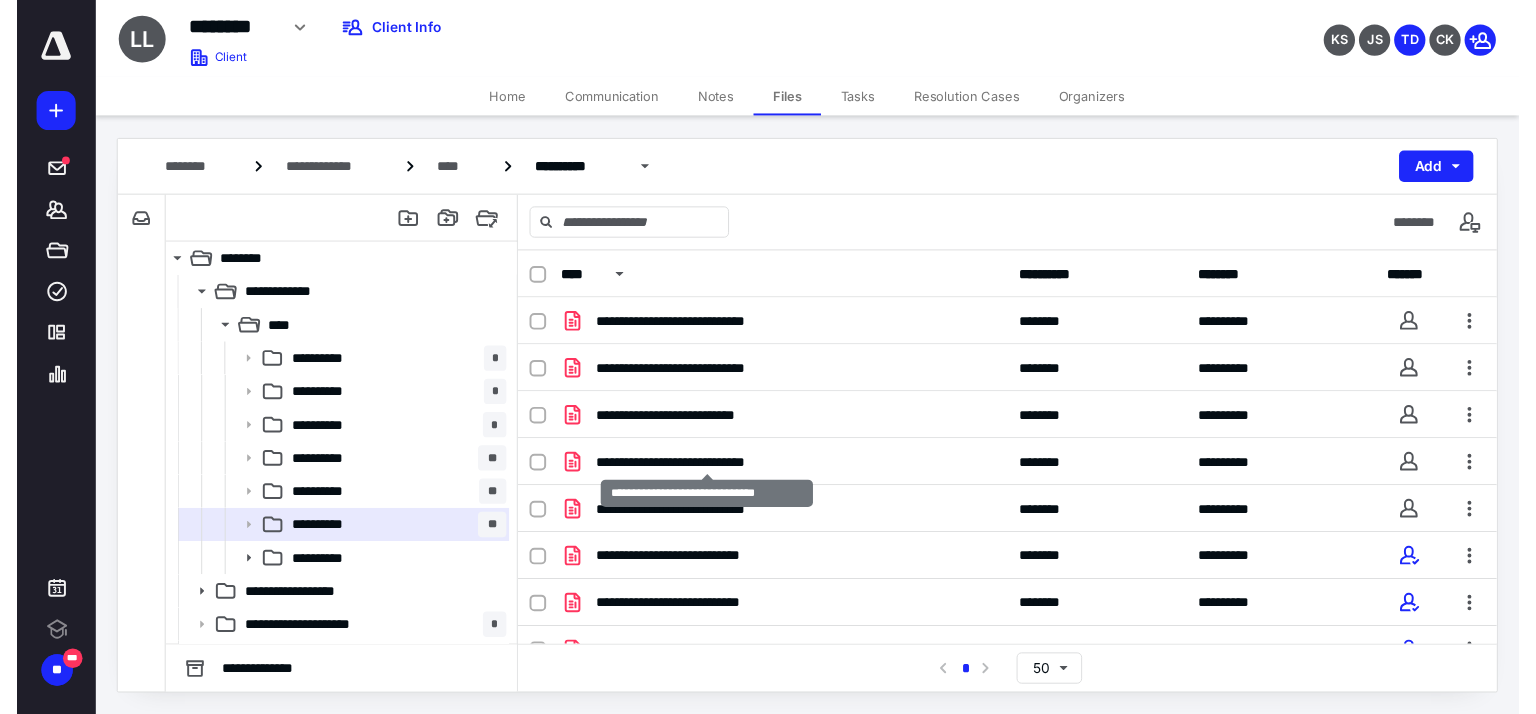 scroll, scrollTop: 0, scrollLeft: 0, axis: both 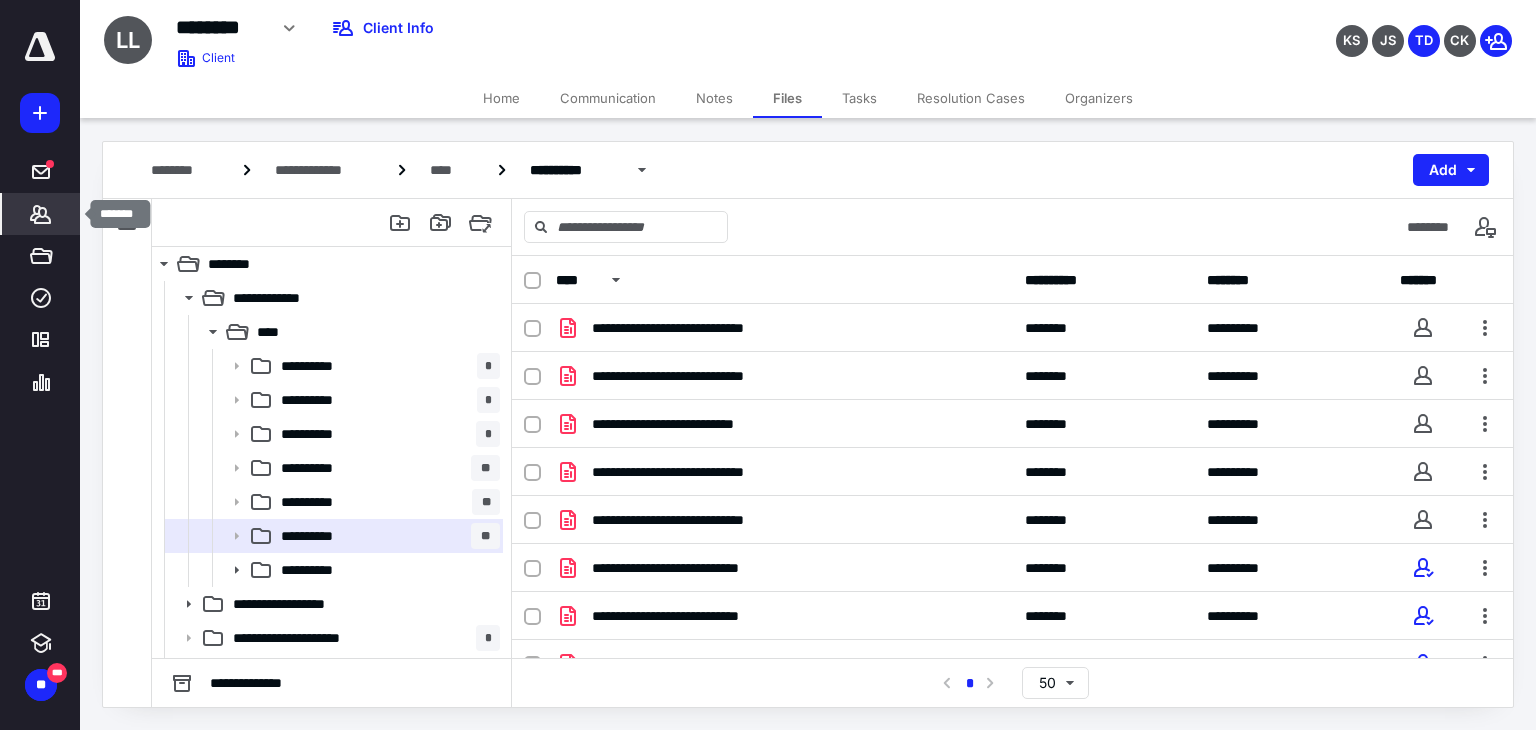 click 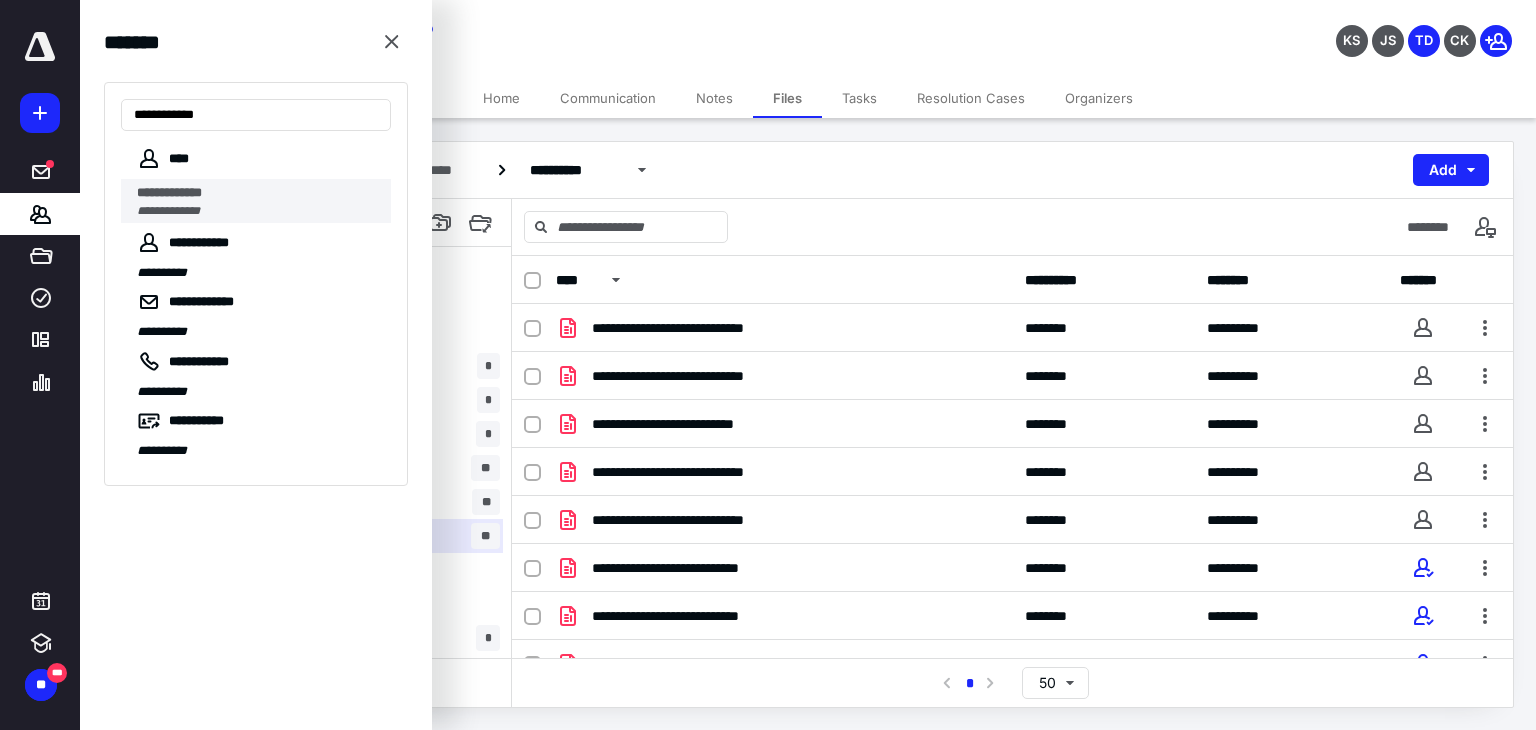 type on "**********" 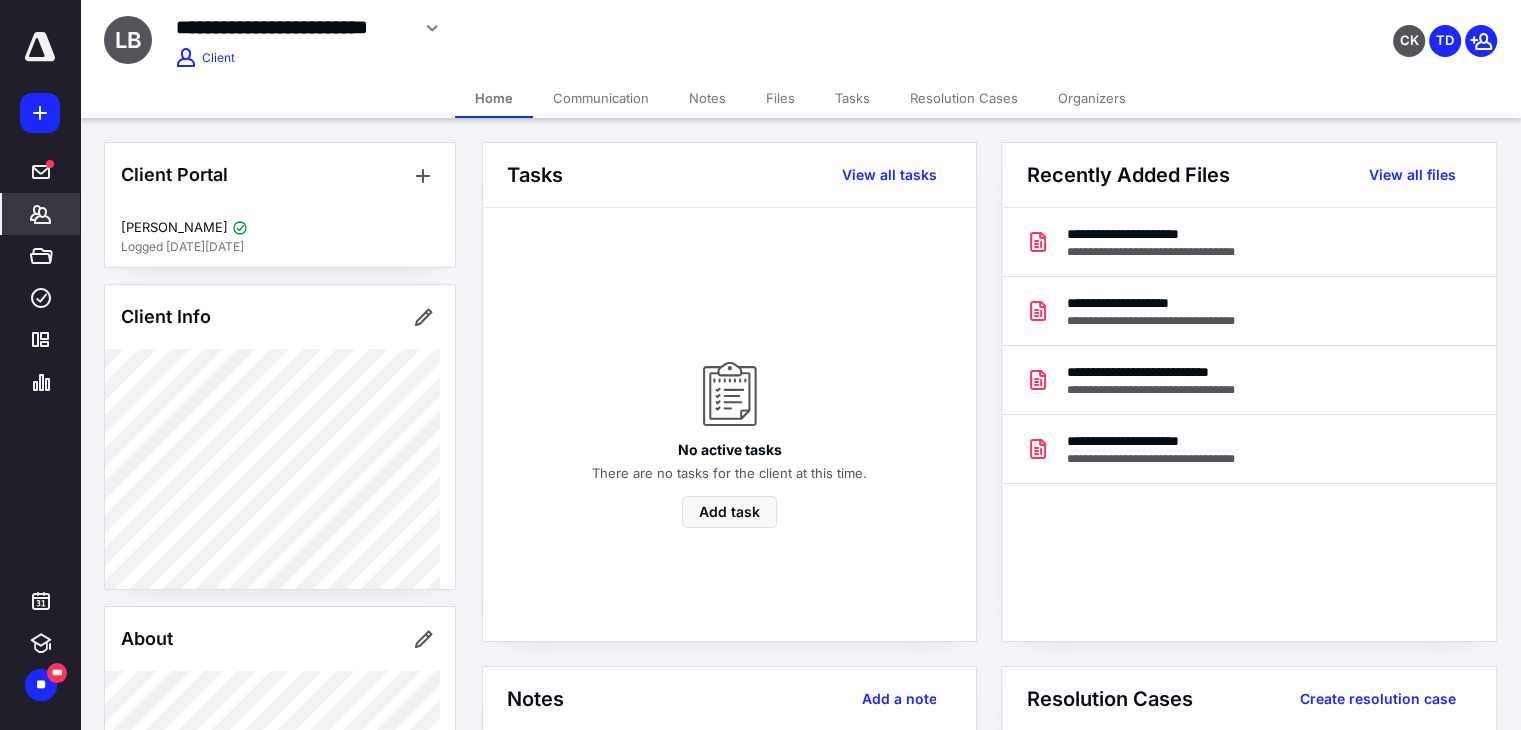 click on "Tasks" at bounding box center [852, 98] 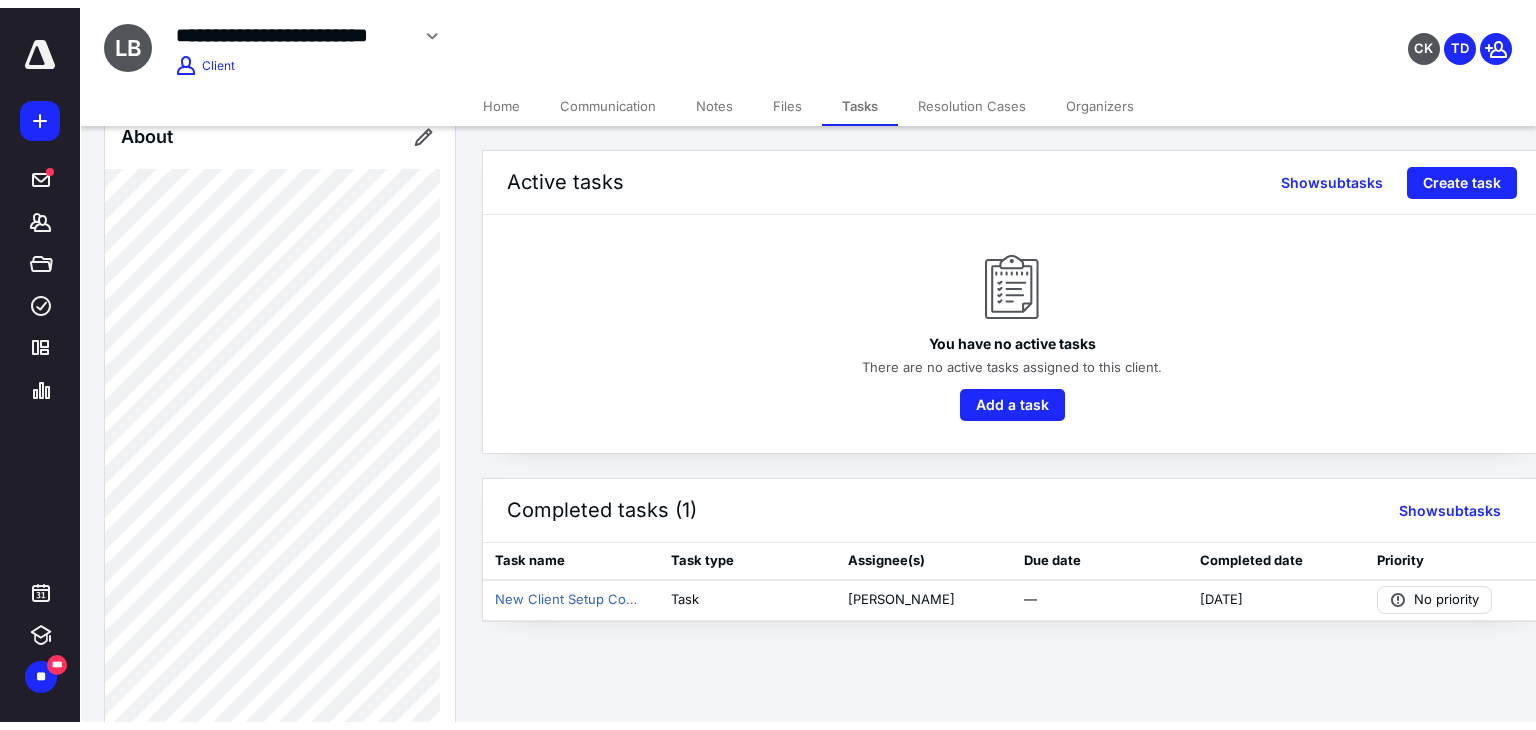 scroll, scrollTop: 508, scrollLeft: 0, axis: vertical 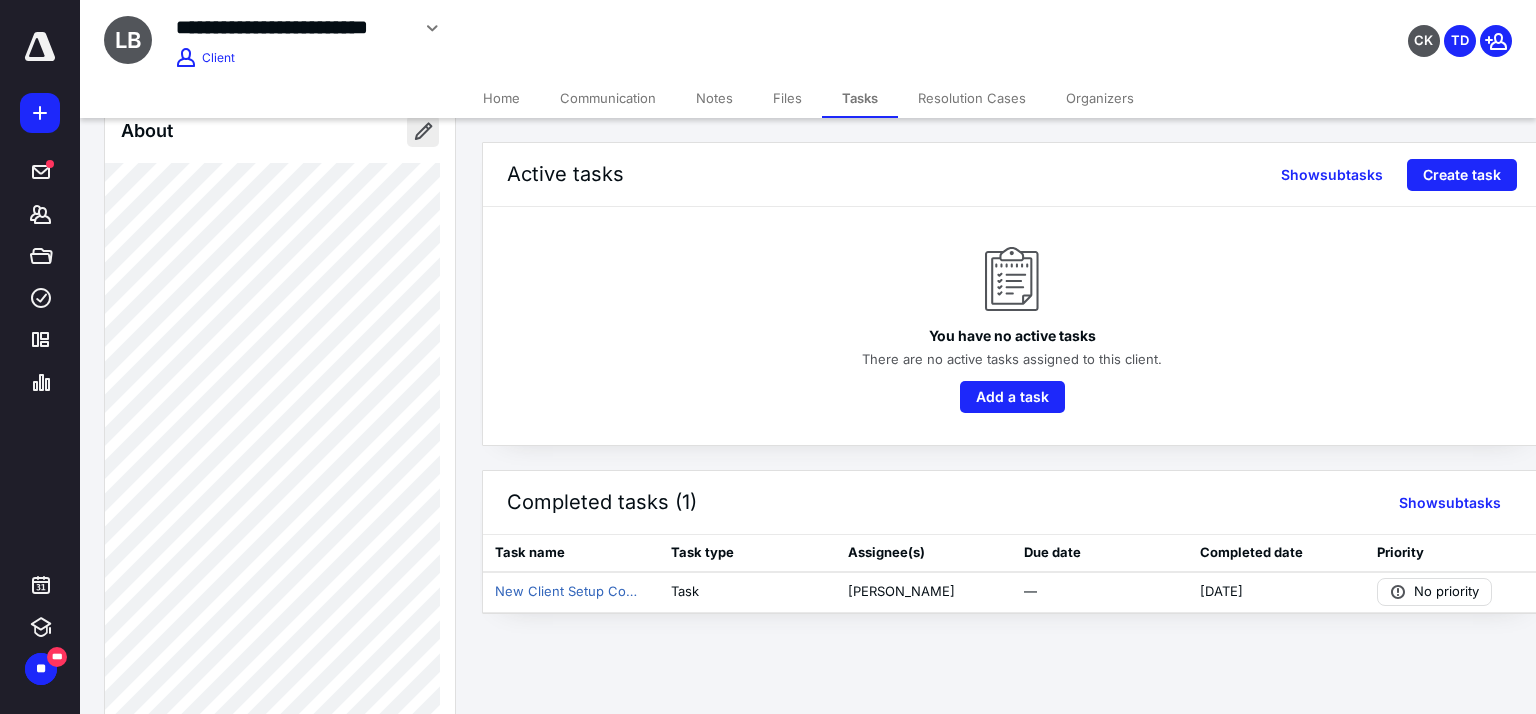 click at bounding box center [423, 131] 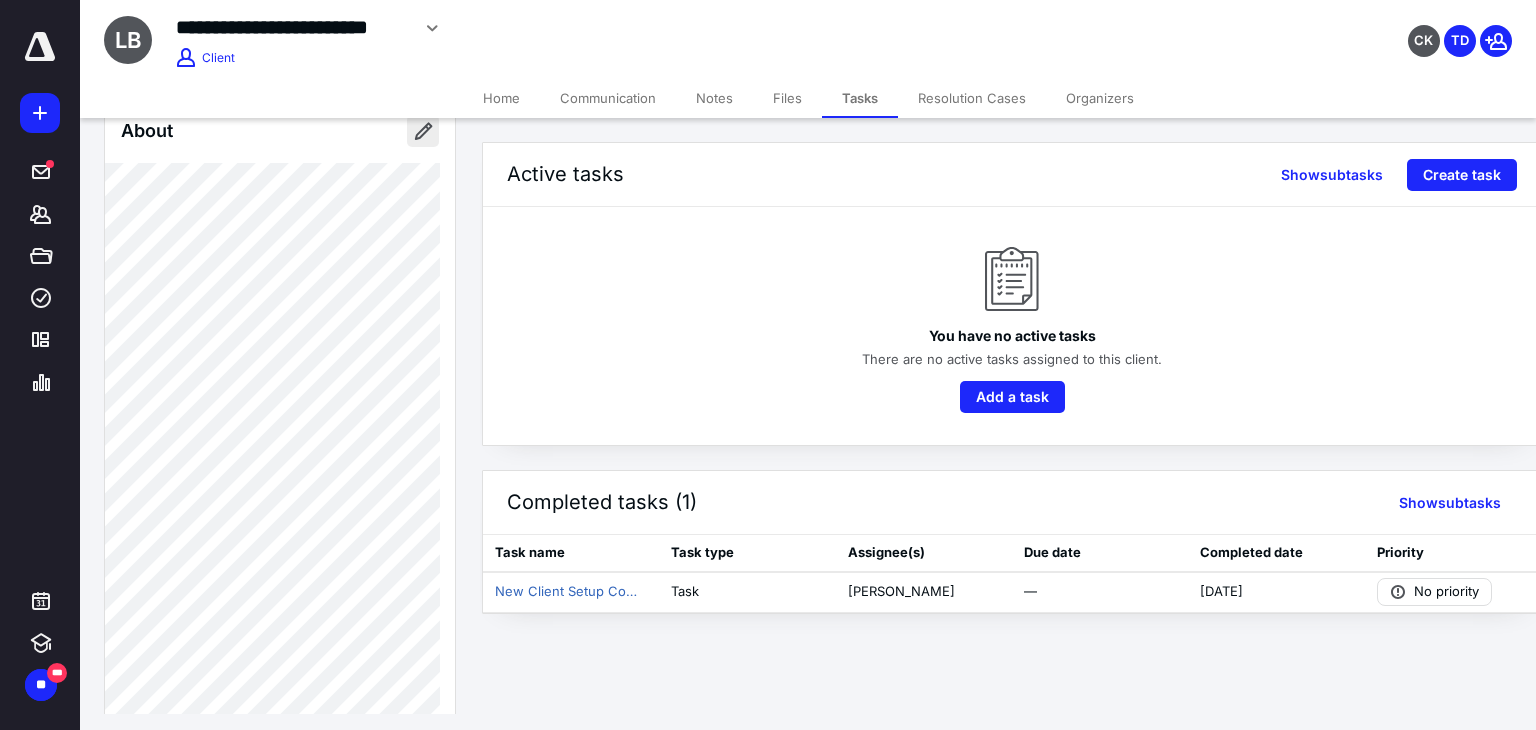 type on "**********" 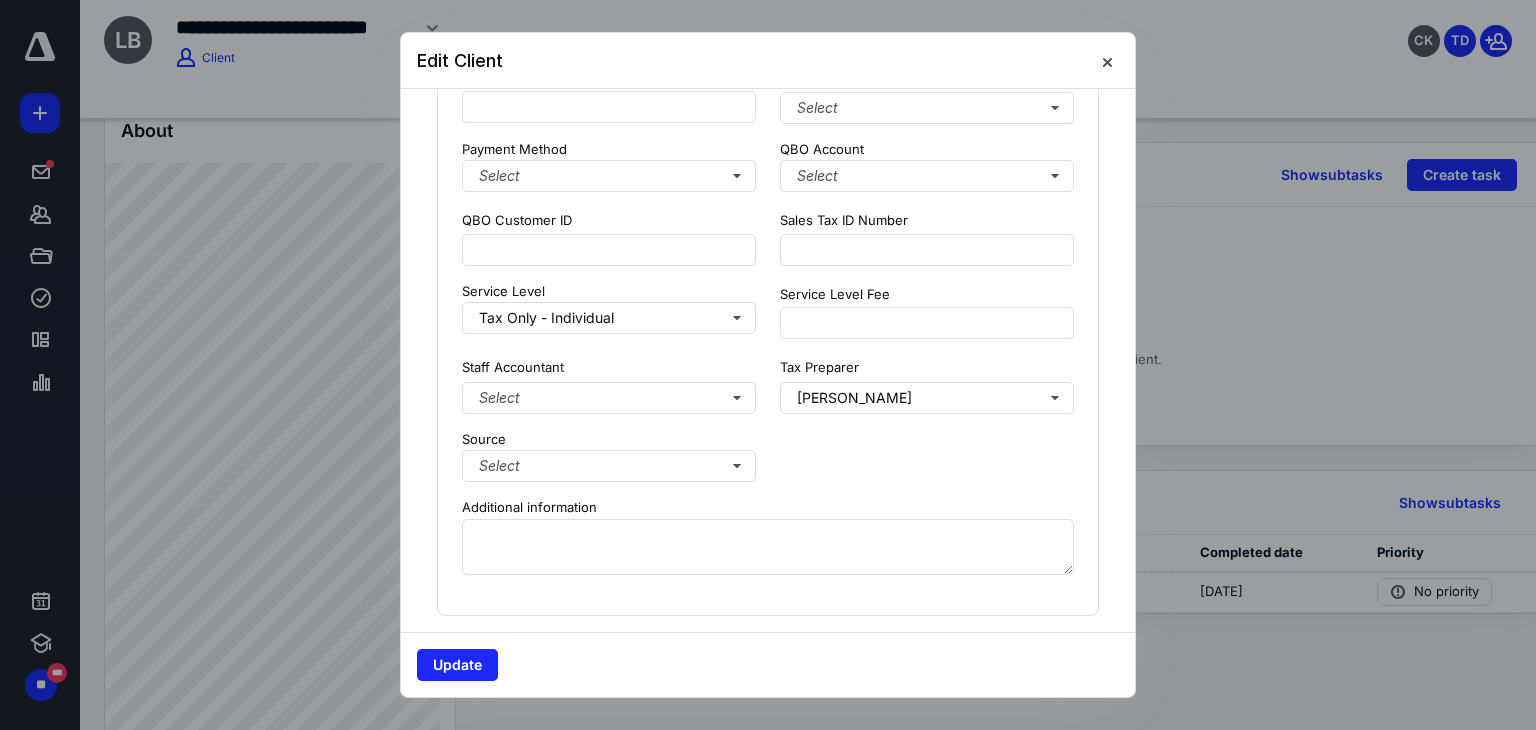 scroll, scrollTop: 1740, scrollLeft: 0, axis: vertical 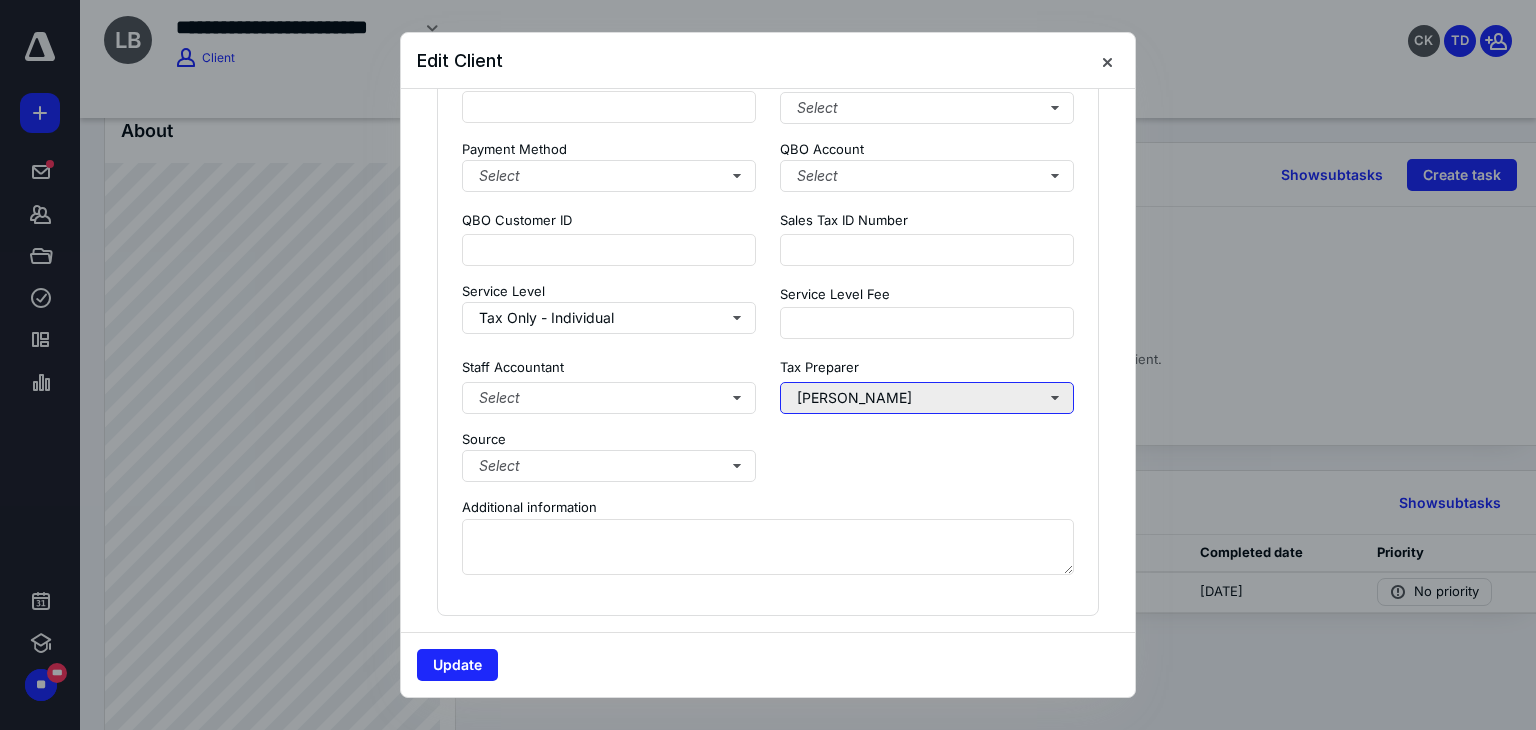 click on "[PERSON_NAME]" at bounding box center [927, 398] 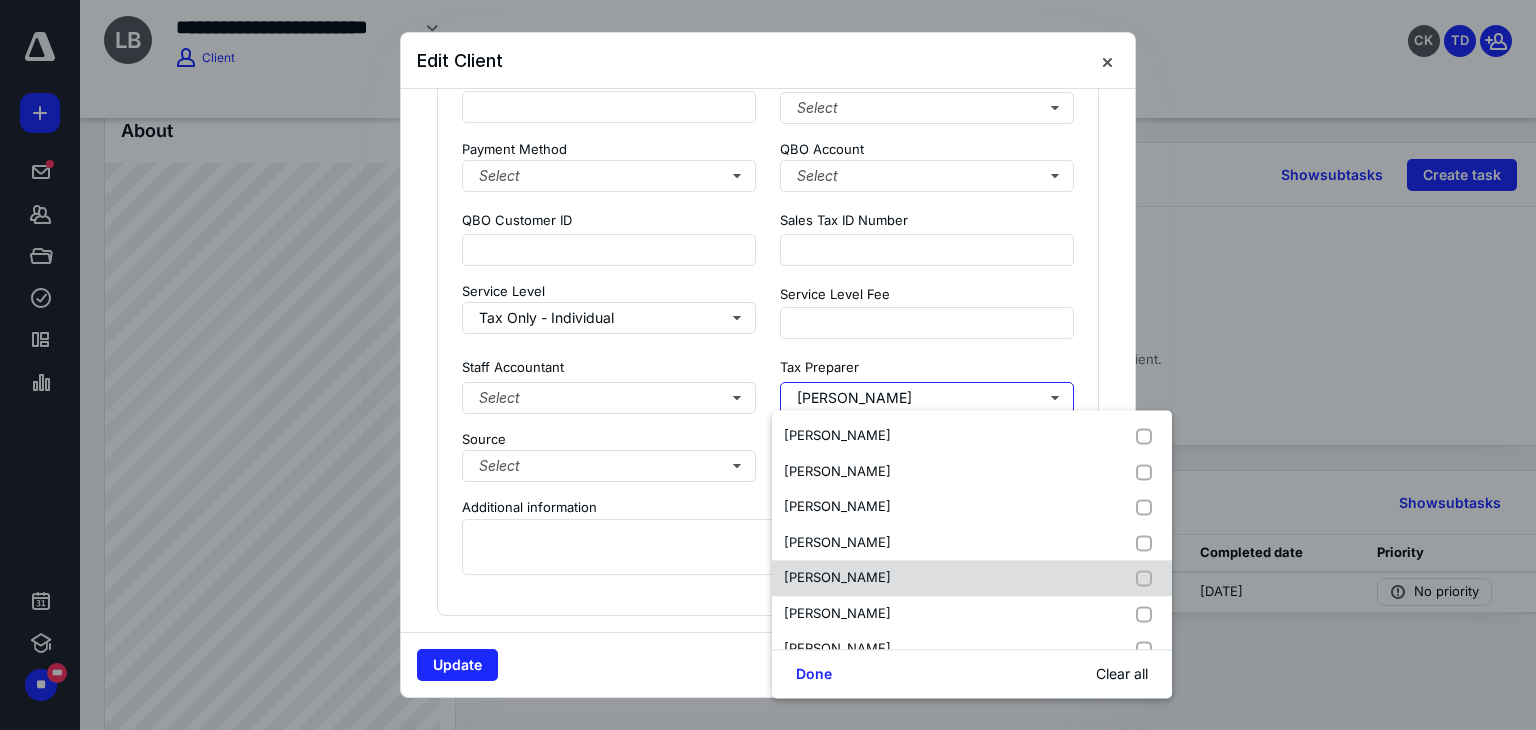 scroll, scrollTop: 275, scrollLeft: 0, axis: vertical 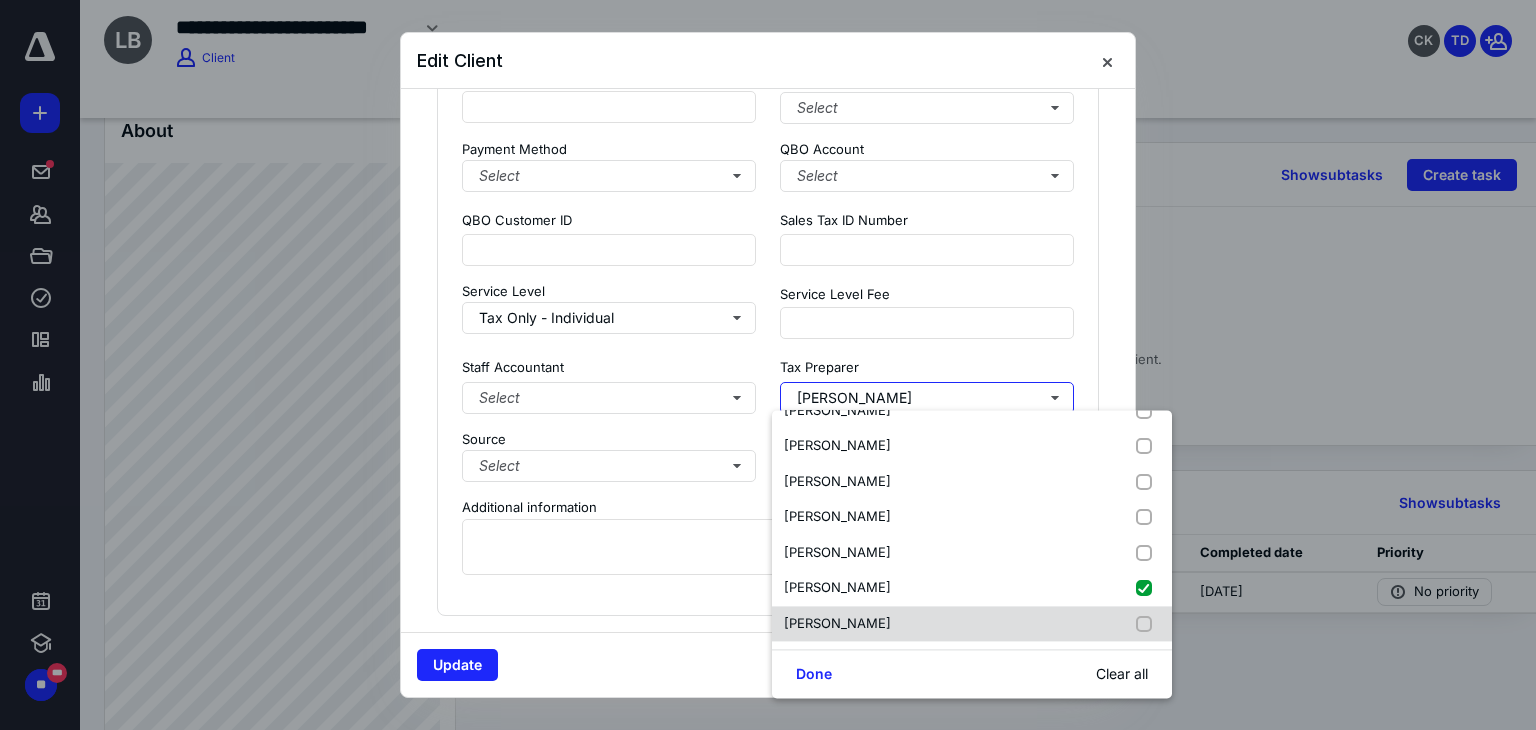 click on "[PERSON_NAME]" at bounding box center [841, 624] 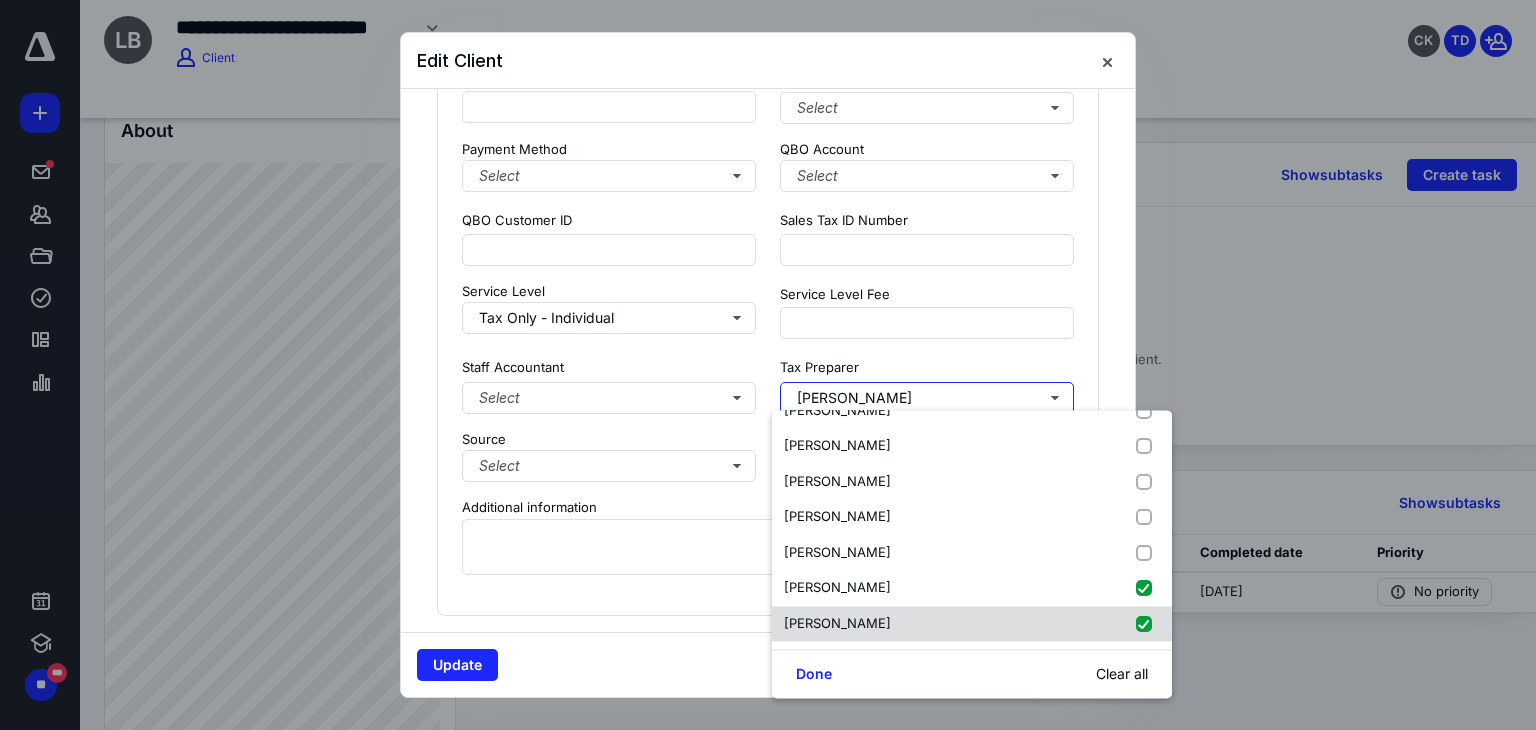 checkbox on "true" 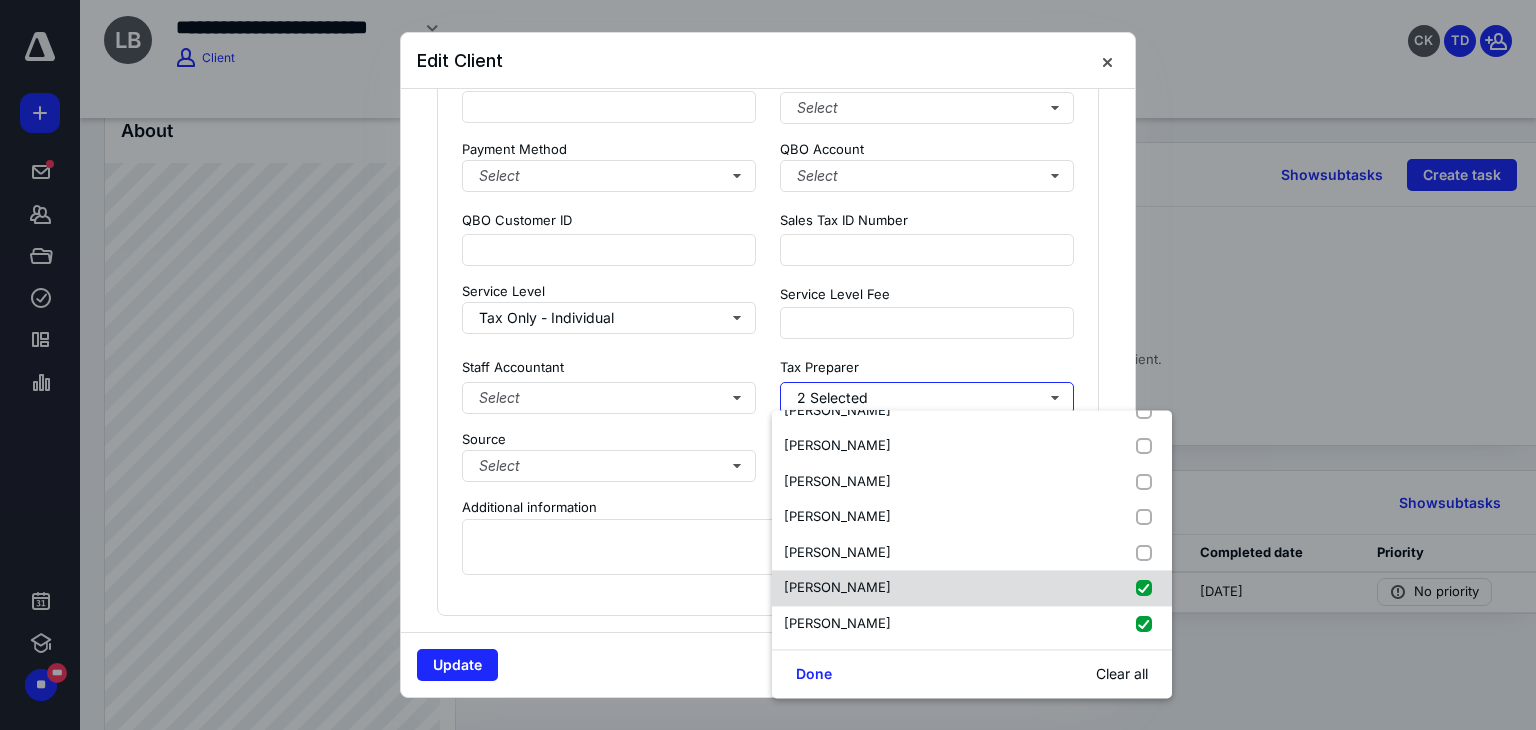click at bounding box center (1148, 588) 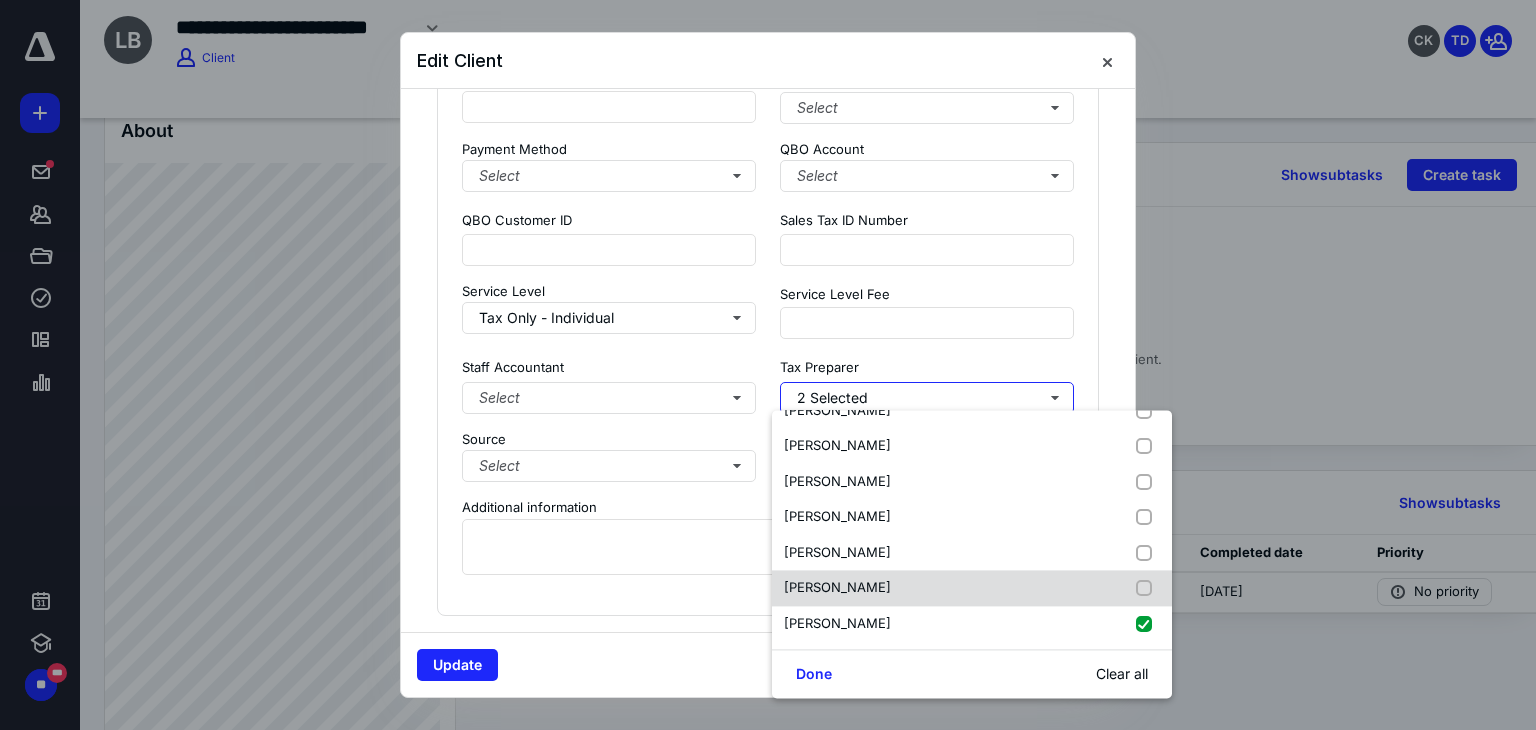 checkbox on "false" 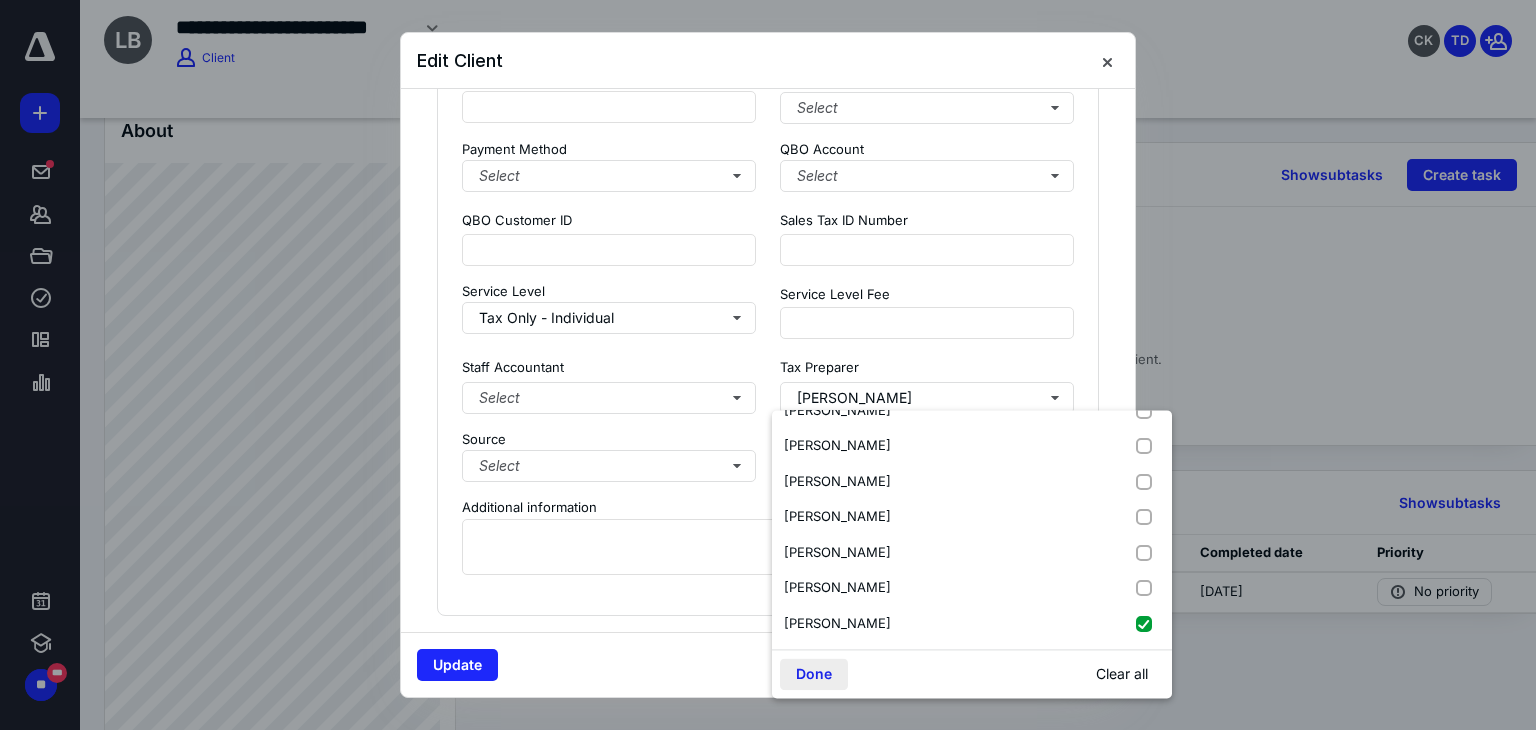 click on "Done" at bounding box center (814, 675) 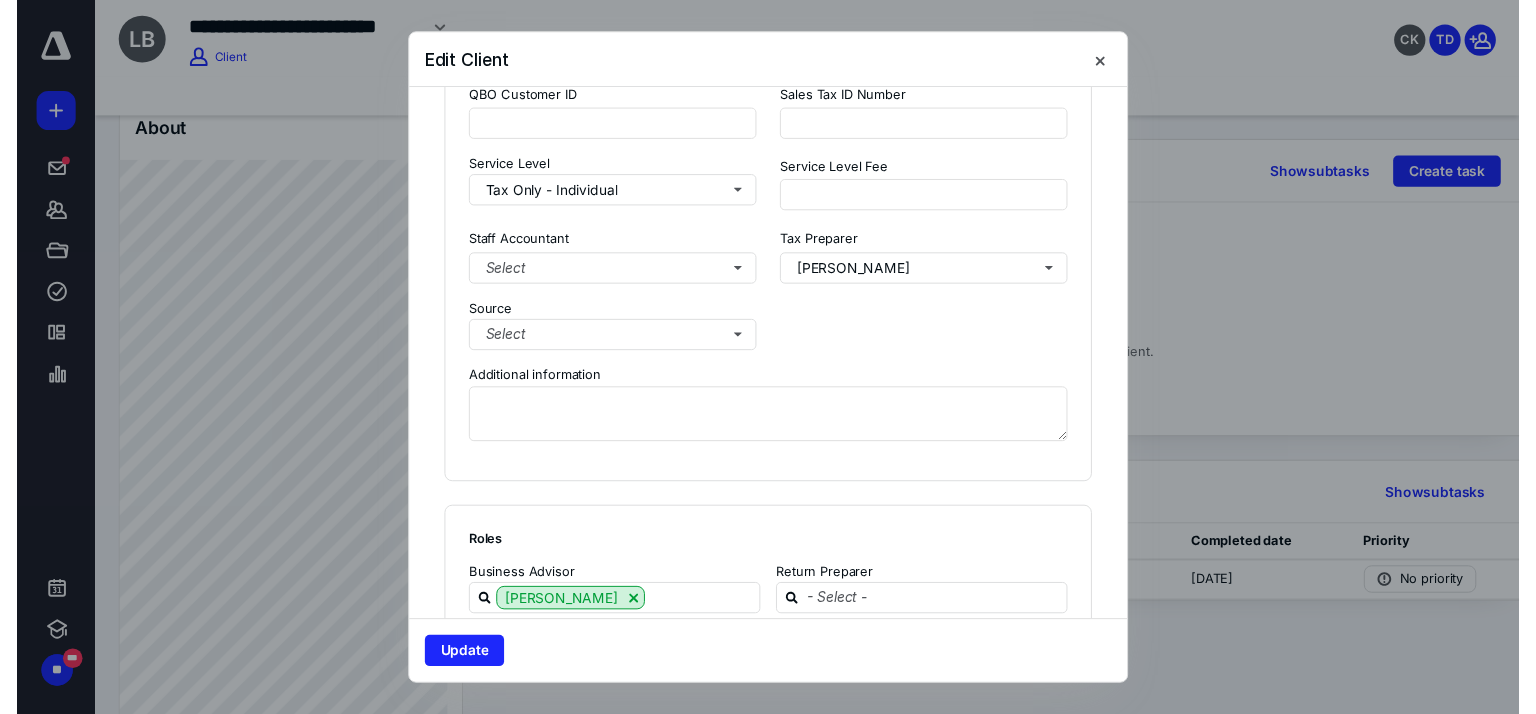 scroll, scrollTop: 2191, scrollLeft: 0, axis: vertical 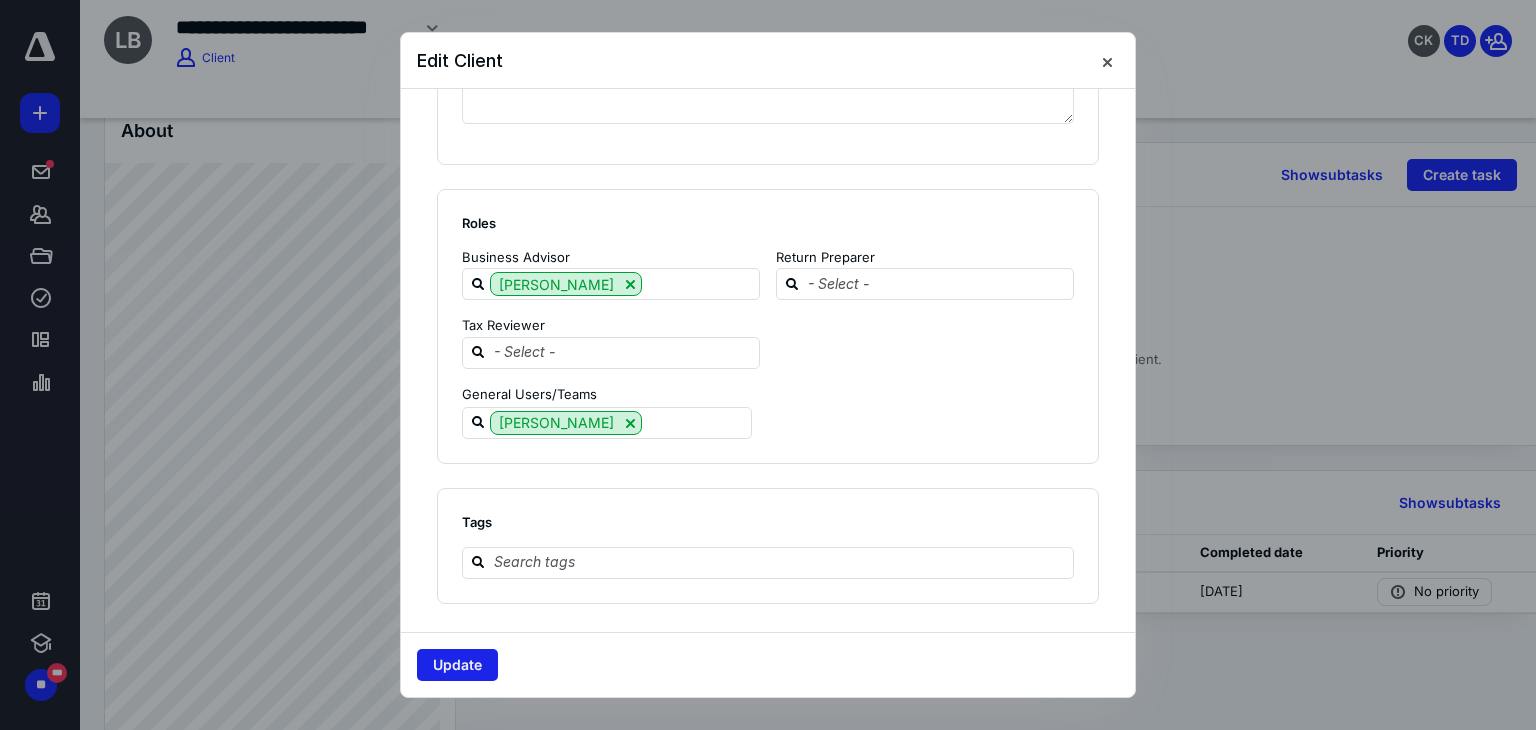 click on "Update" at bounding box center (457, 665) 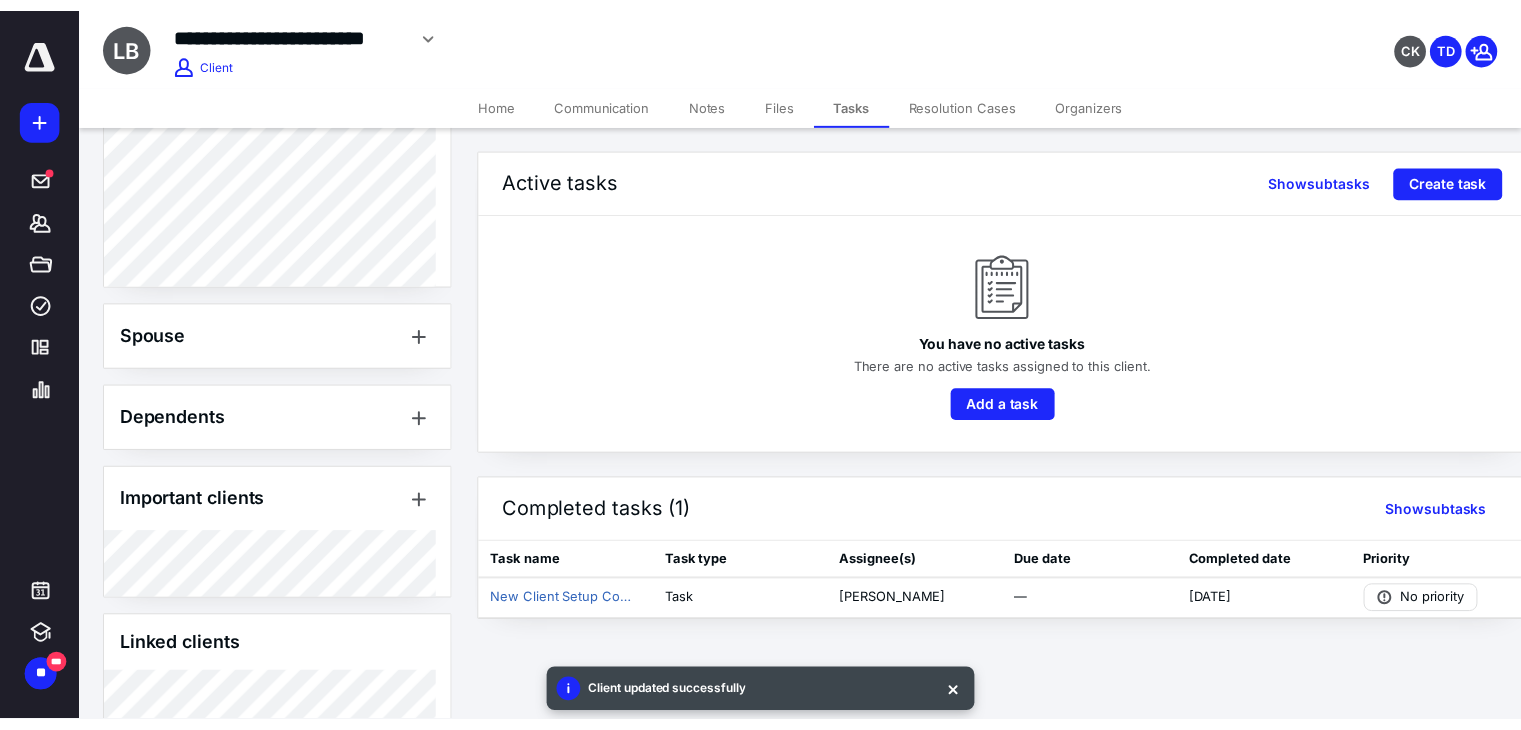 scroll, scrollTop: 1116, scrollLeft: 0, axis: vertical 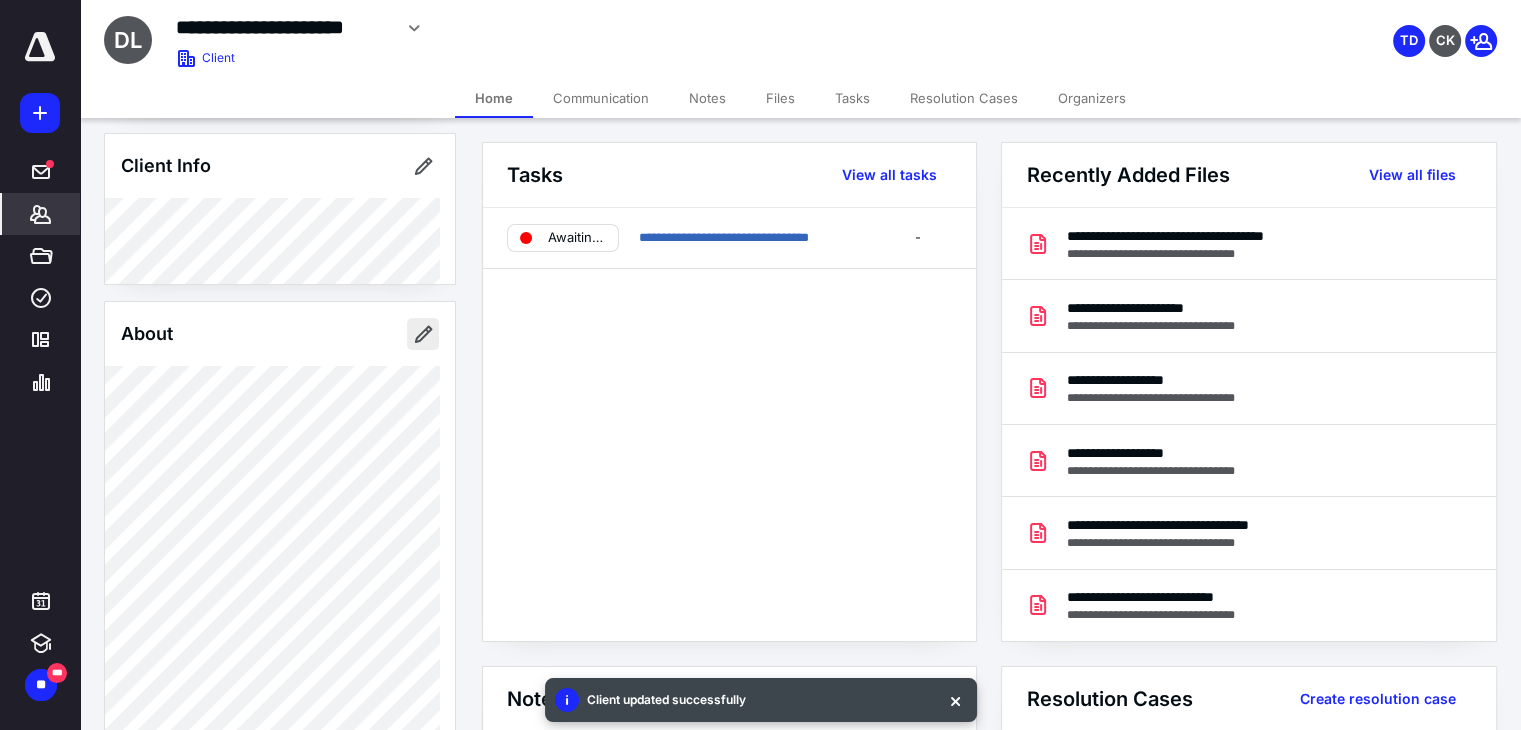 click at bounding box center (423, 334) 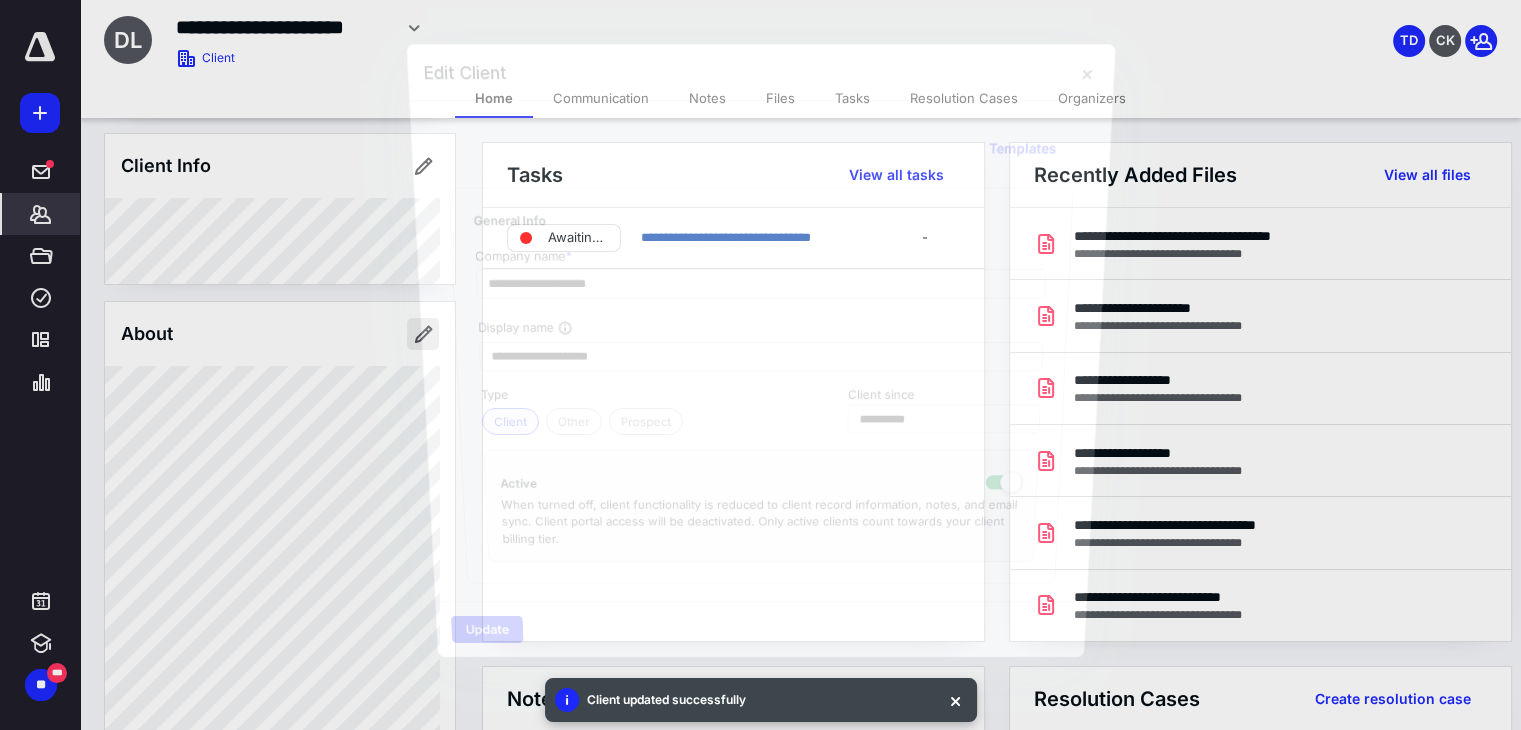 type on "**********" 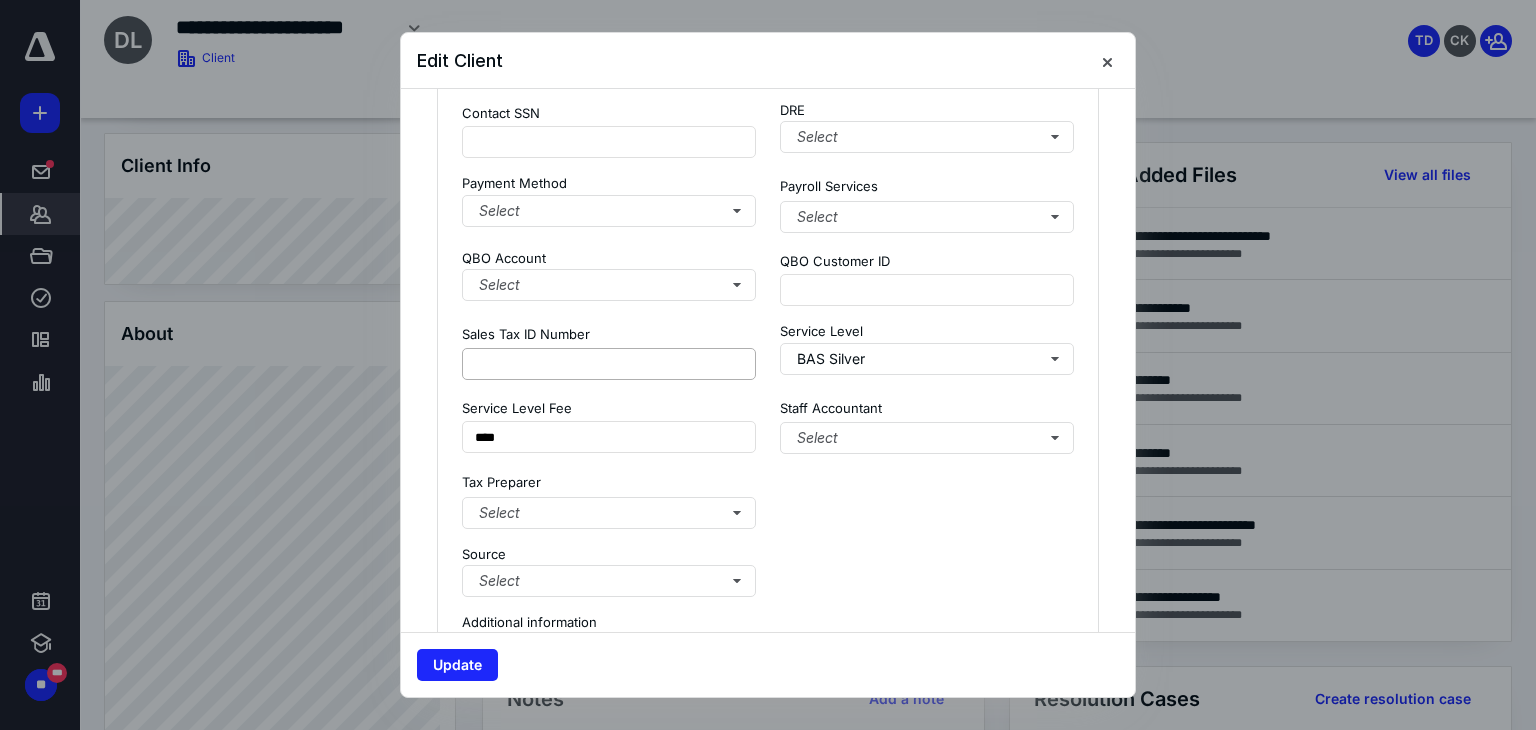 scroll, scrollTop: 1628, scrollLeft: 0, axis: vertical 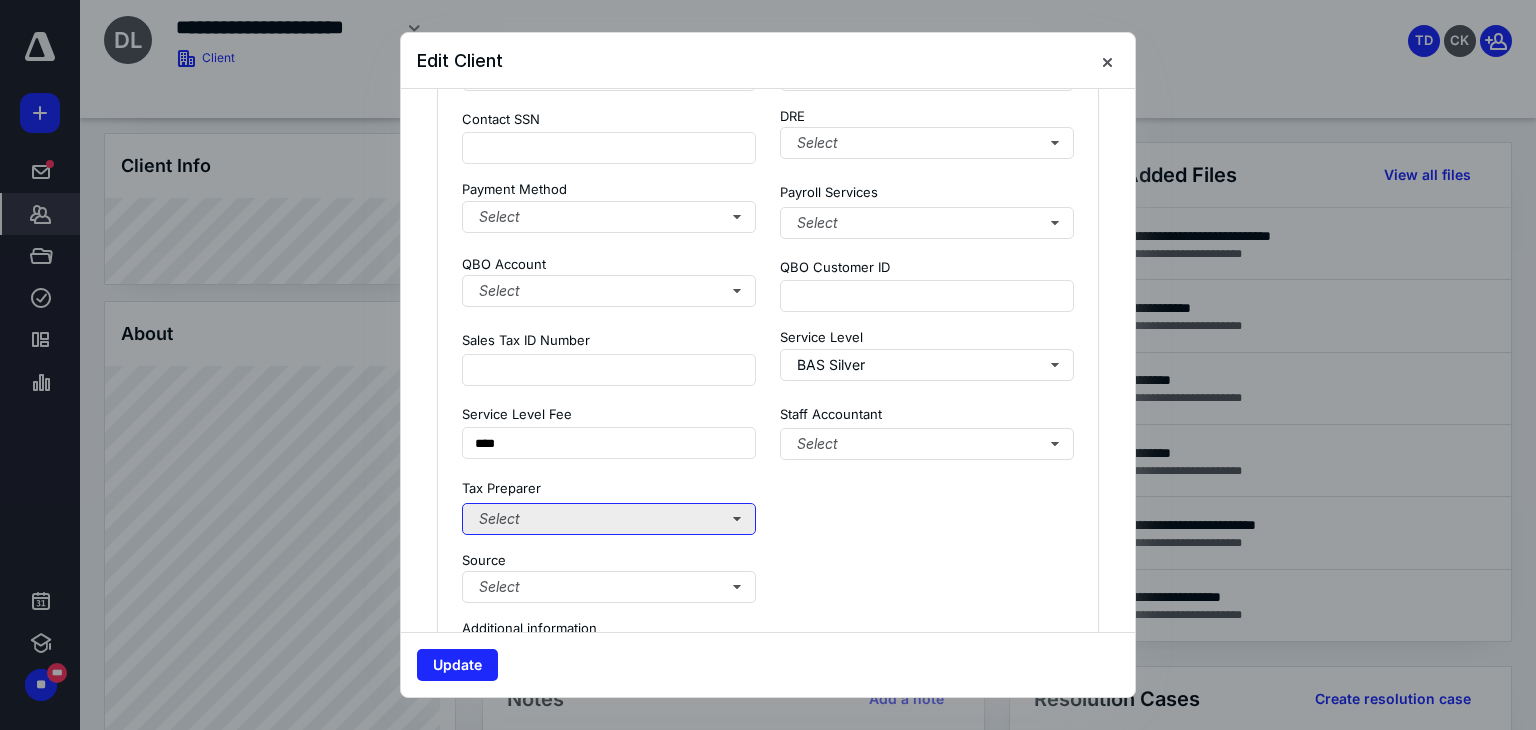 click on "Select" at bounding box center [609, 519] 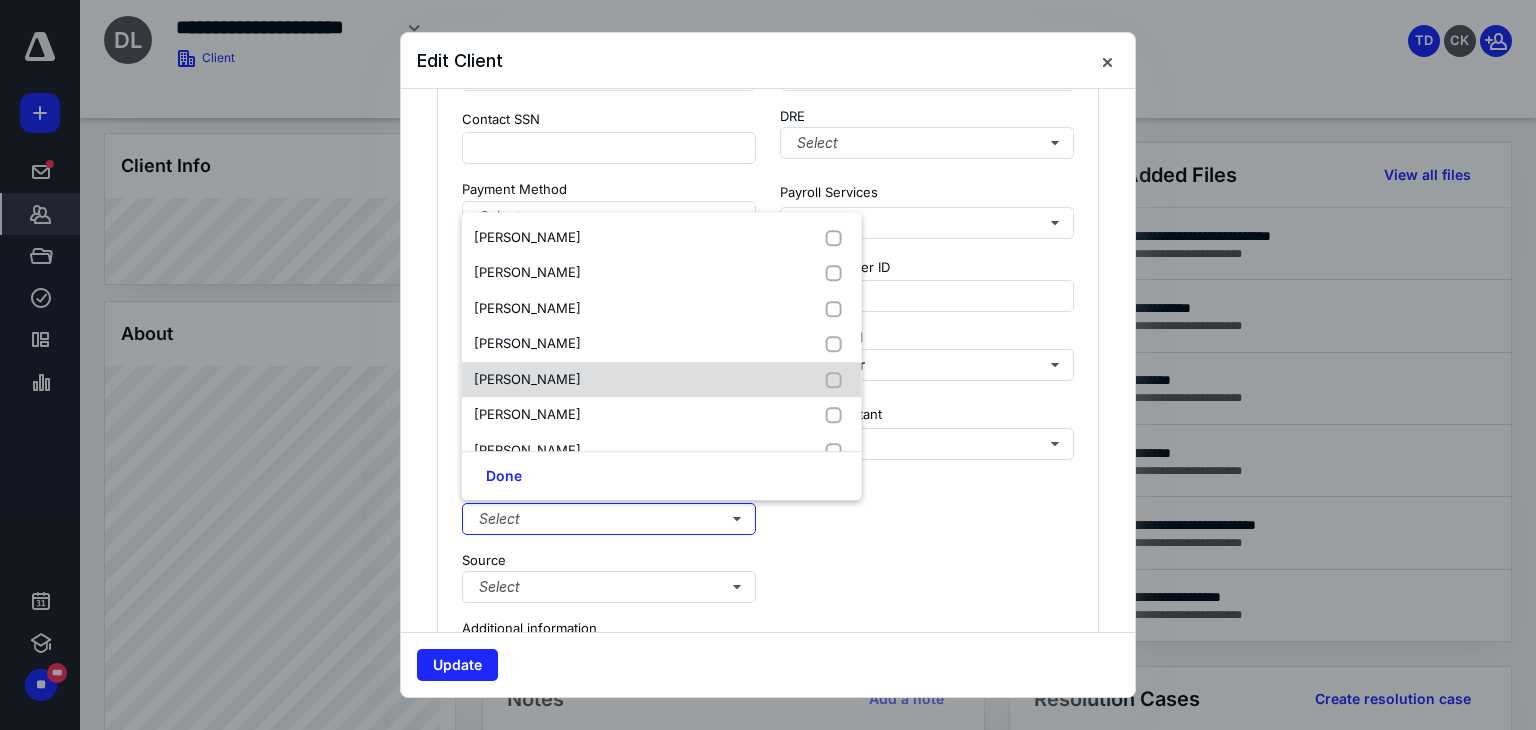 scroll, scrollTop: 275, scrollLeft: 0, axis: vertical 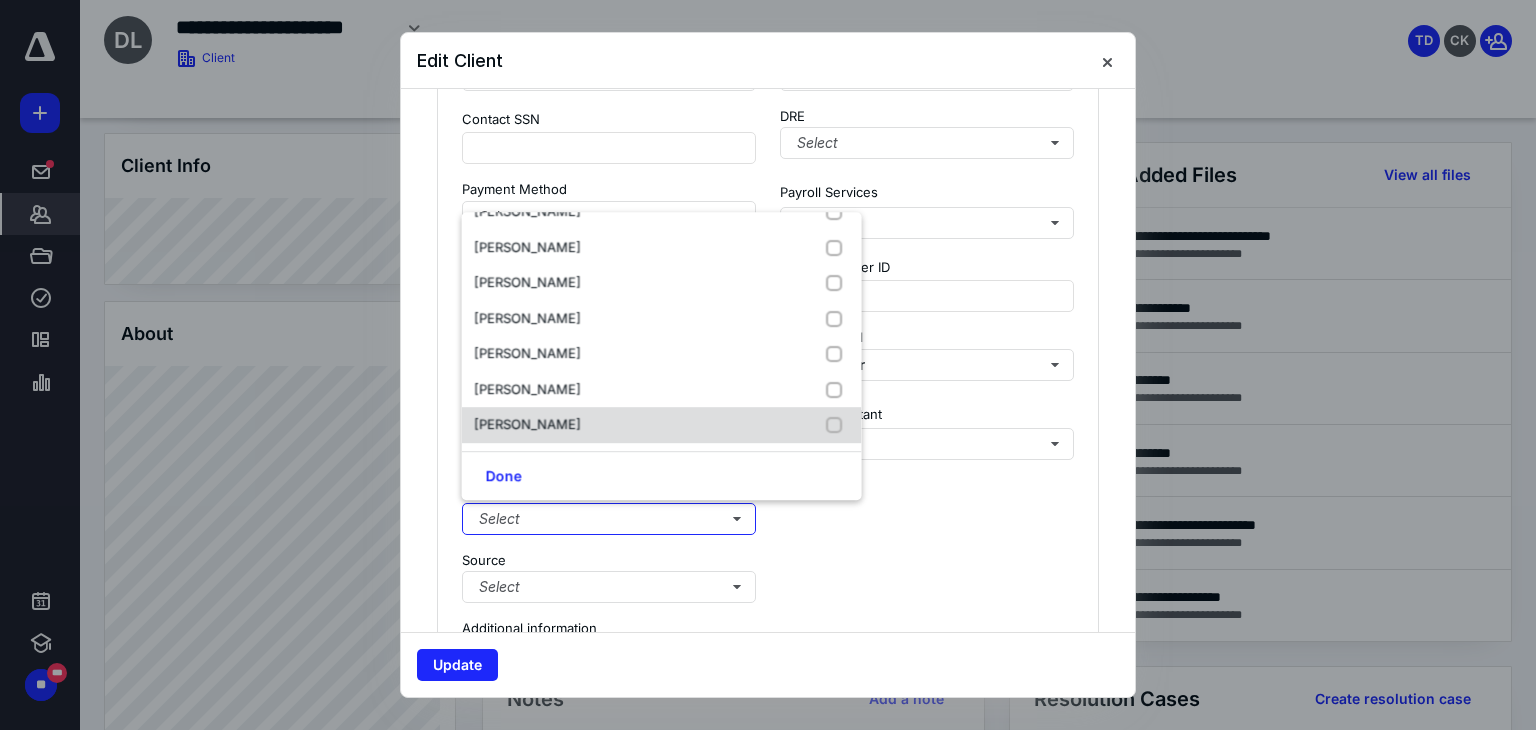 click on "[PERSON_NAME]" at bounding box center (662, 425) 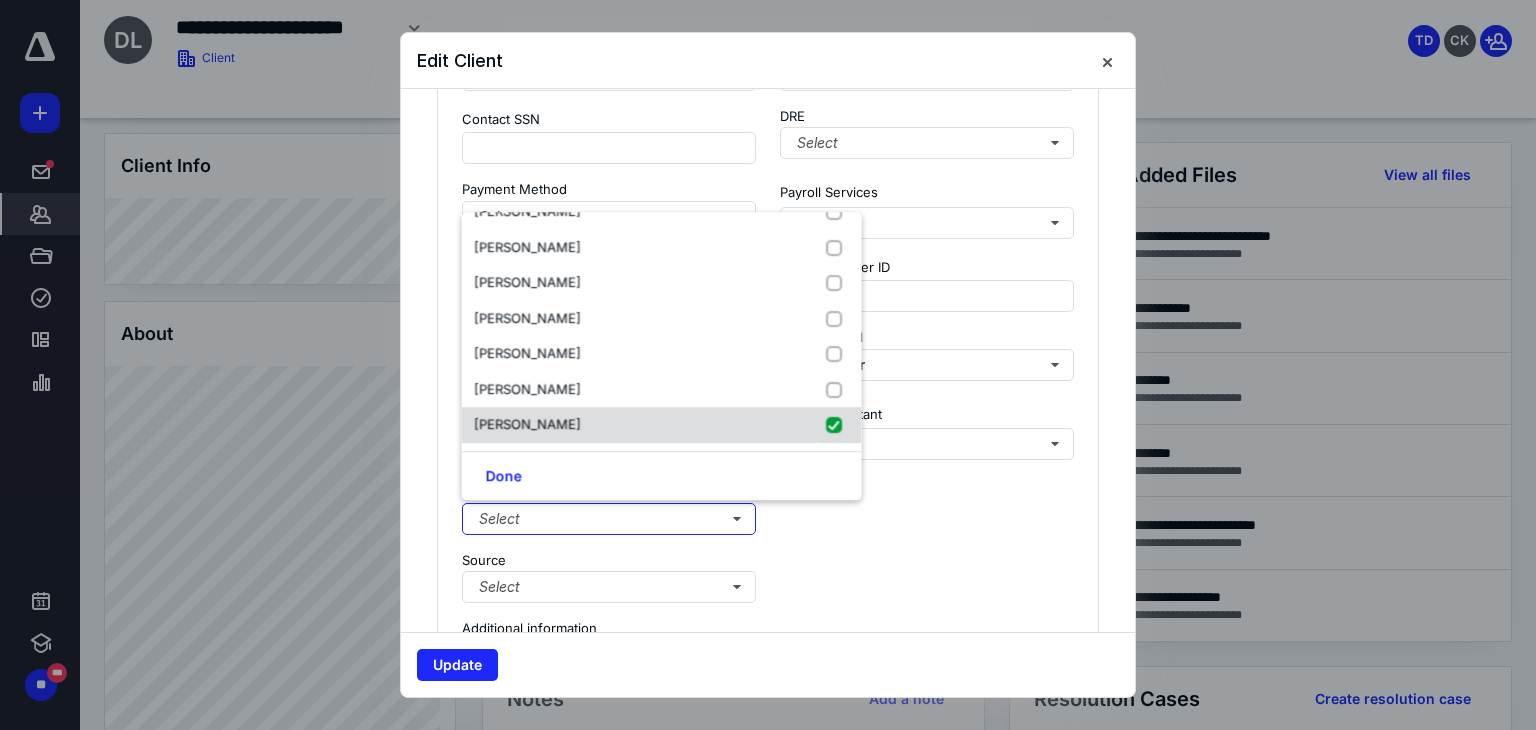checkbox on "true" 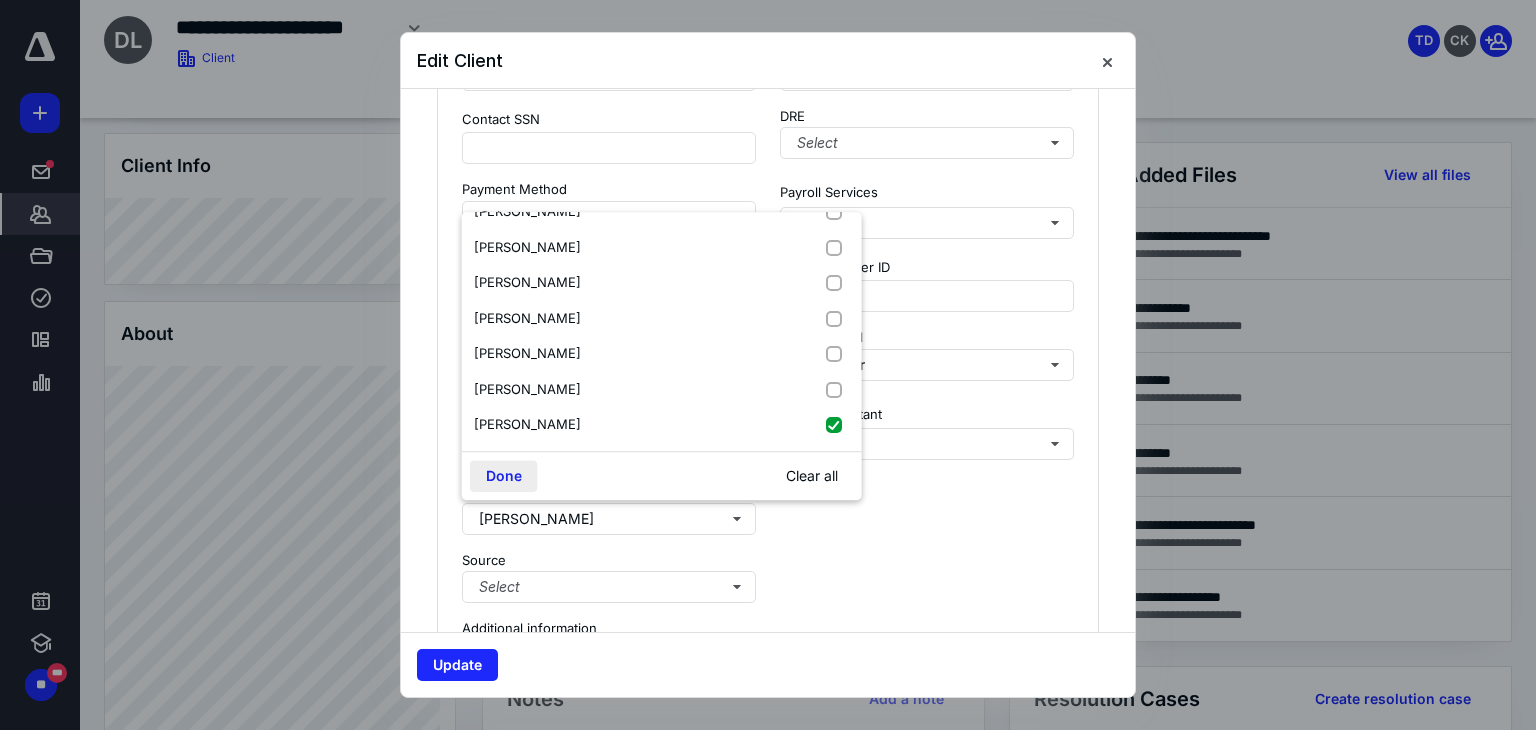 click on "Done" at bounding box center [504, 476] 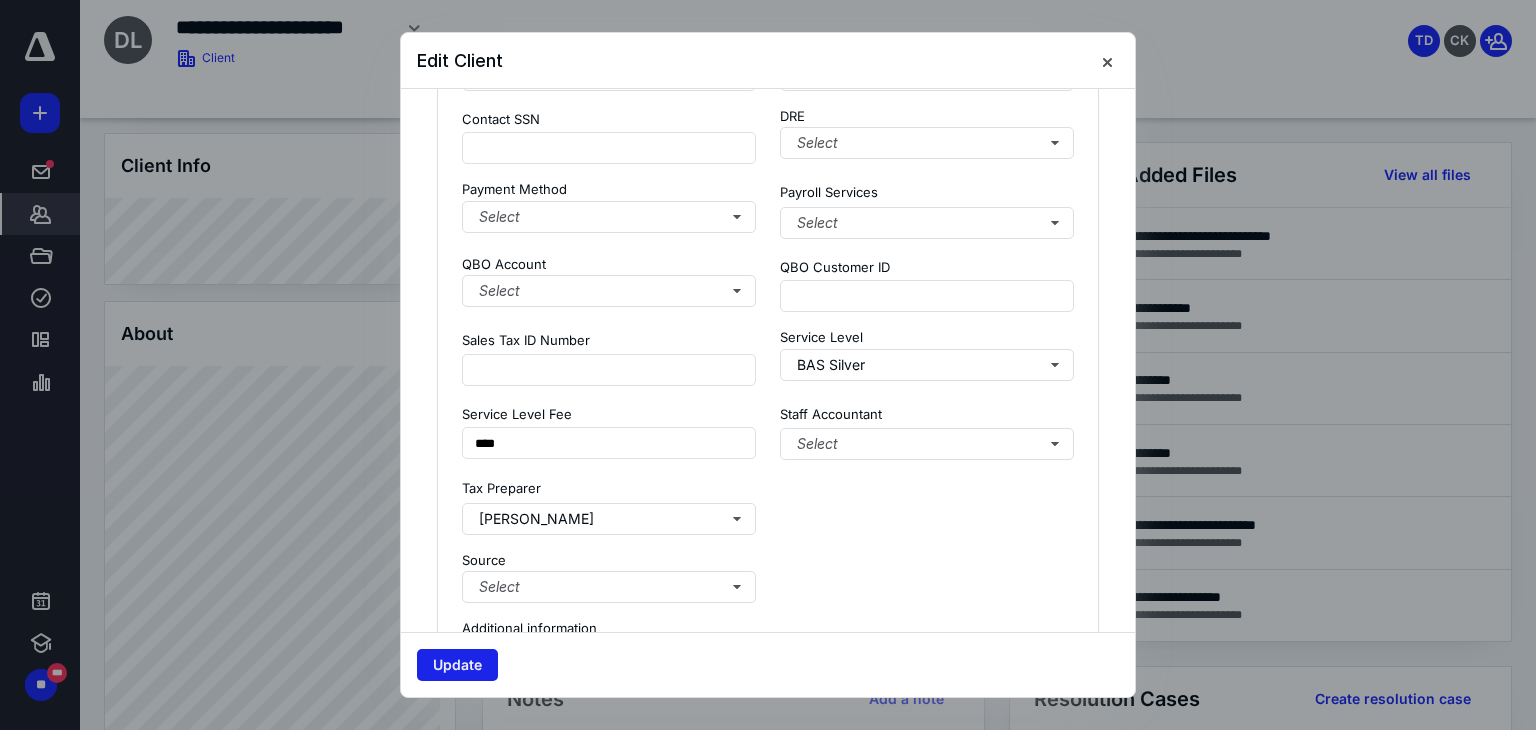click on "Update" at bounding box center [457, 665] 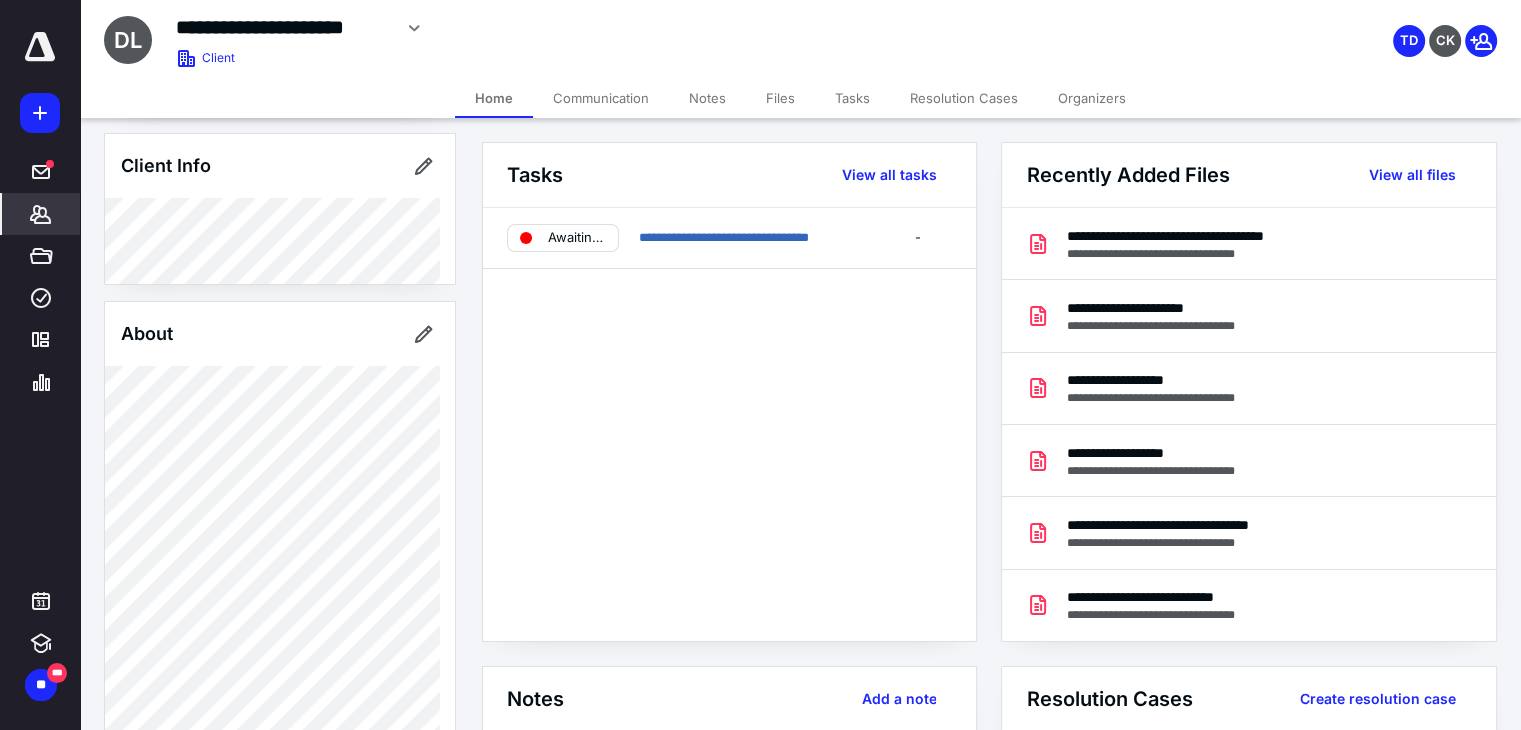 click on "Files" at bounding box center [780, 98] 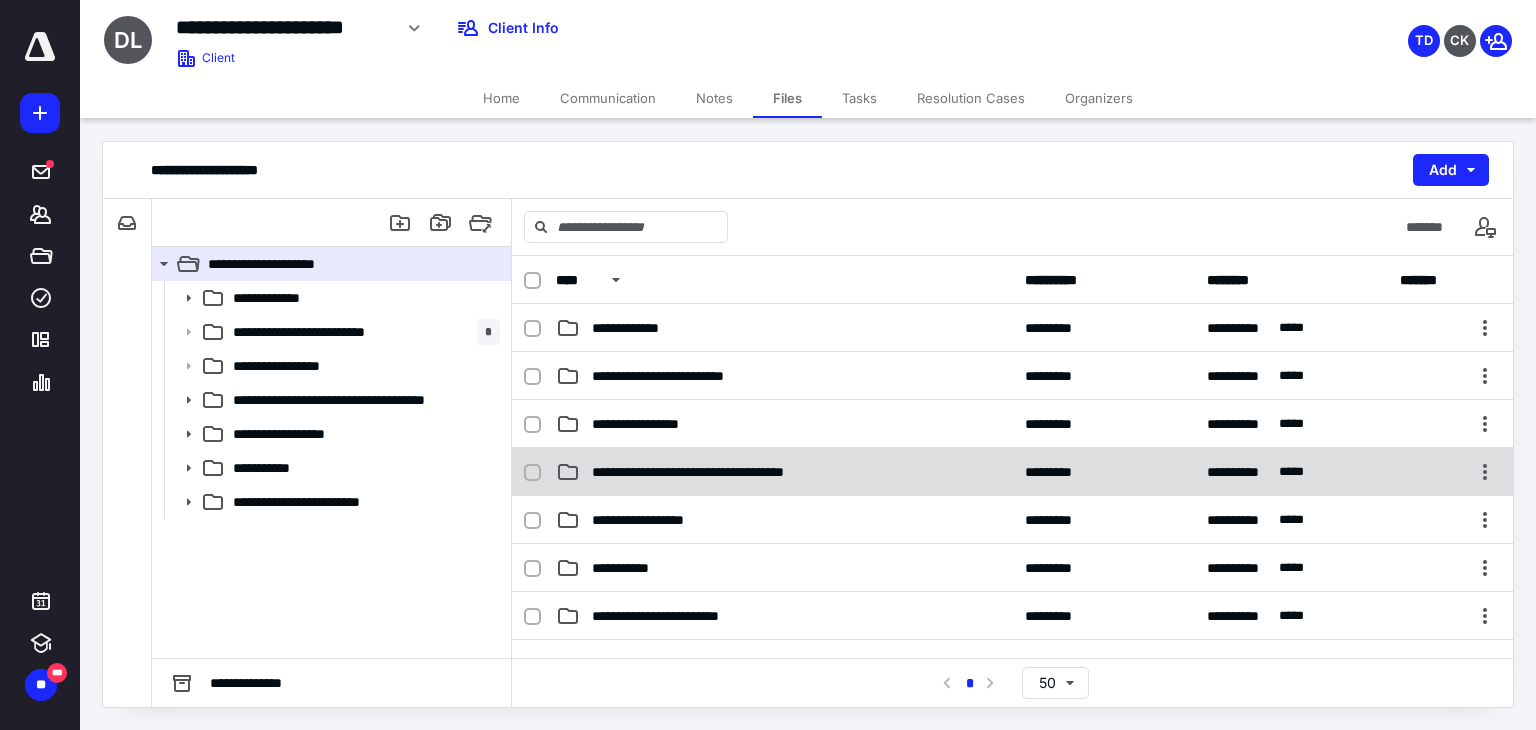 click on "**********" at bounding box center [784, 472] 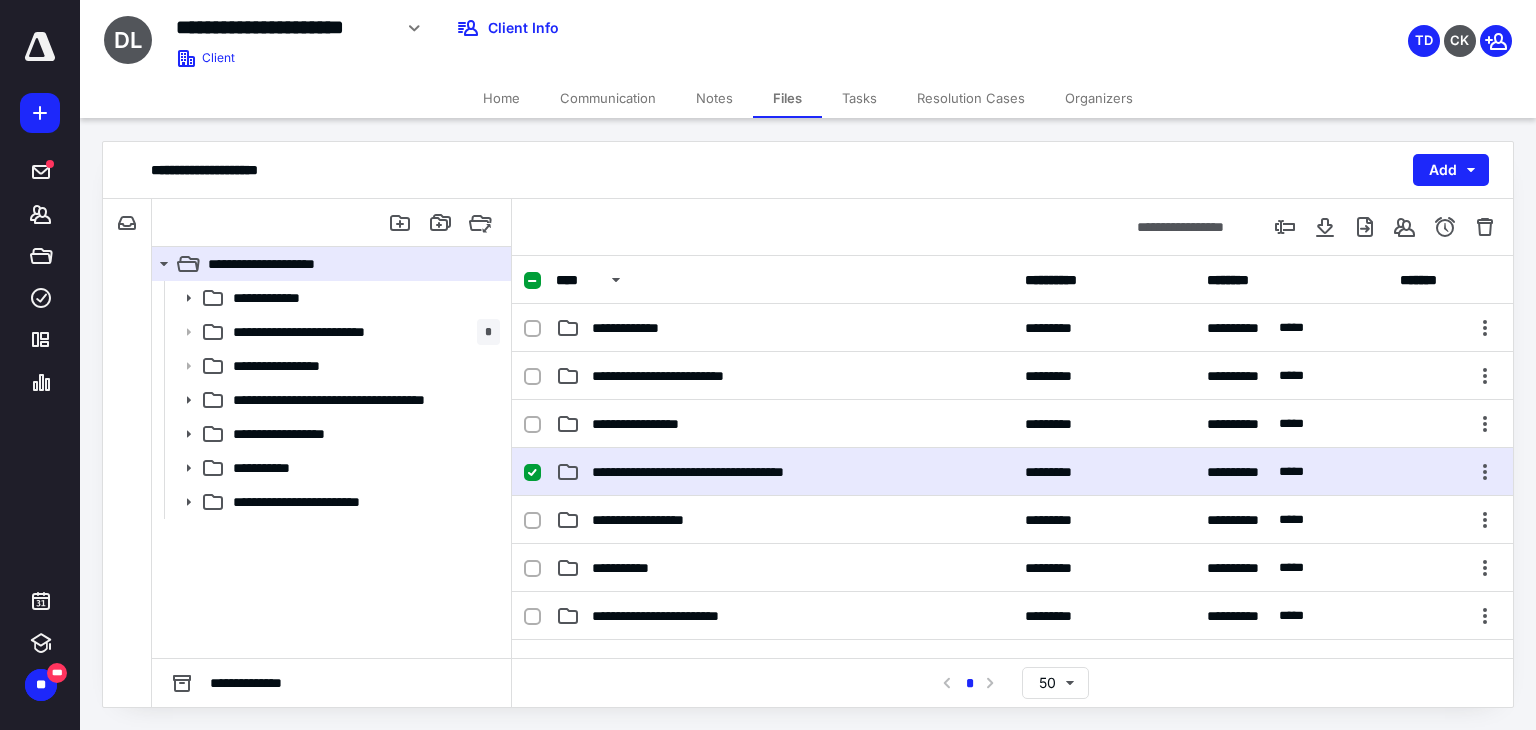 click on "**********" at bounding box center [784, 472] 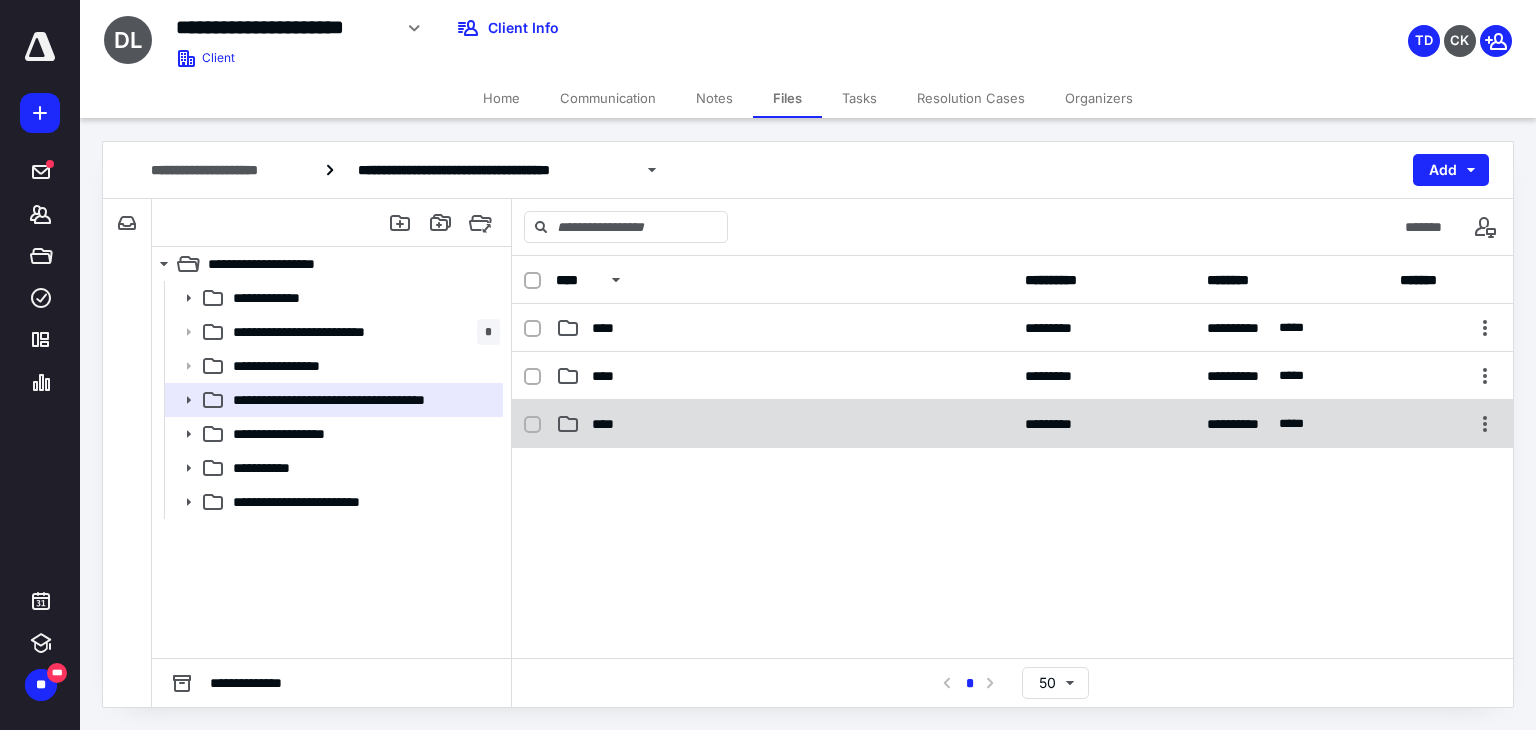 click on "****" at bounding box center (784, 424) 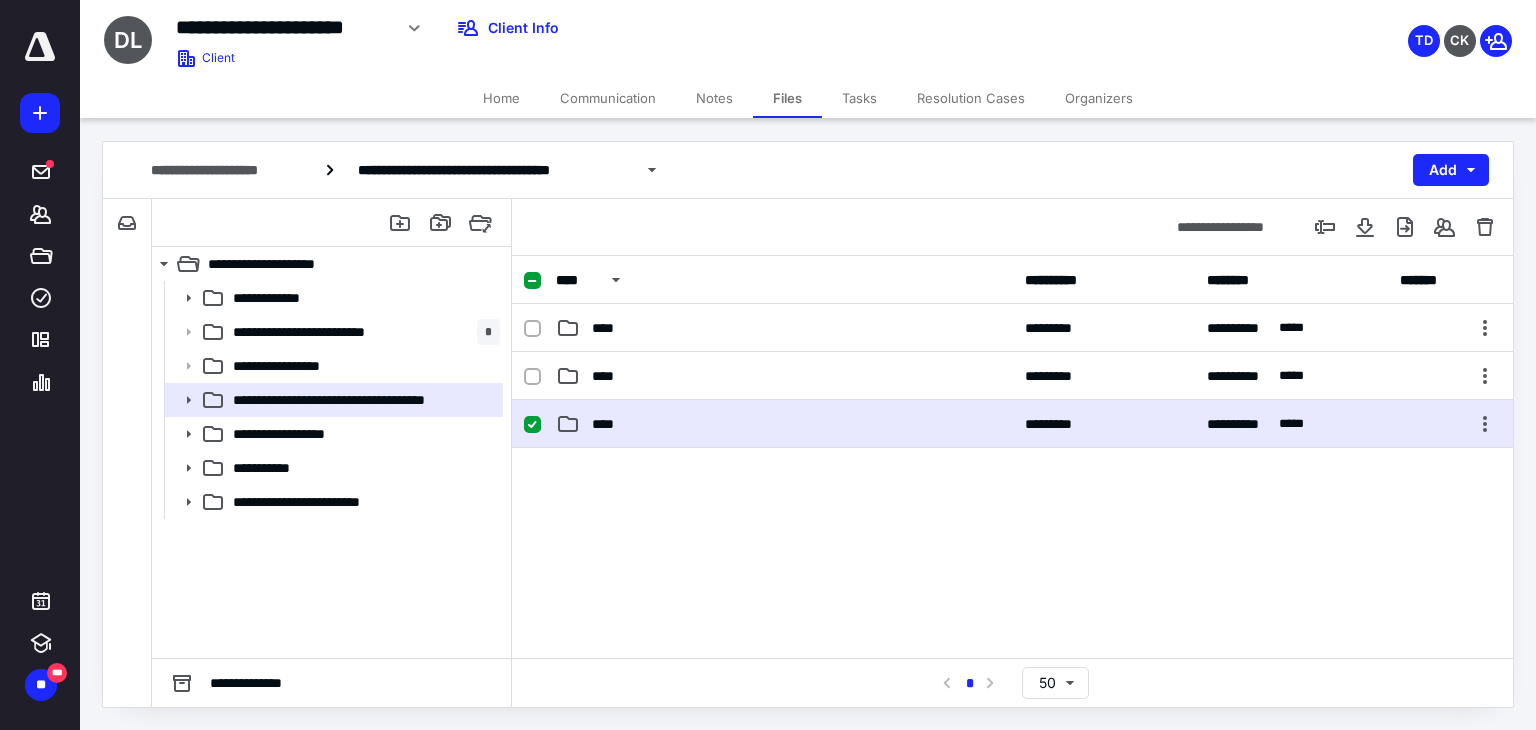 click on "****" at bounding box center [784, 424] 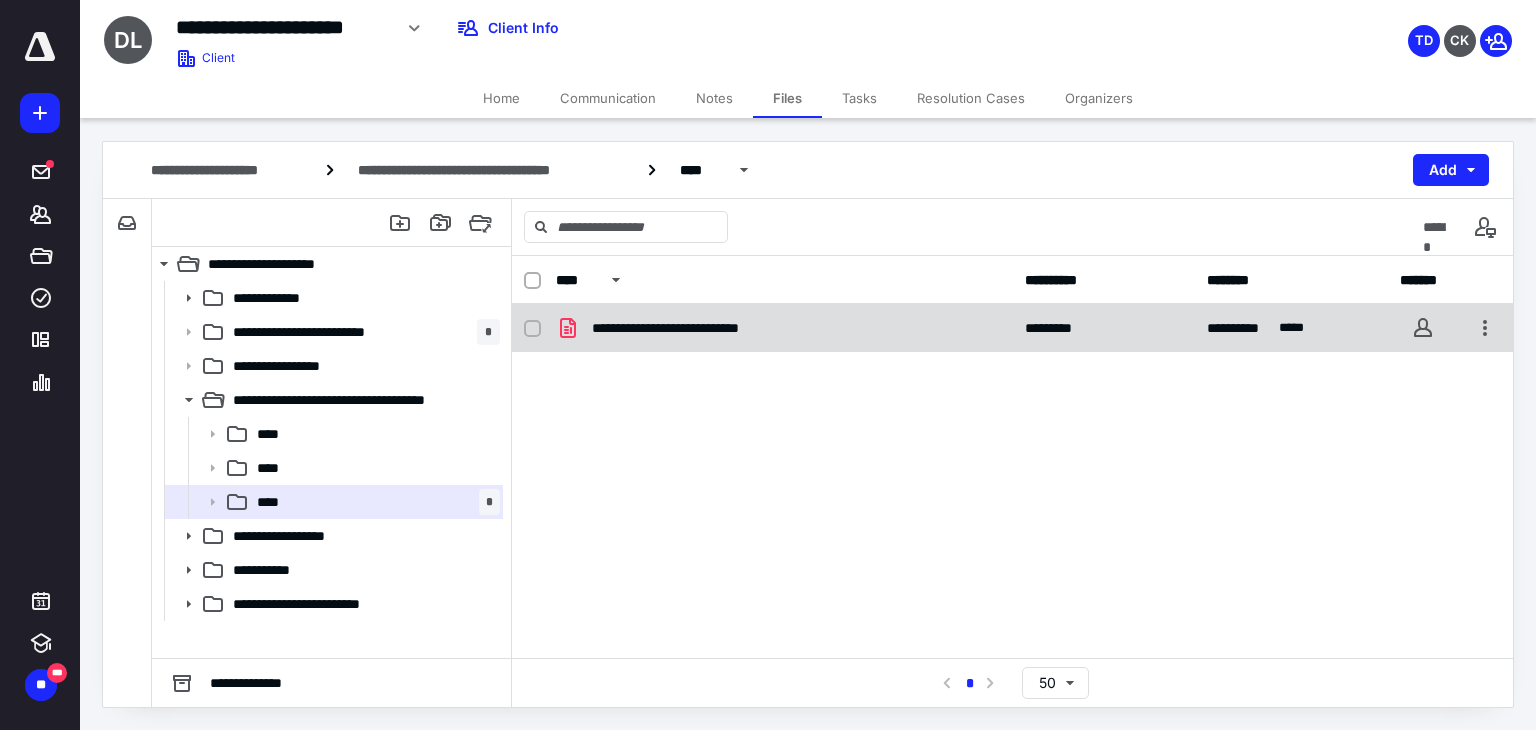 click on "**********" at bounding box center (705, 328) 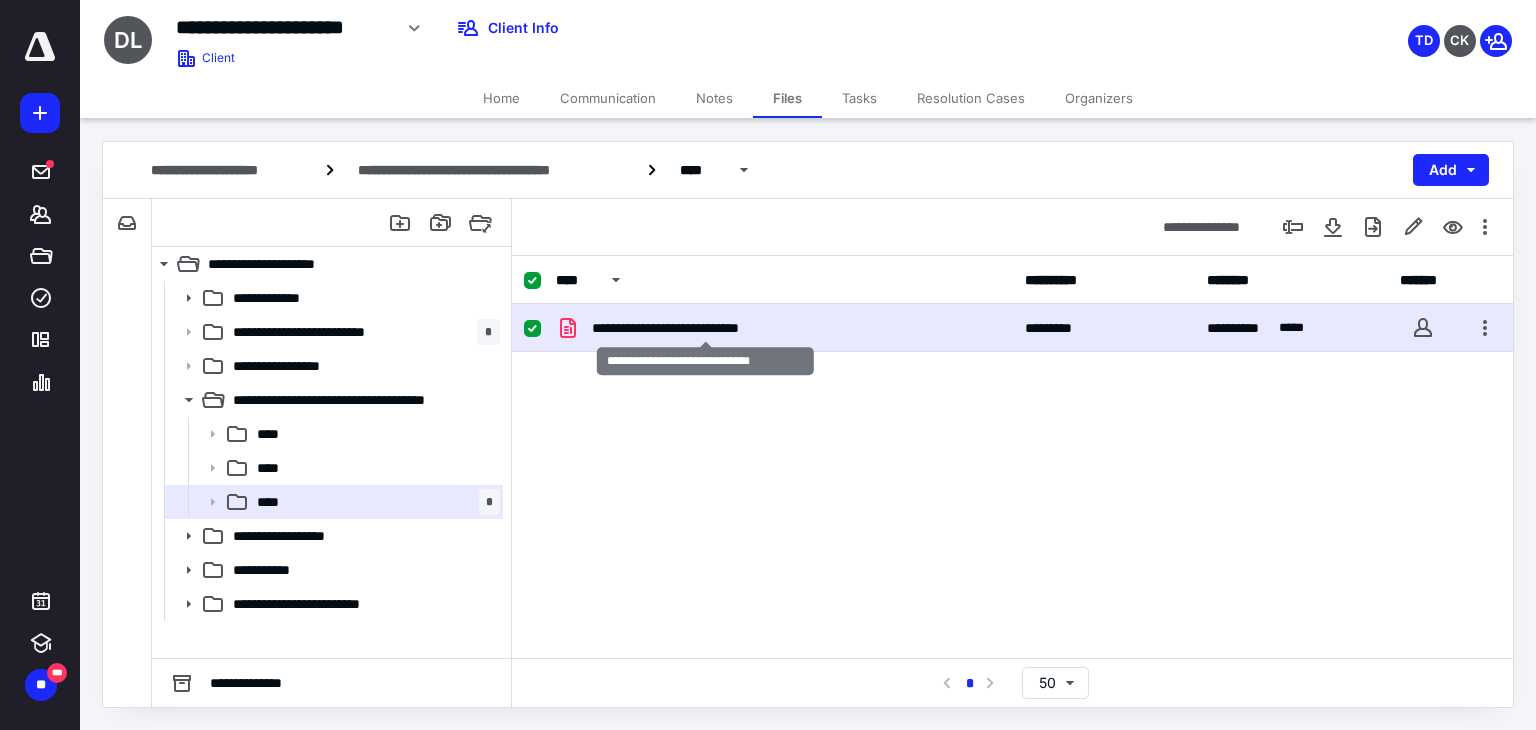 click on "**********" at bounding box center [705, 328] 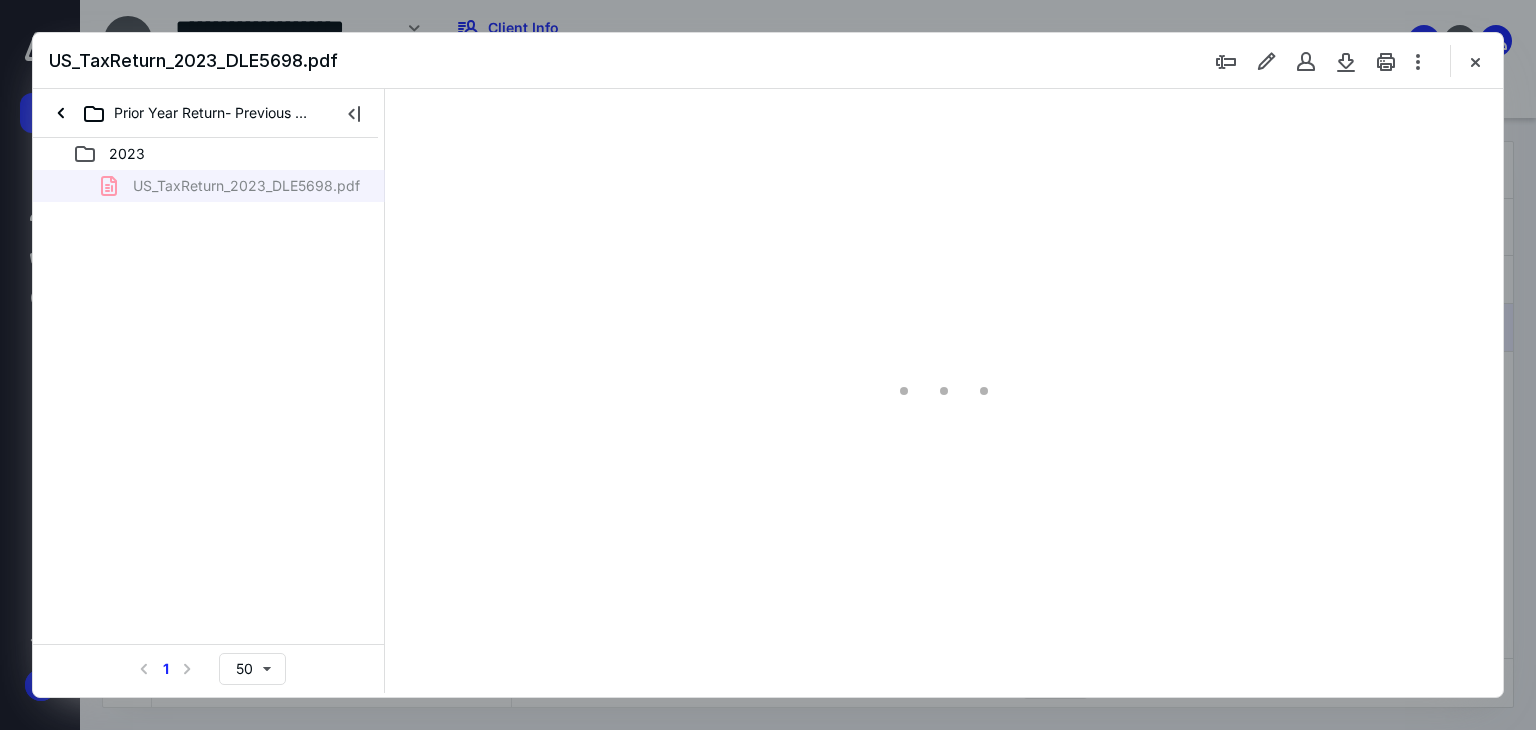 scroll, scrollTop: 0, scrollLeft: 0, axis: both 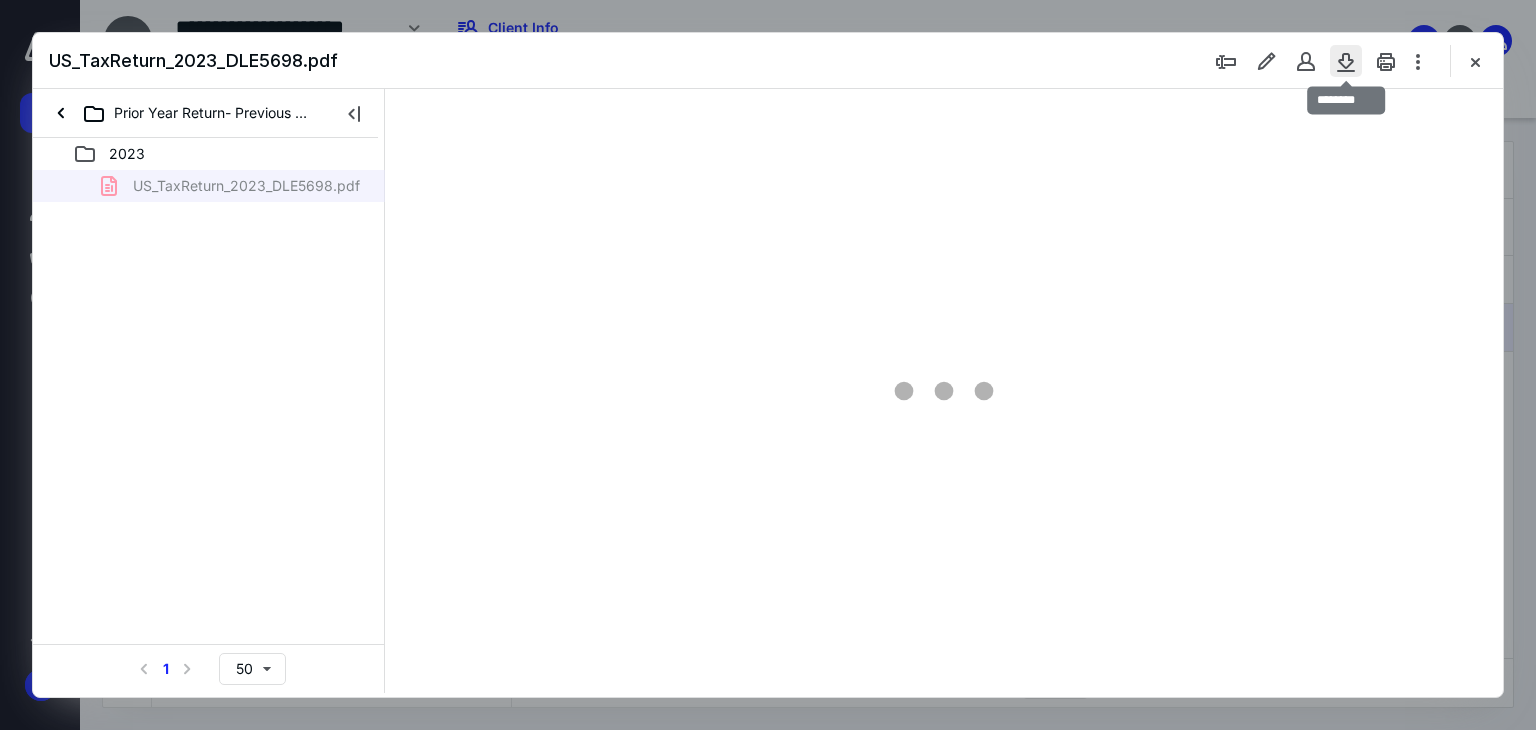 type on "169" 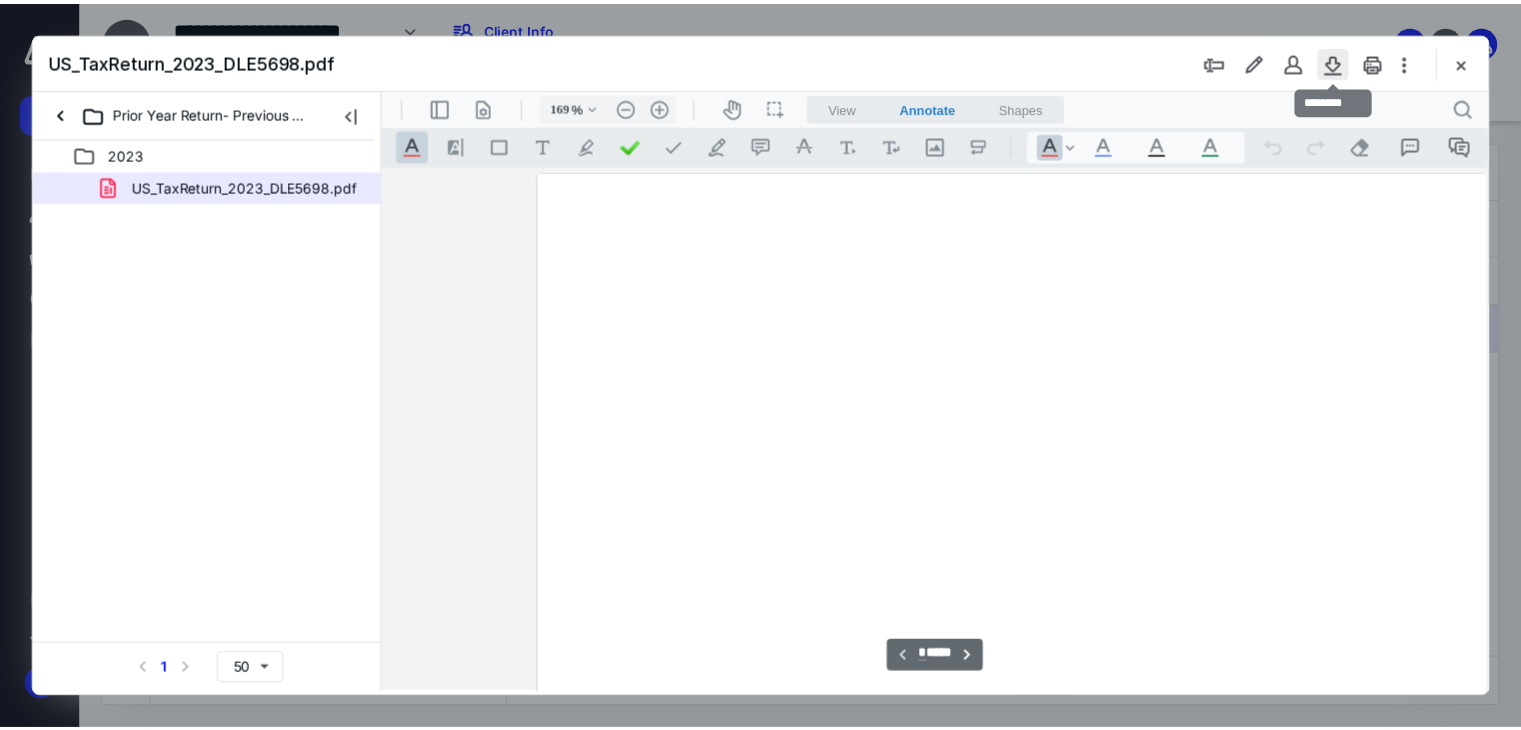 scroll, scrollTop: 83, scrollLeft: 148, axis: both 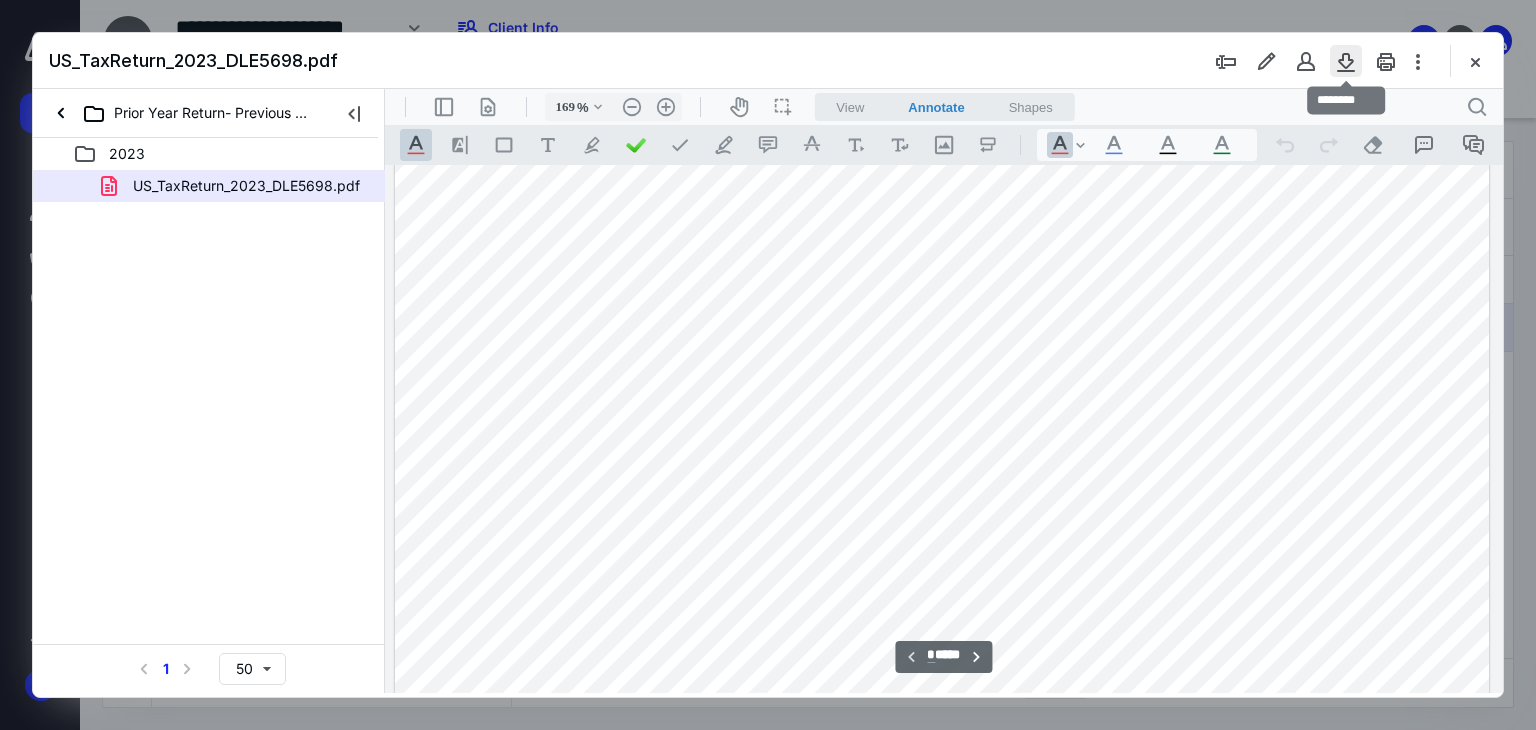 click at bounding box center [1346, 61] 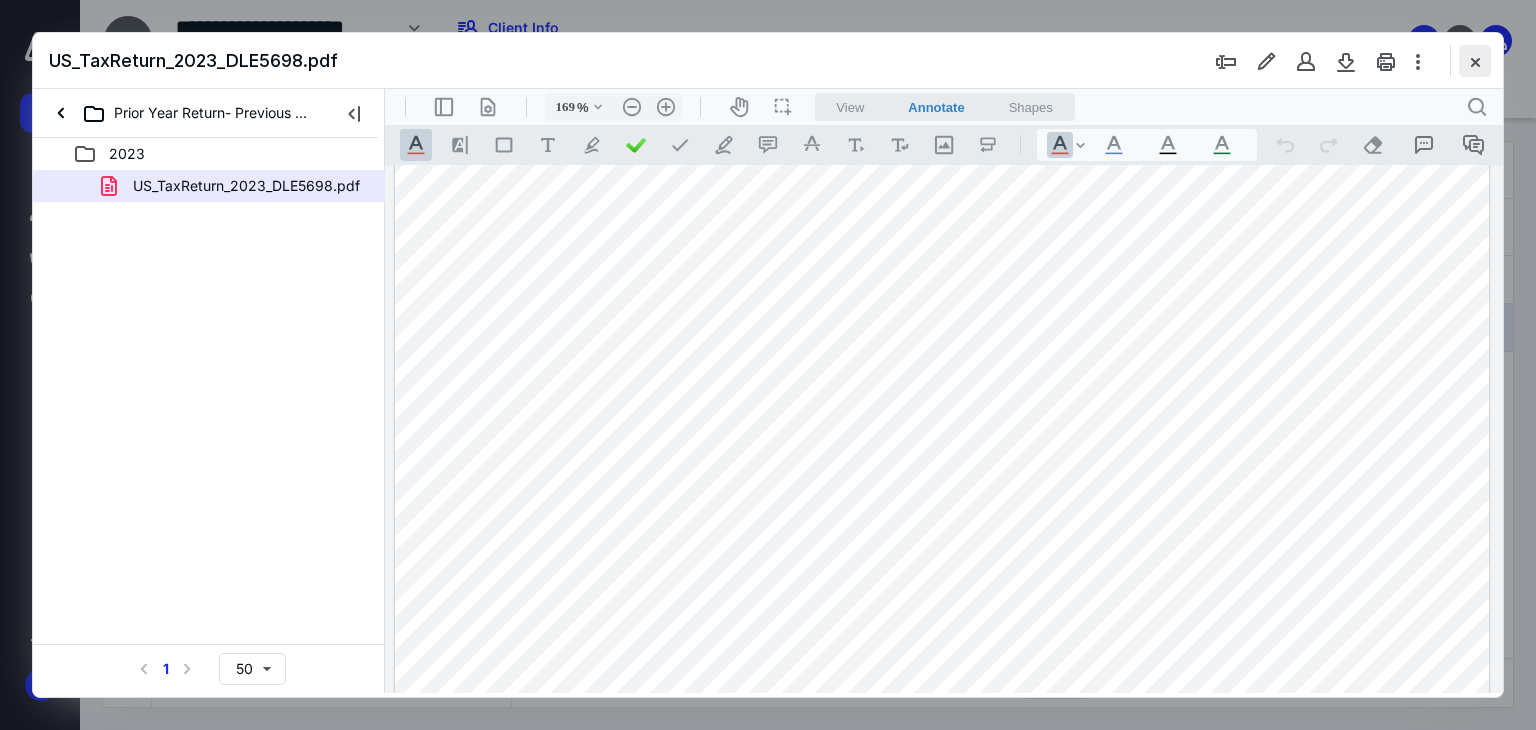 click at bounding box center (1475, 61) 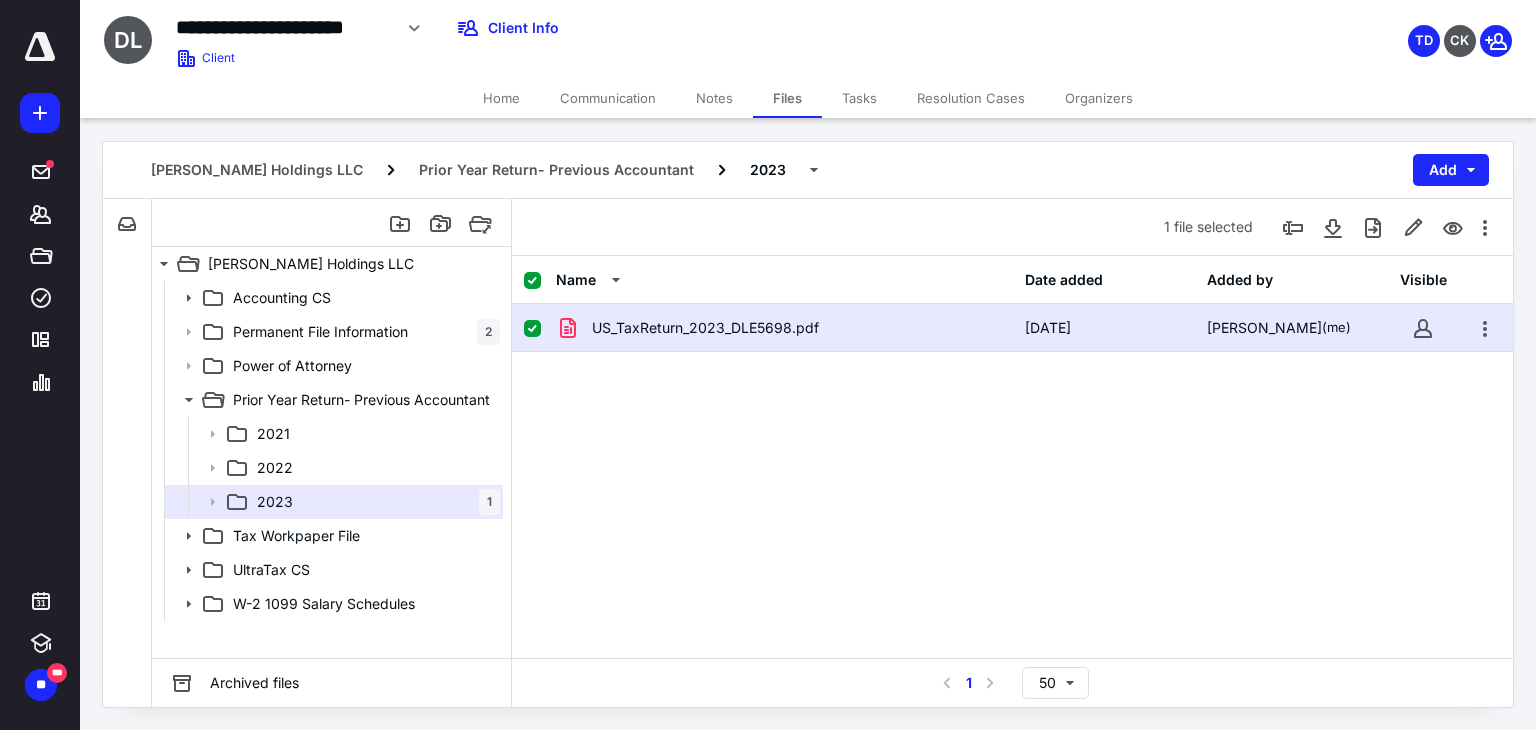 click on "Home" at bounding box center [501, 98] 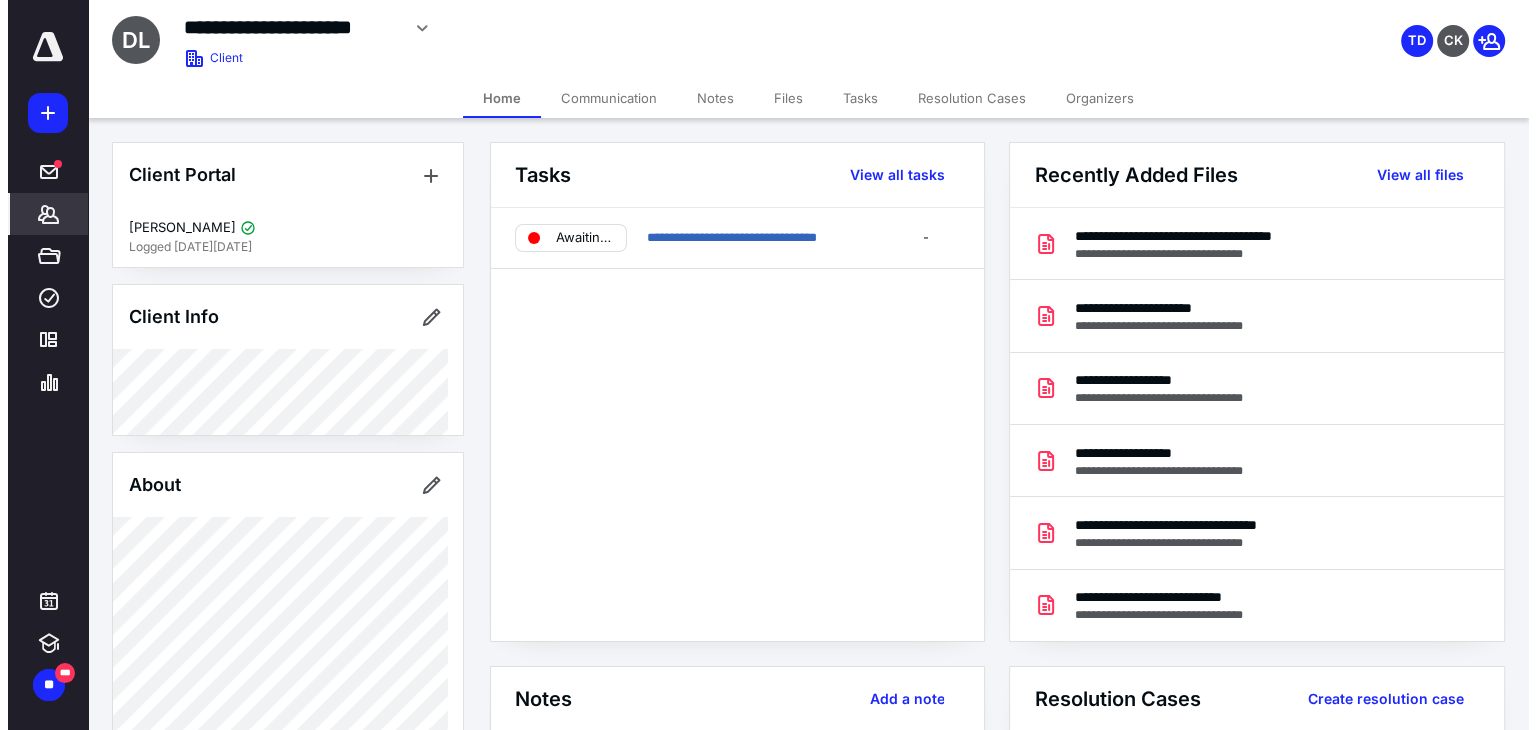 scroll, scrollTop: 167, scrollLeft: 0, axis: vertical 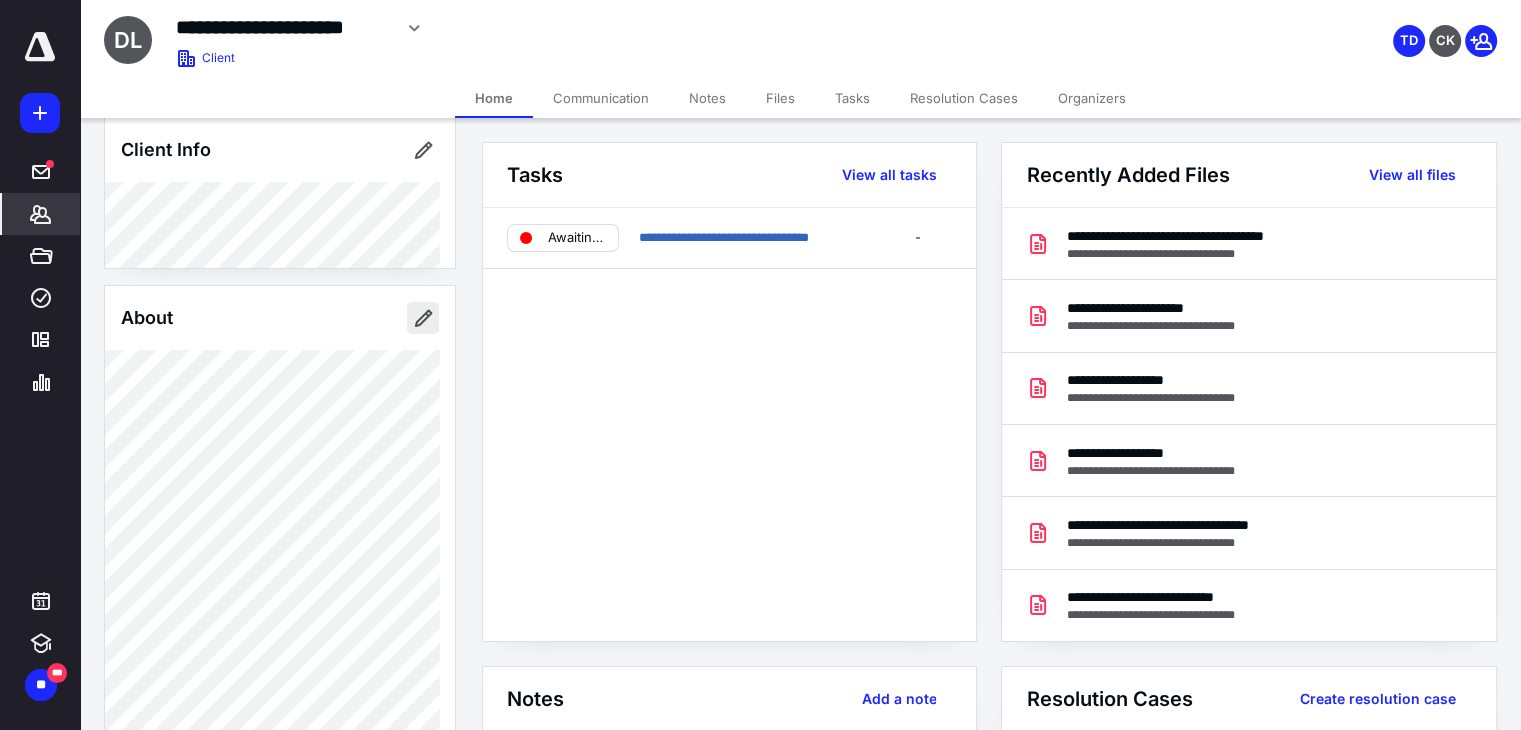 click at bounding box center [423, 318] 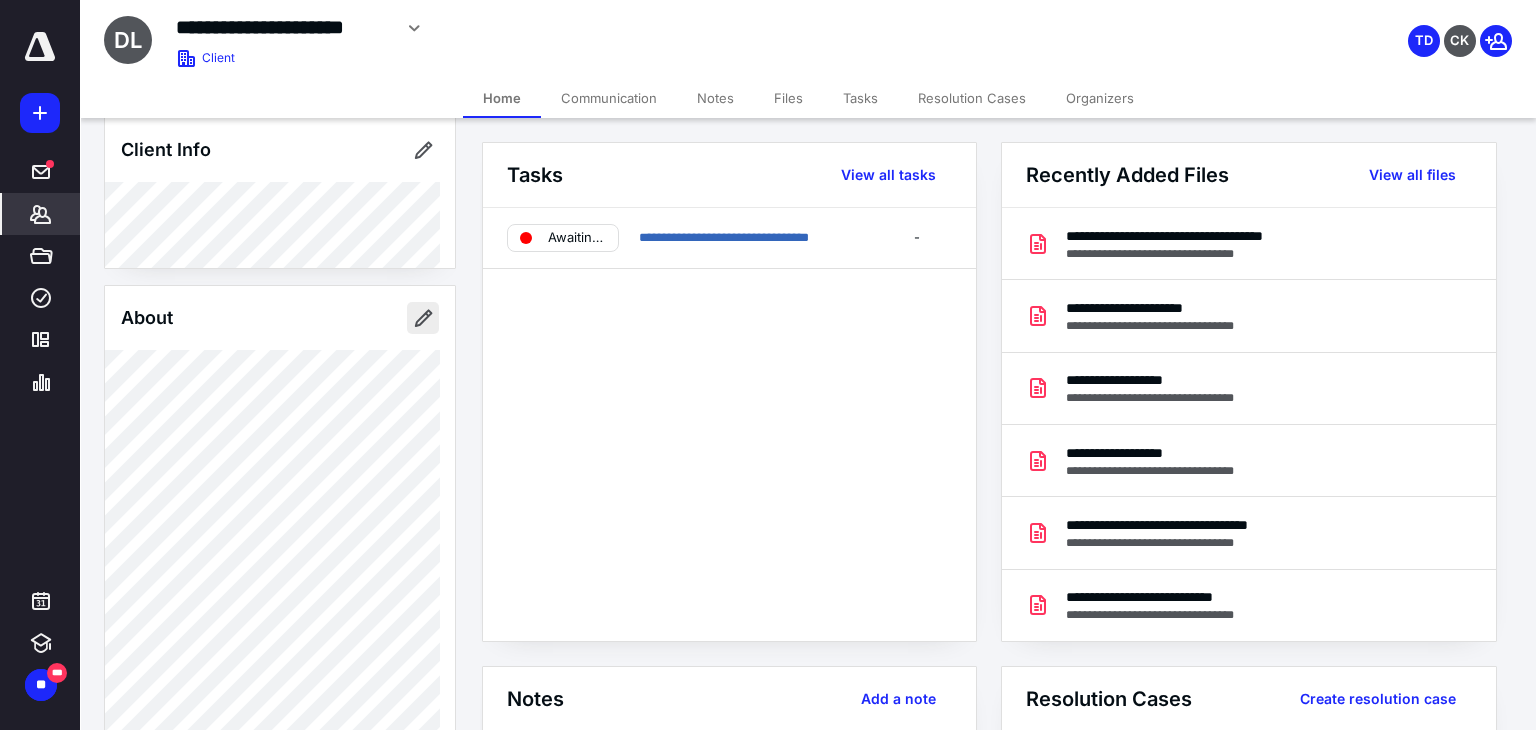 type on "**********" 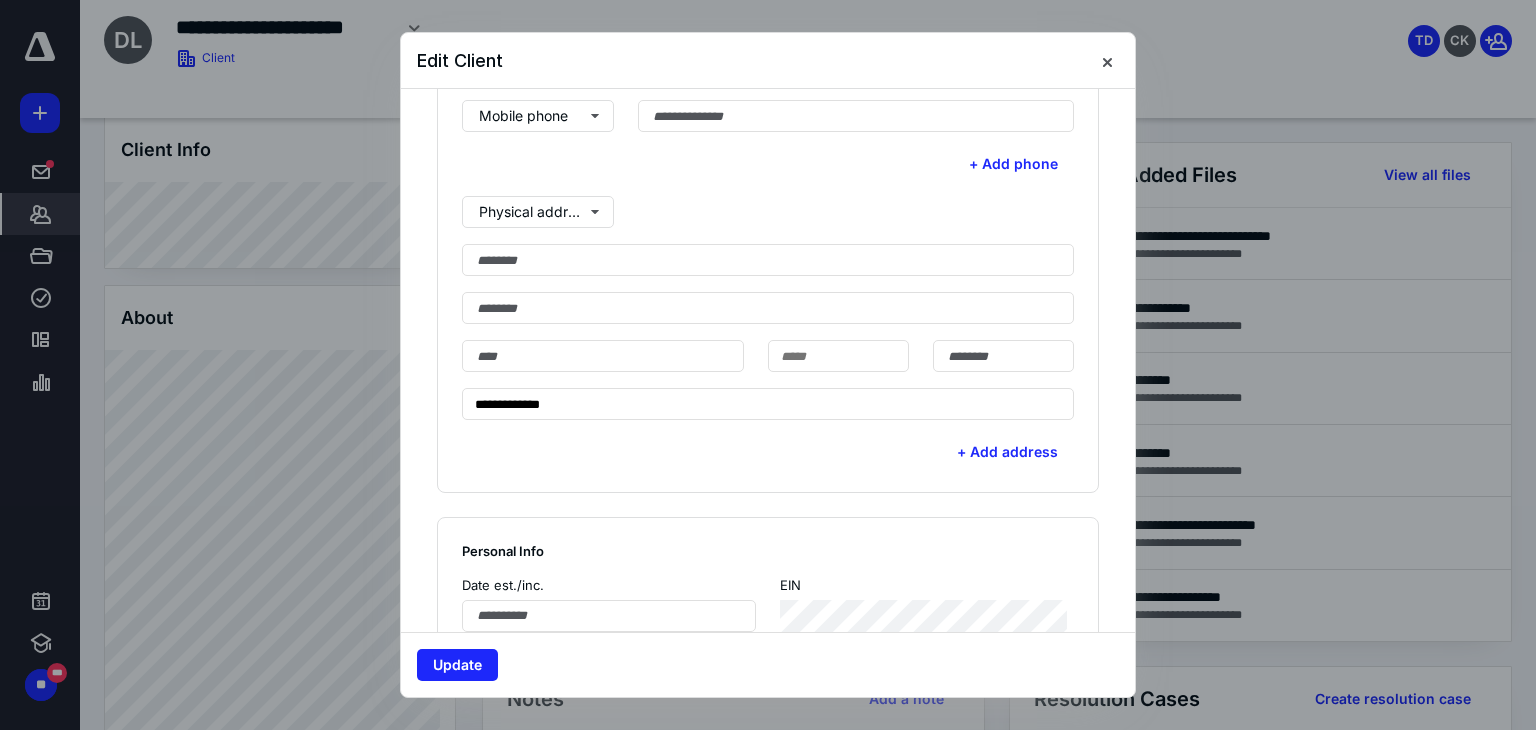 scroll, scrollTop: 676, scrollLeft: 0, axis: vertical 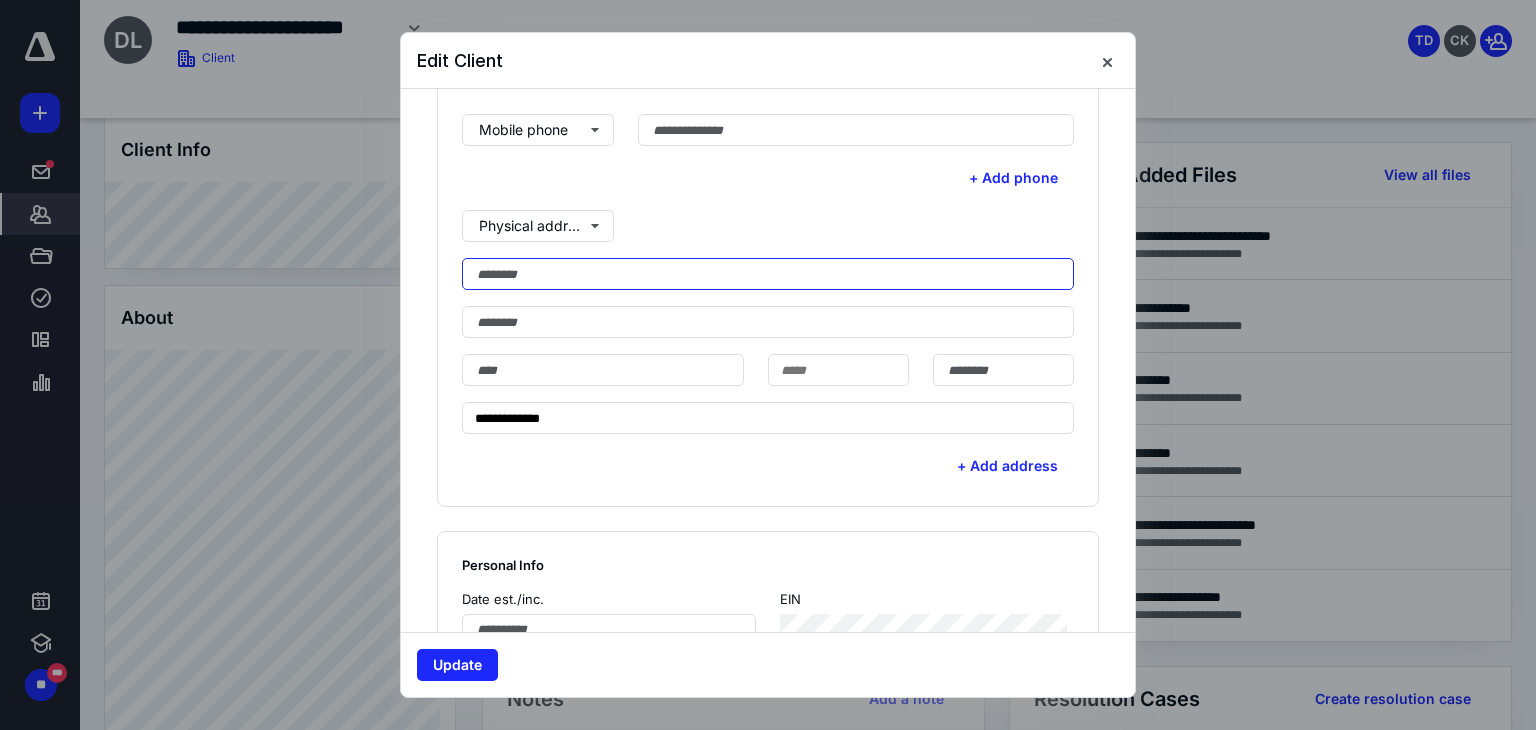 click at bounding box center (768, 274) 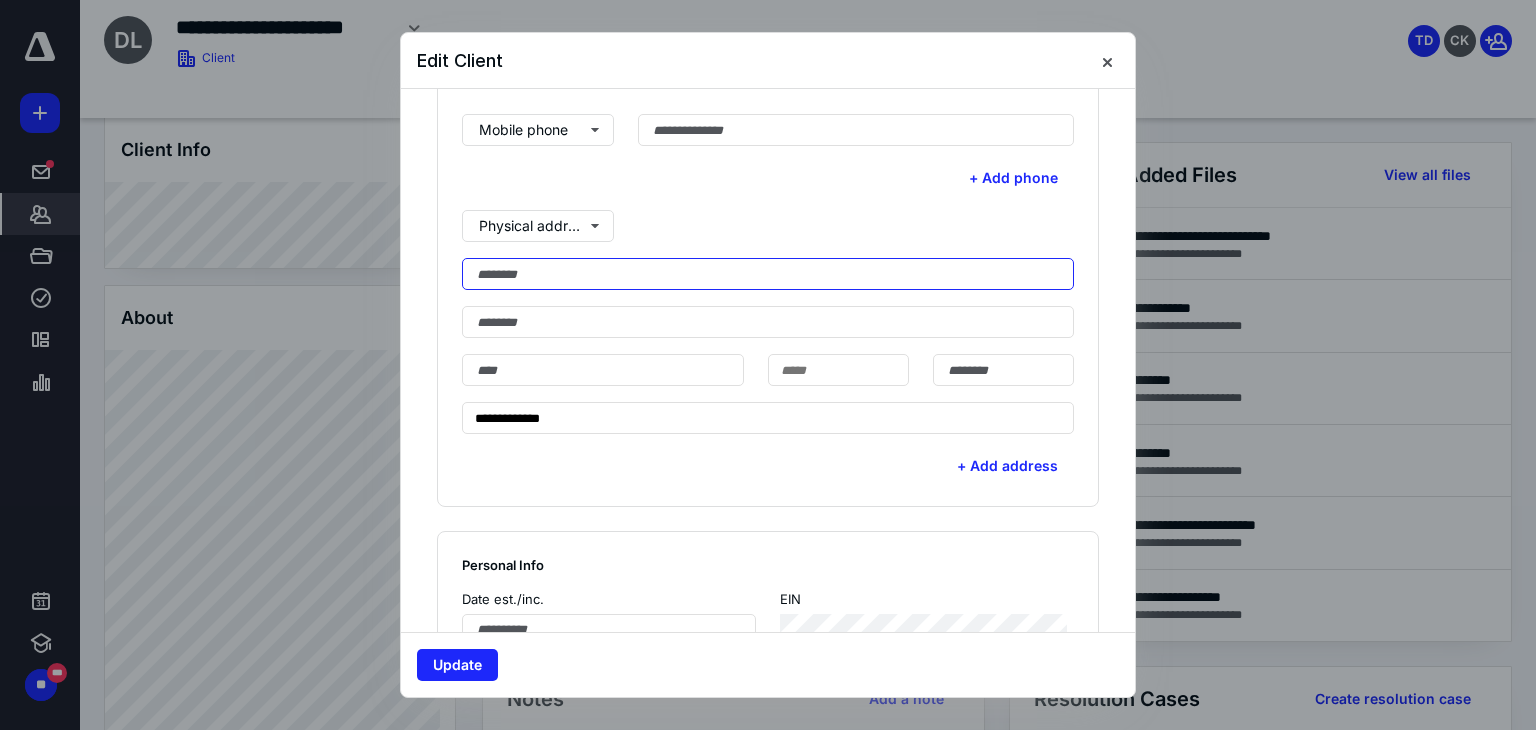 paste on "**********" 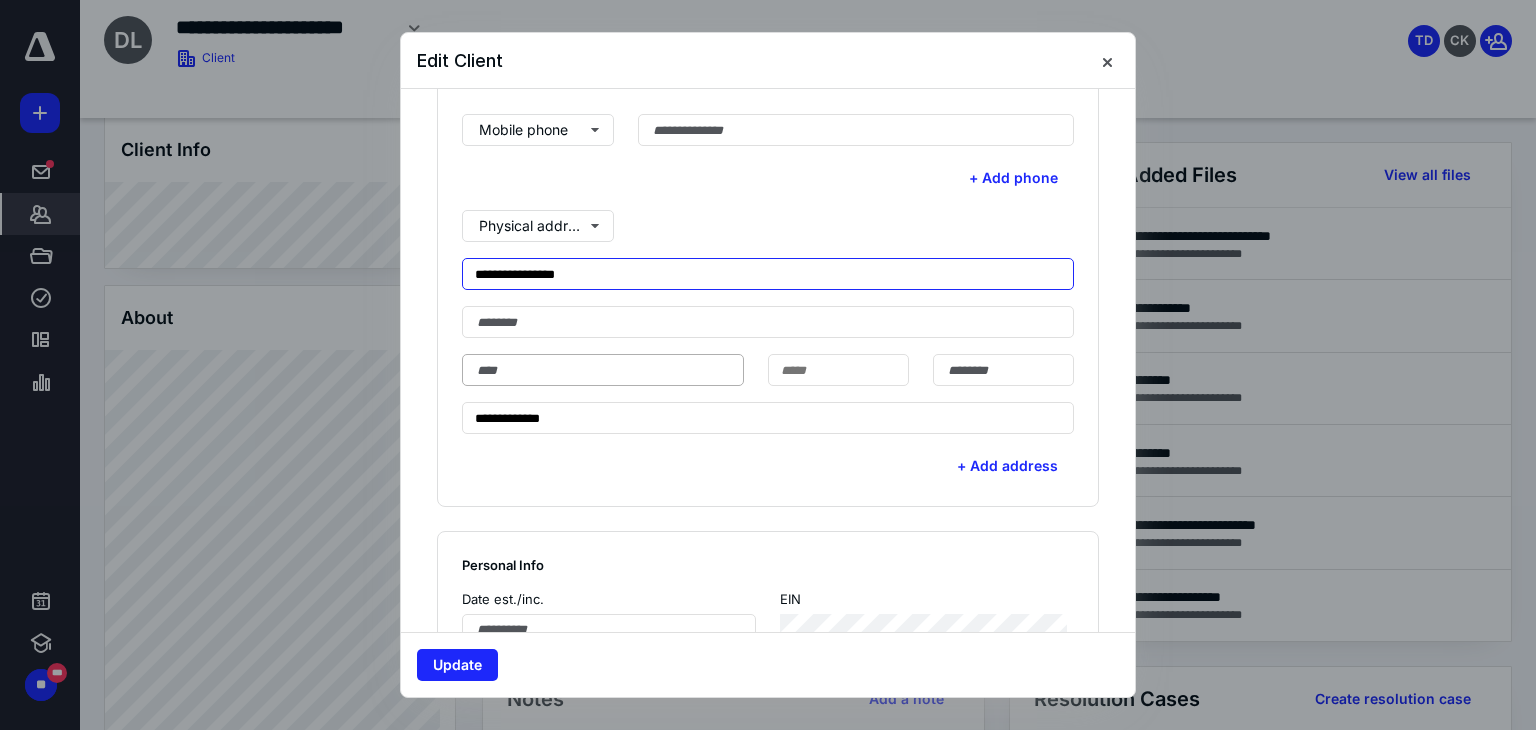 type on "**********" 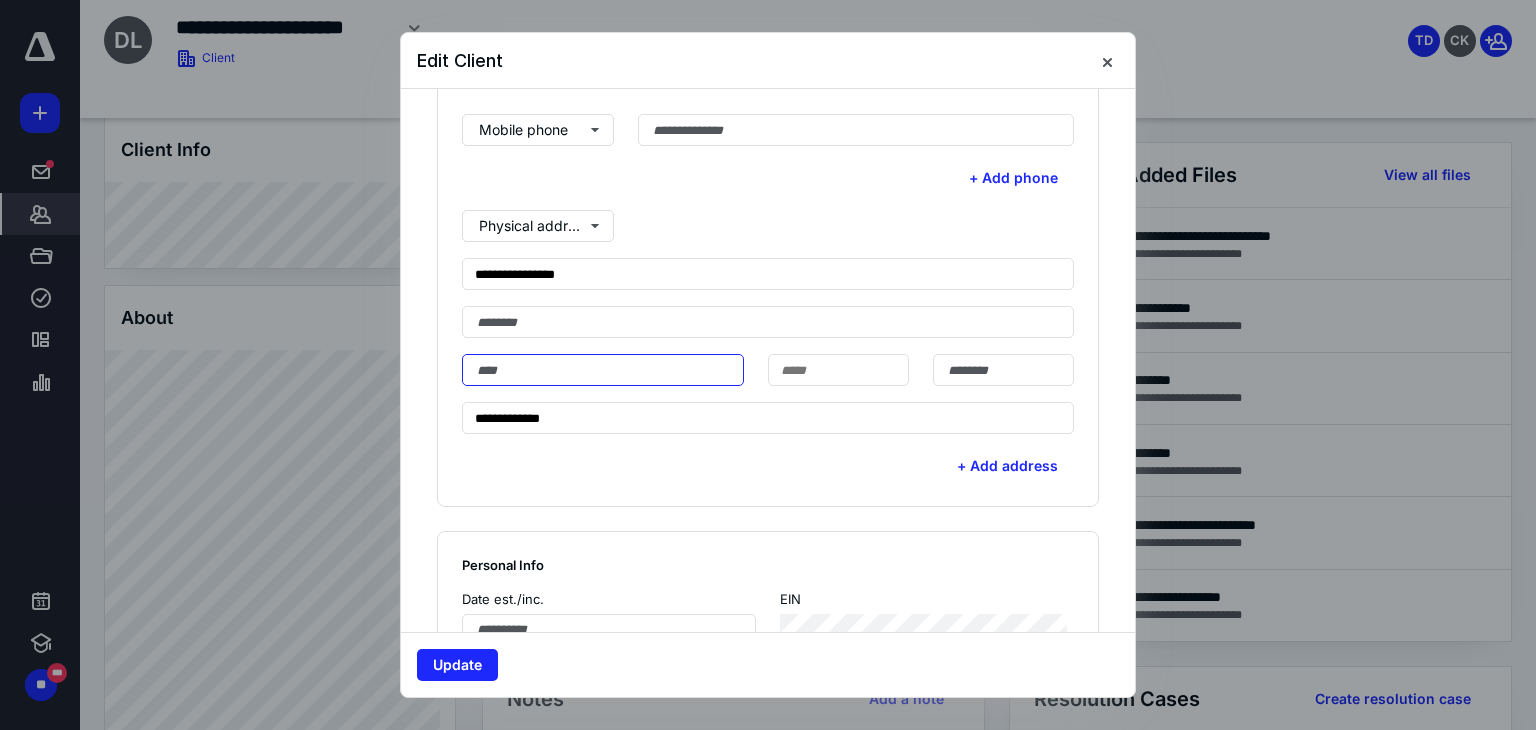 click at bounding box center (603, 370) 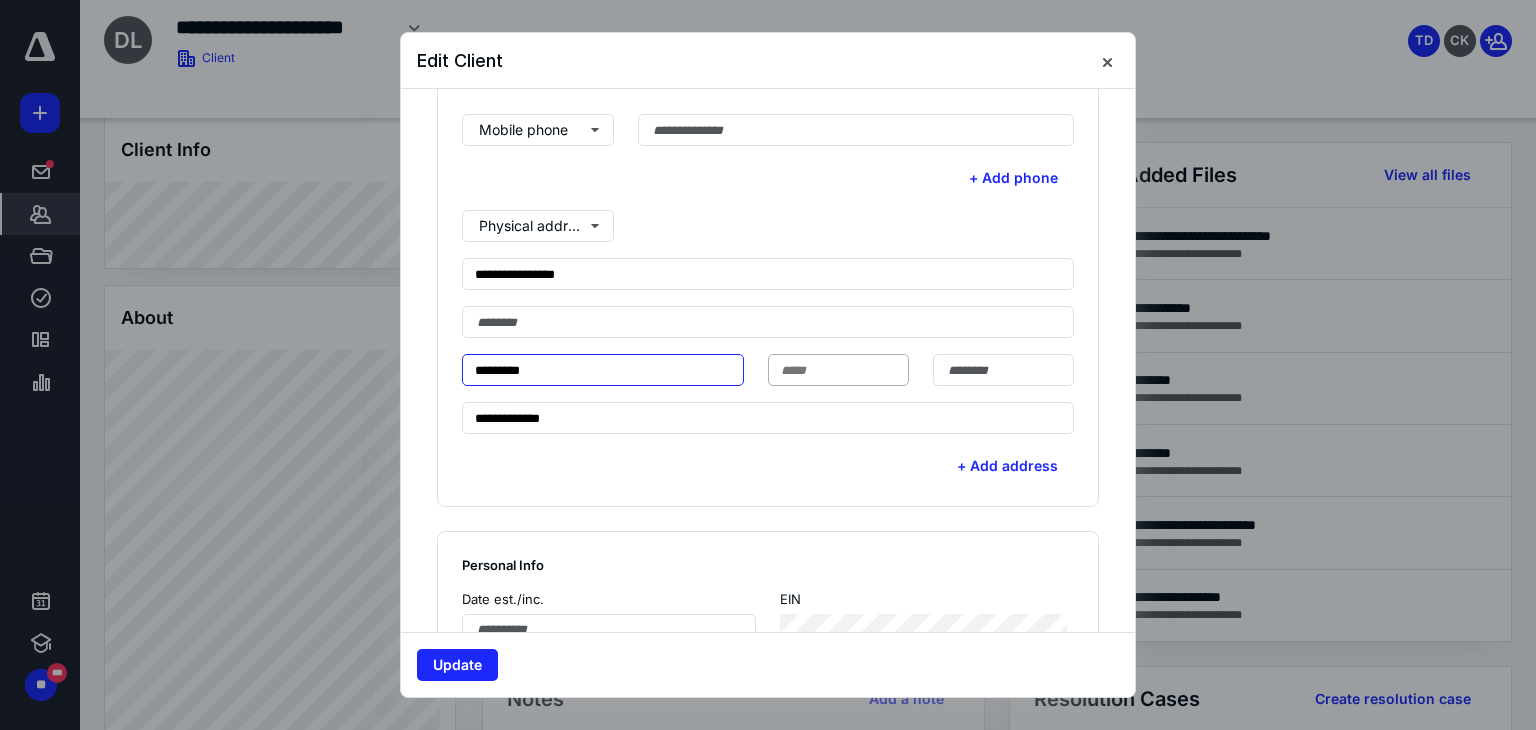 type on "********" 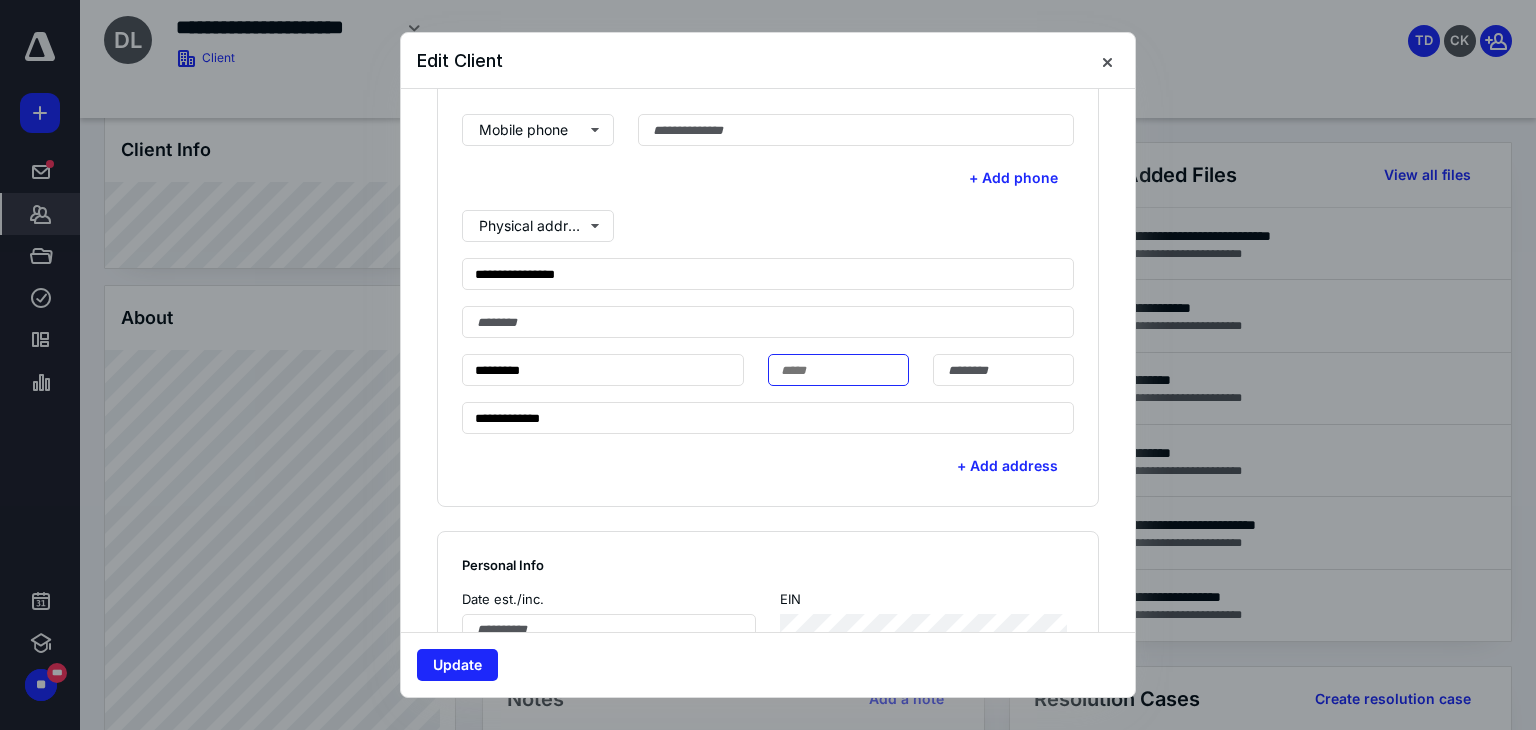 click at bounding box center [838, 370] 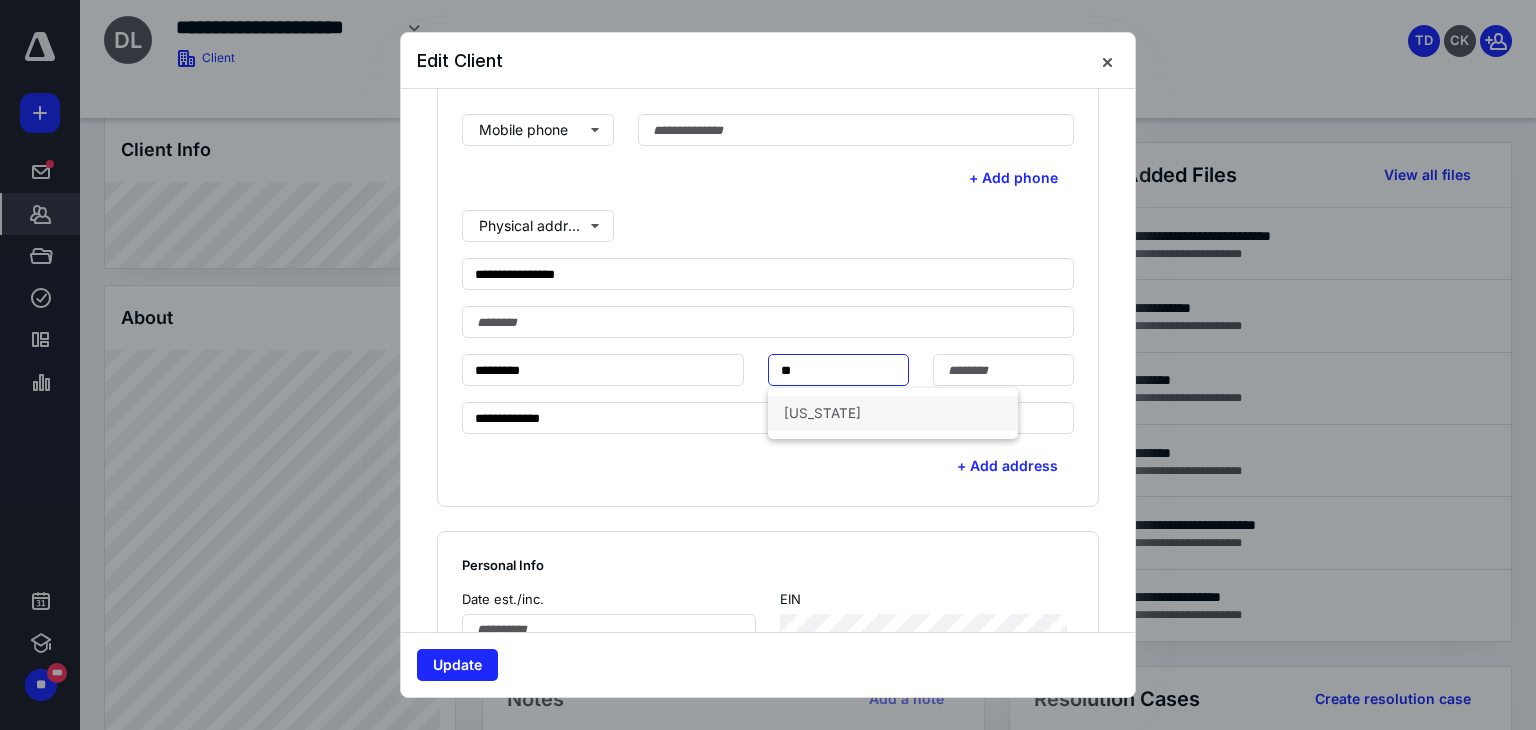 click on "[US_STATE]" at bounding box center [893, 413] 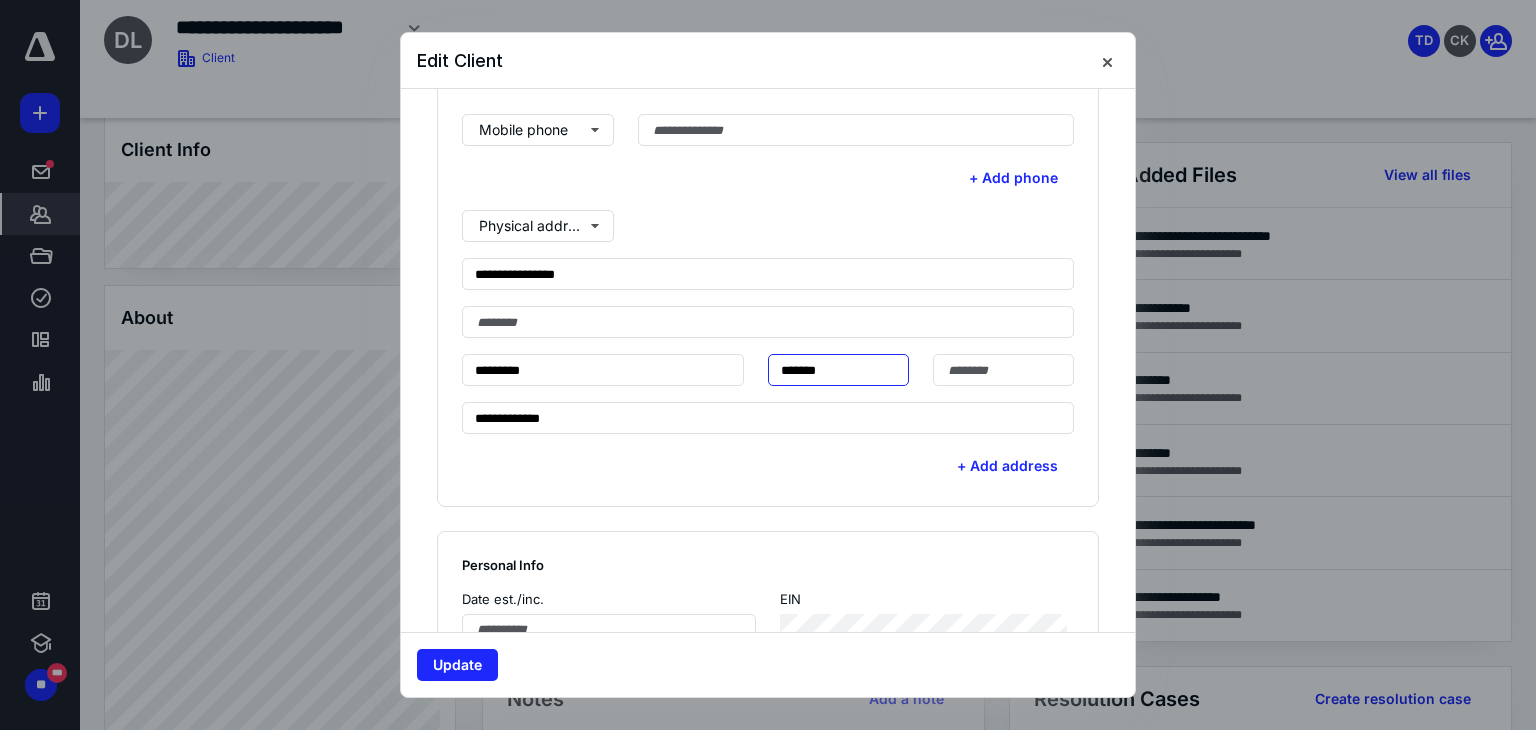 type on "*******" 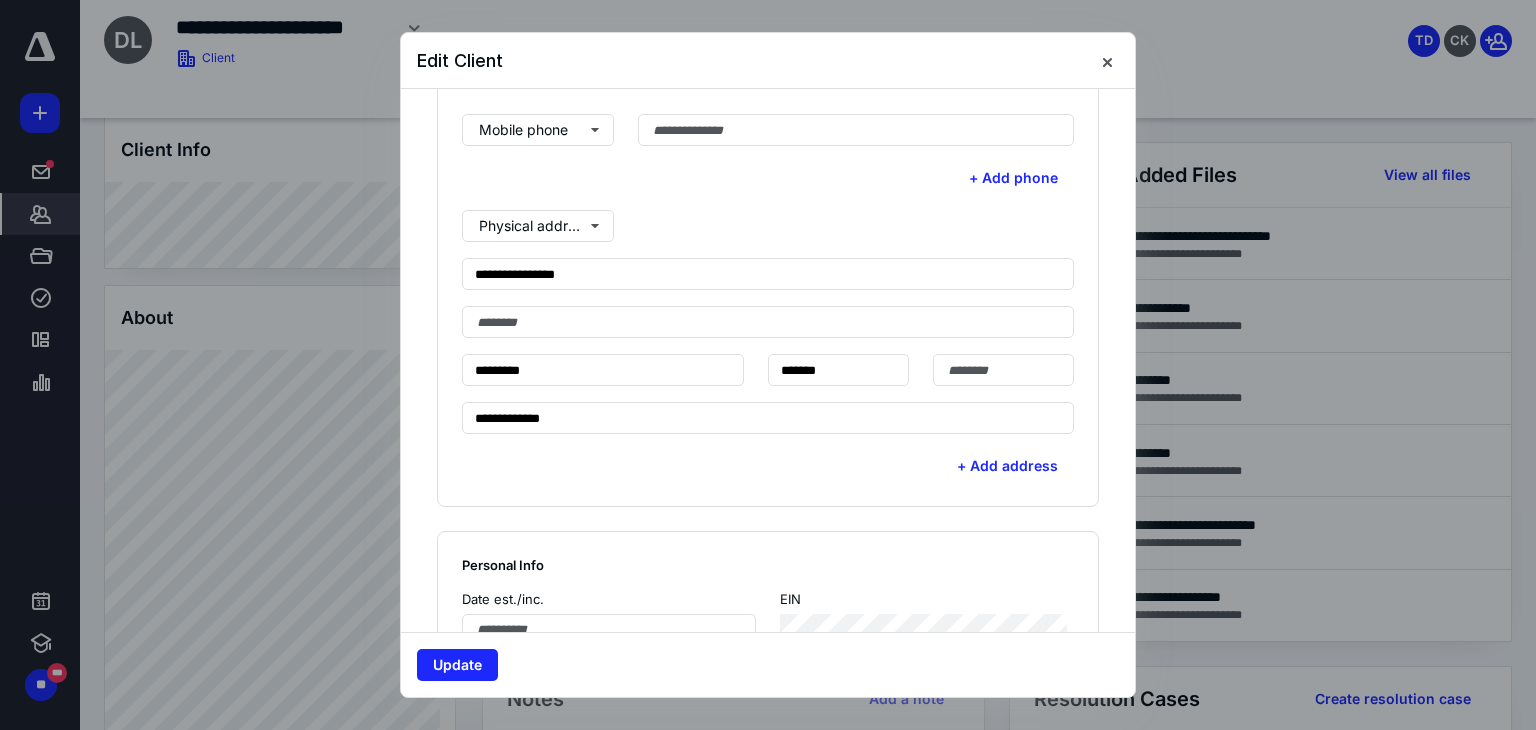 click on "**********" at bounding box center (768, 322) 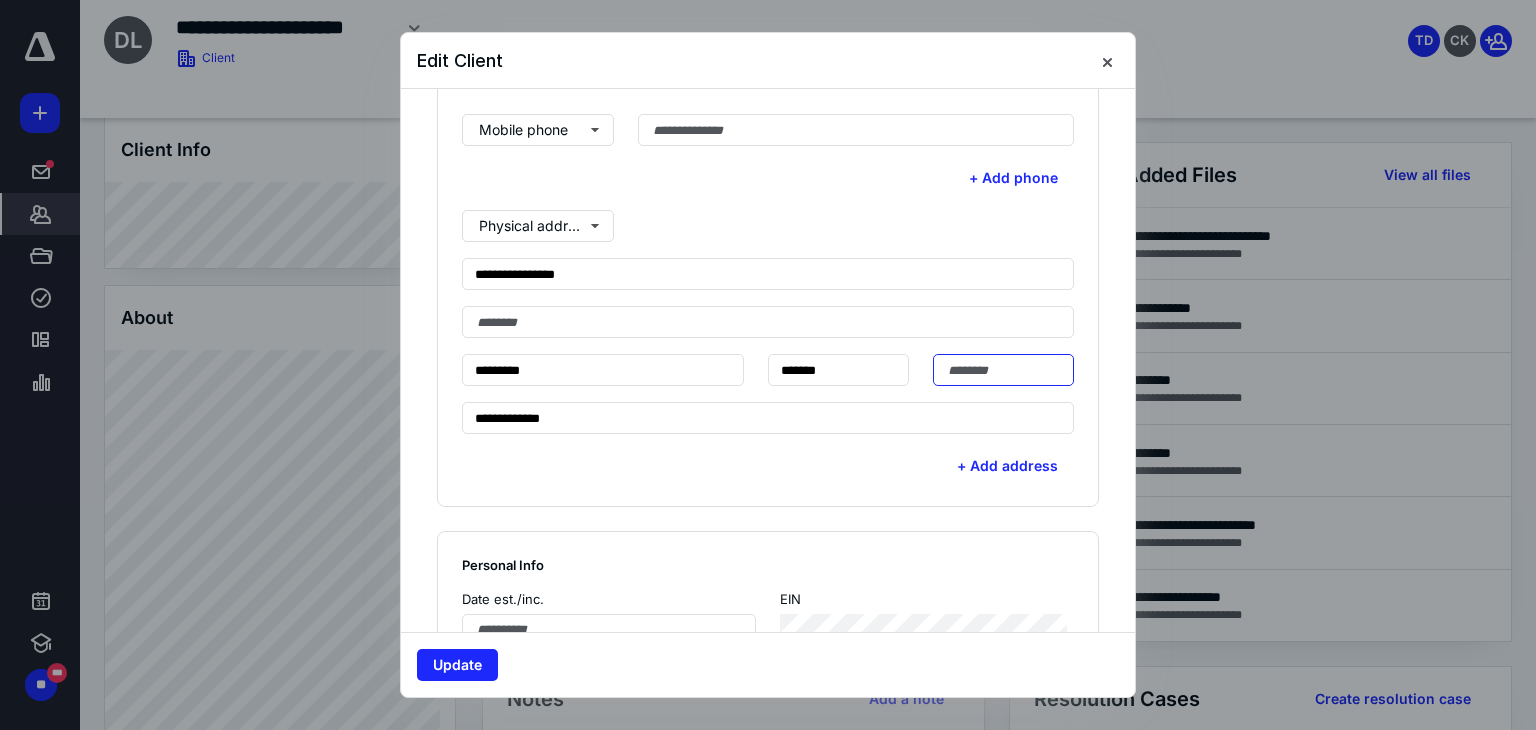 click at bounding box center (1003, 370) 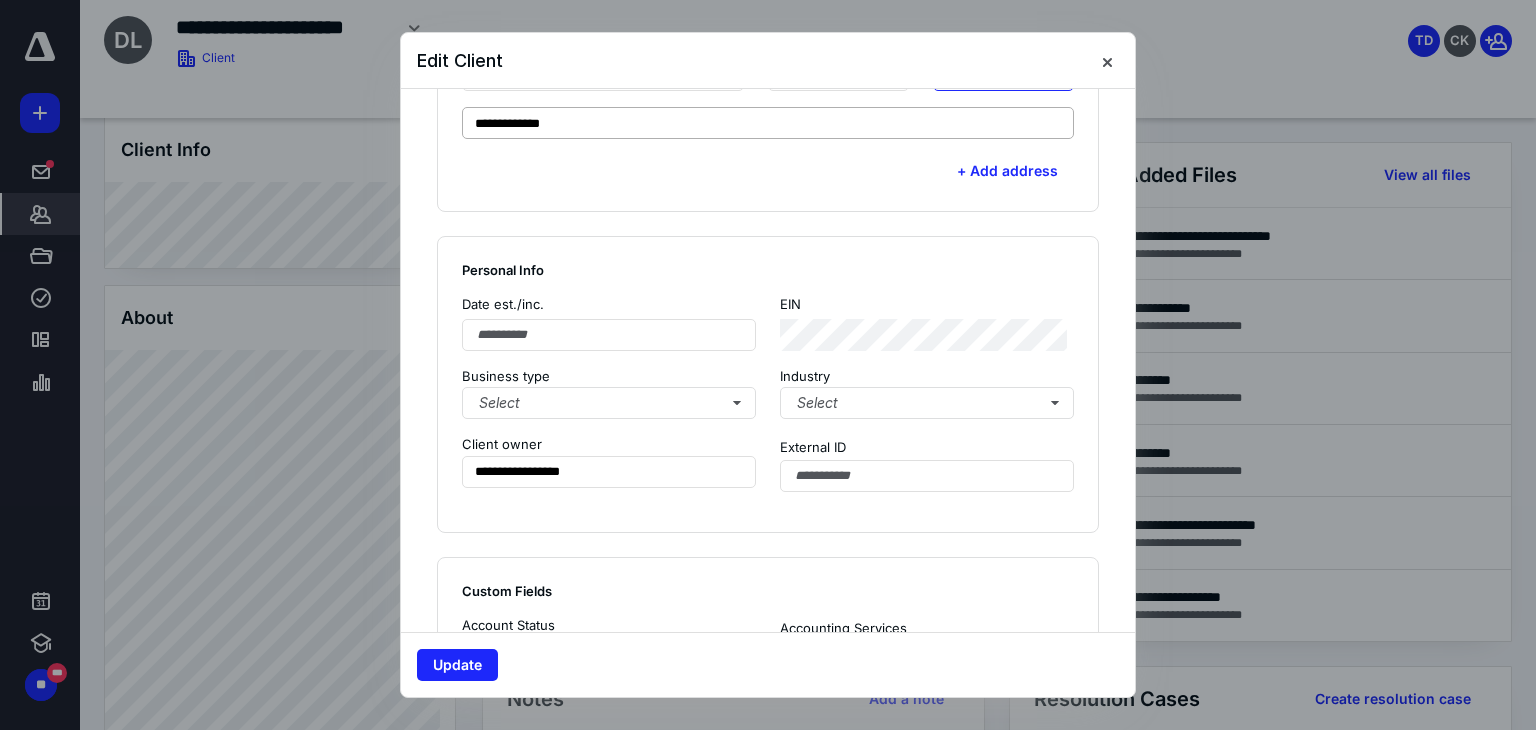 scroll, scrollTop: 976, scrollLeft: 0, axis: vertical 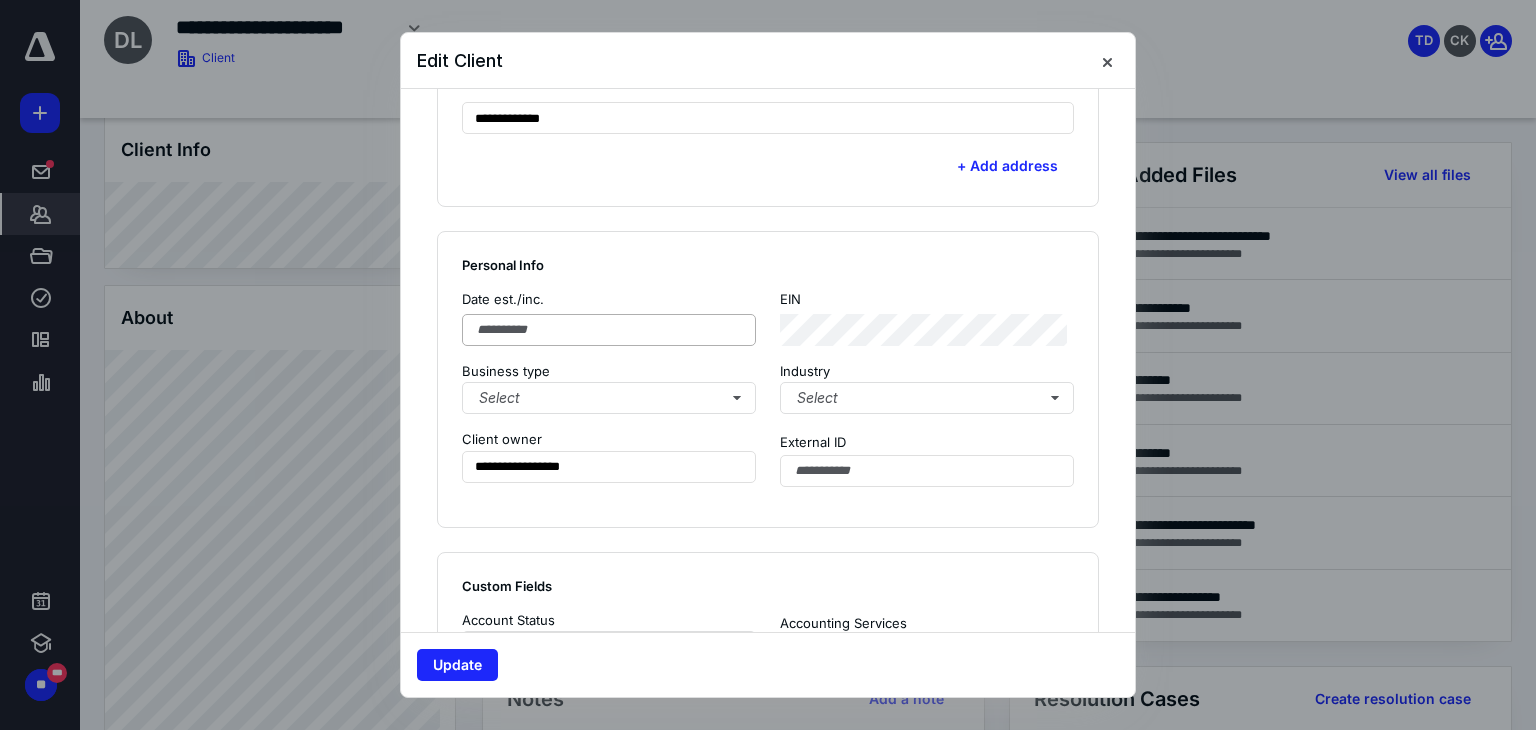 type on "*****" 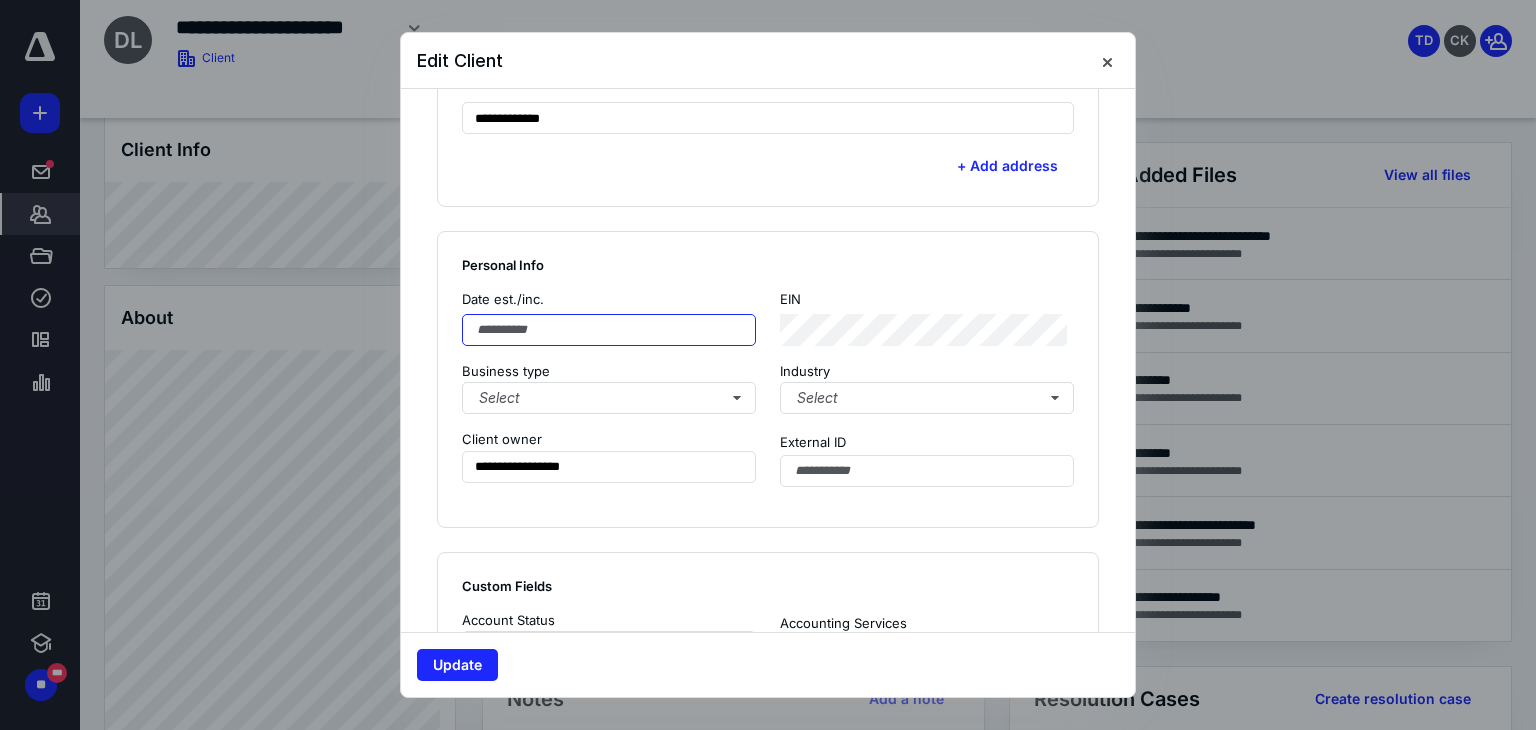 click at bounding box center [609, 330] 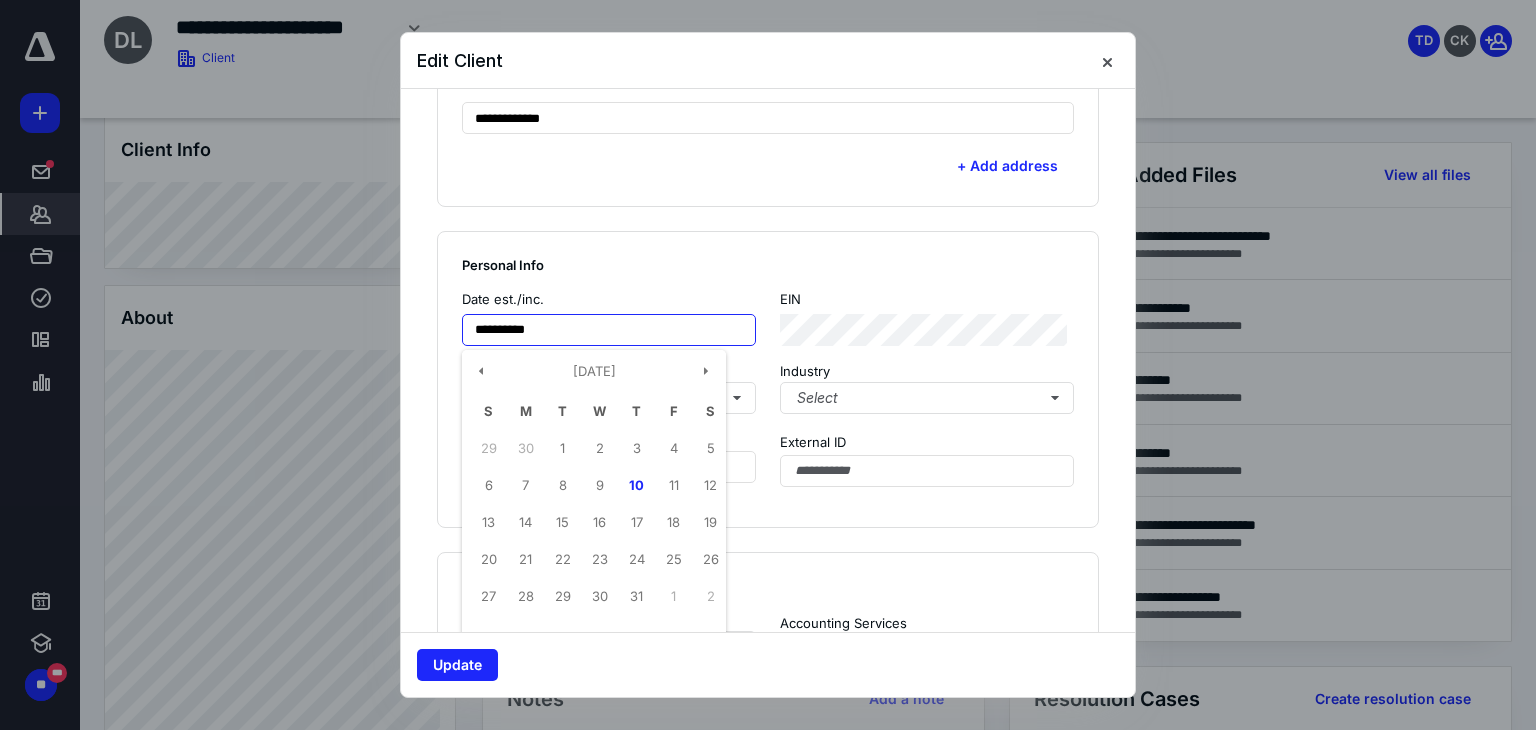 type on "**********" 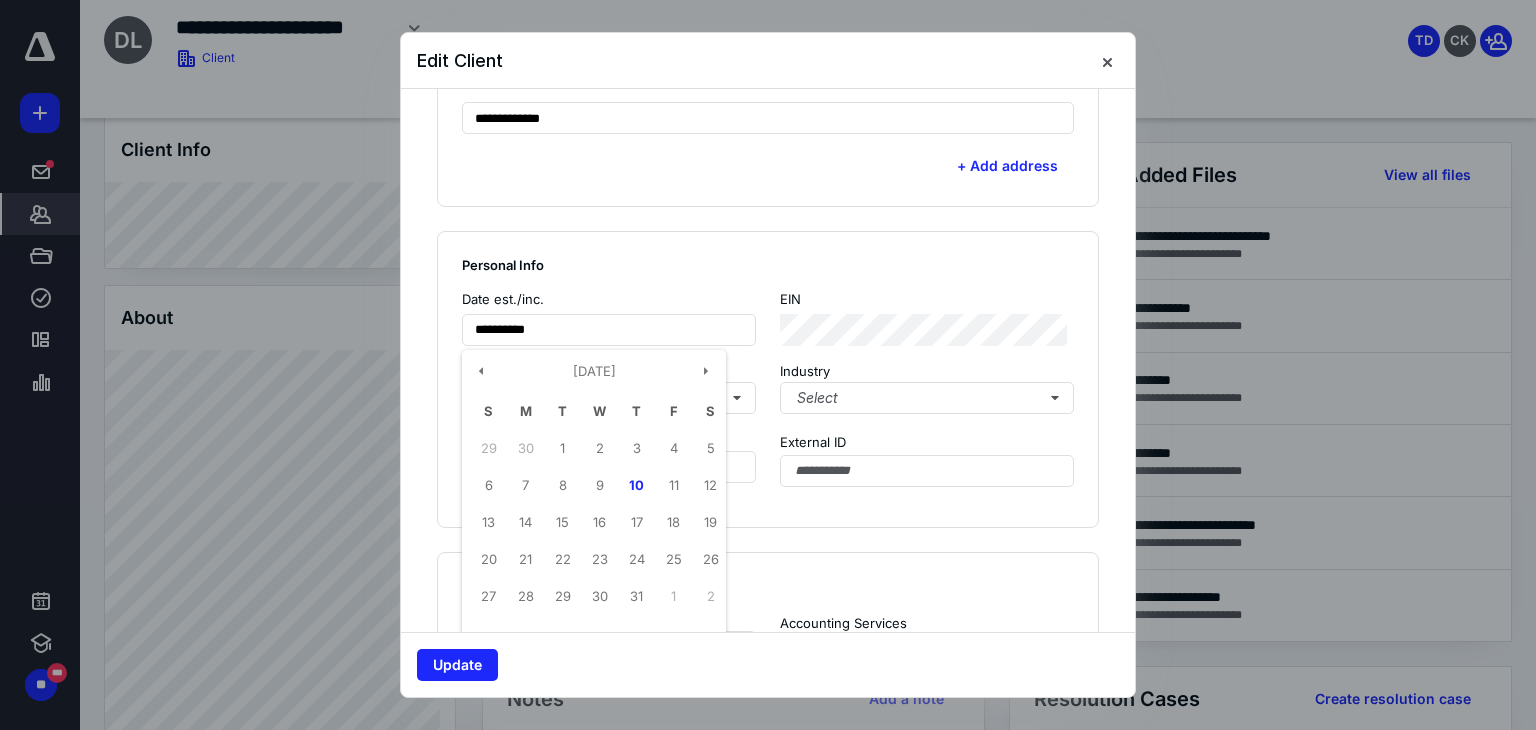 click on "Personal Info" at bounding box center (768, 265) 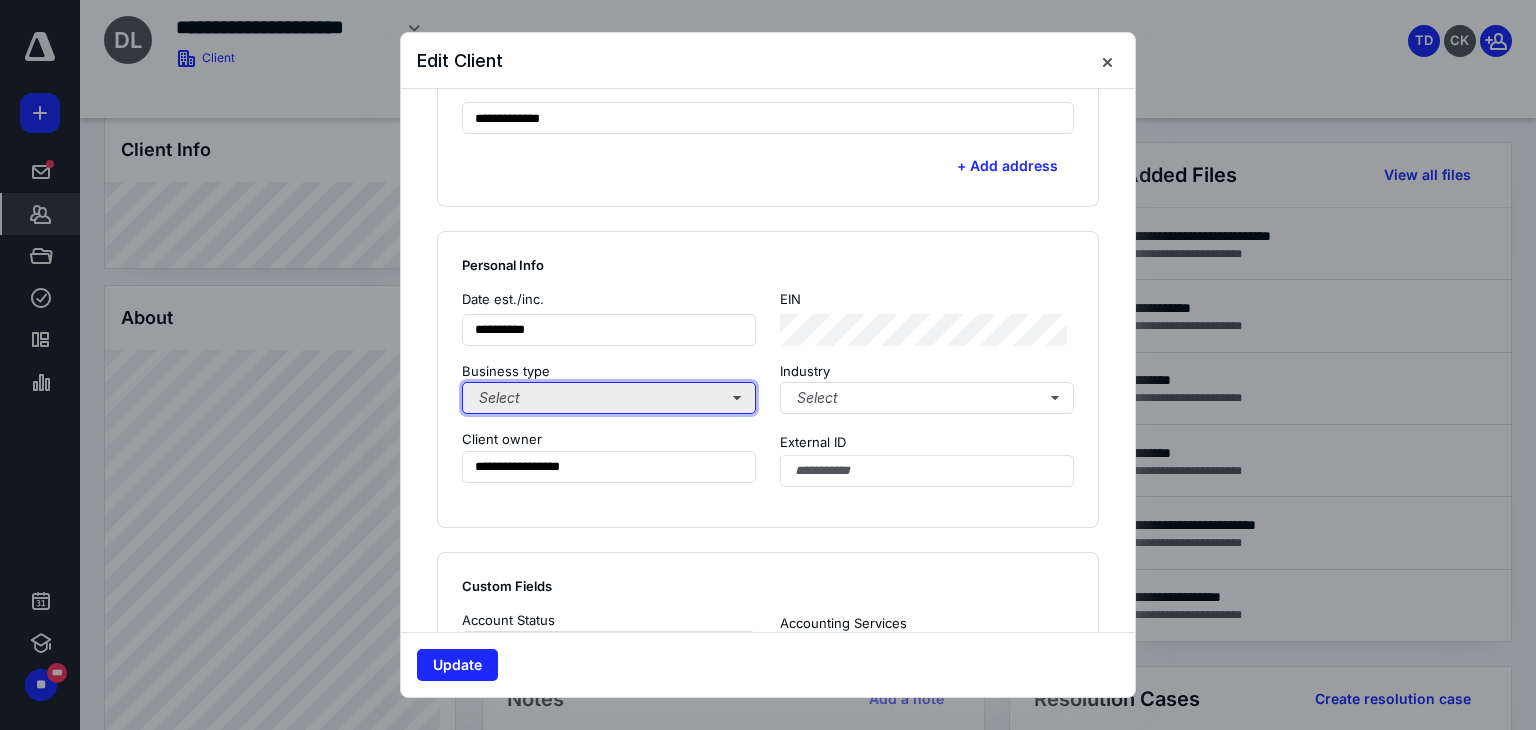 click on "Select" at bounding box center (609, 398) 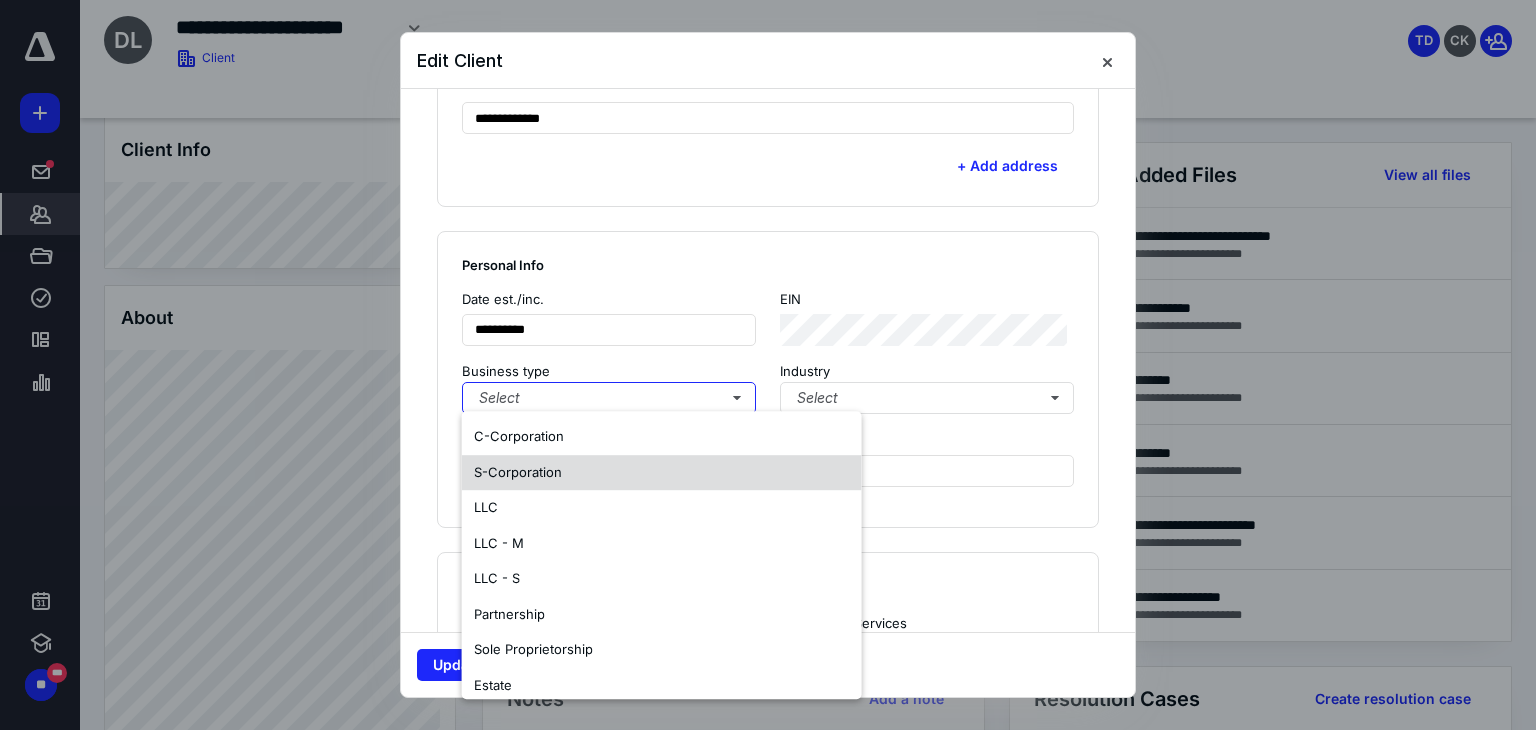click on "S-Corporation" at bounding box center [662, 473] 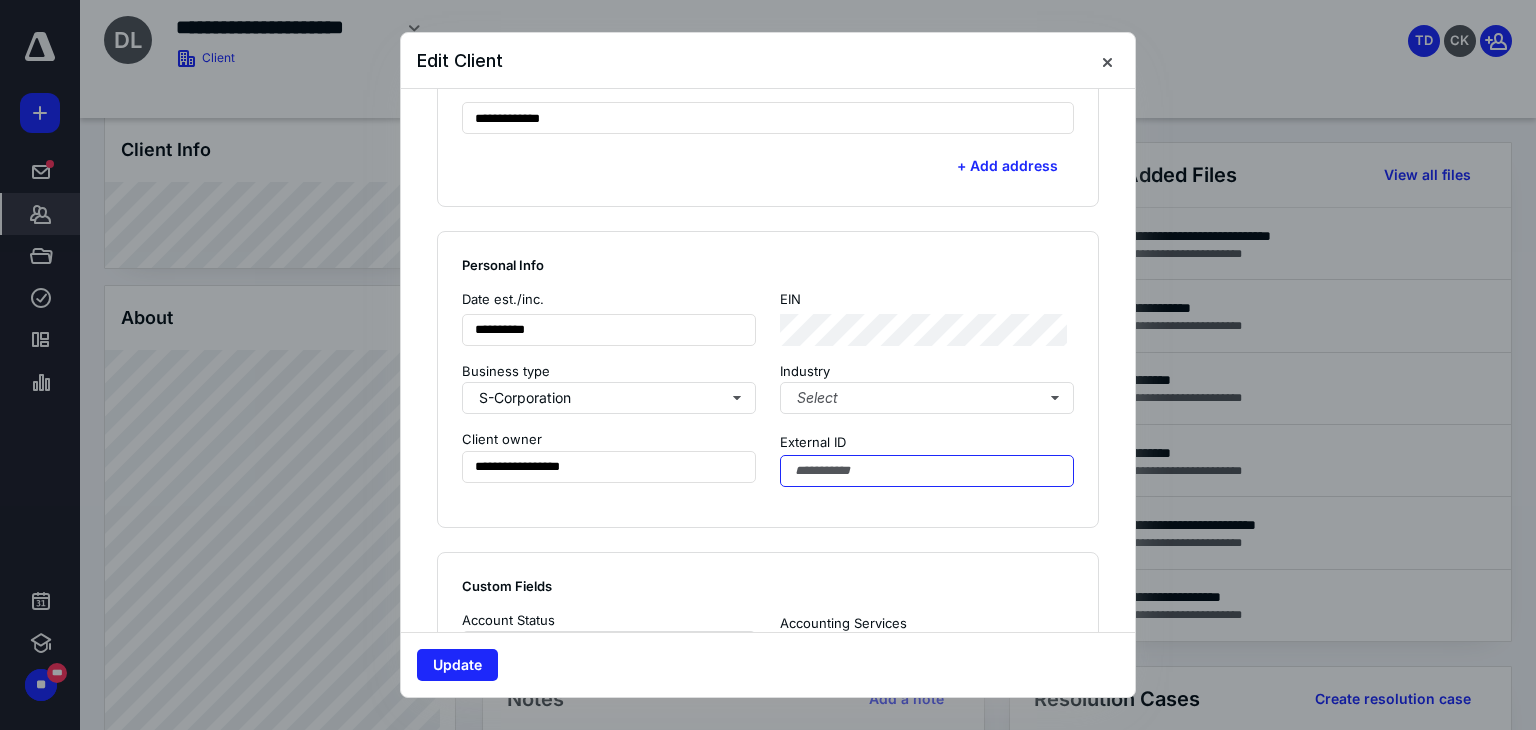 click at bounding box center (927, 471) 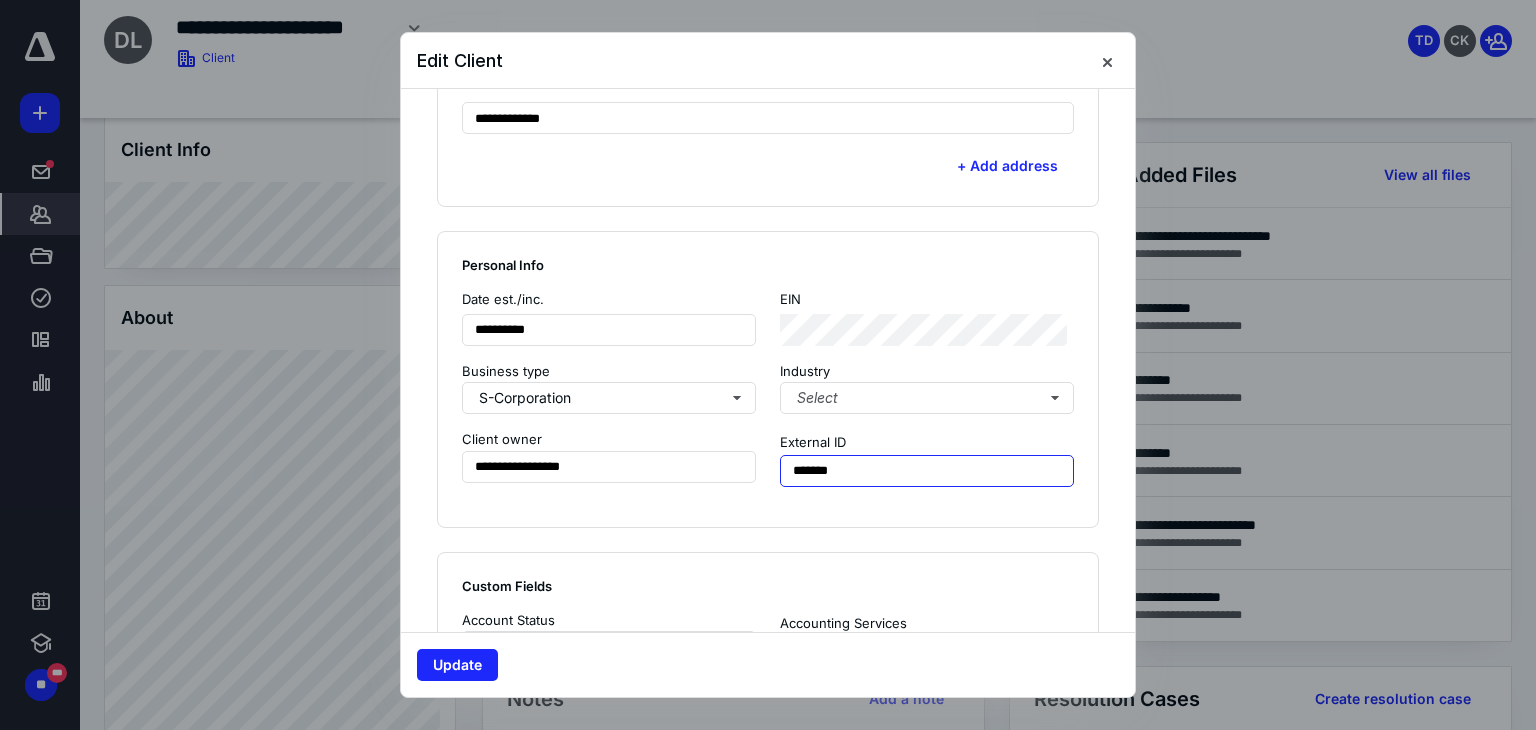 type on "*******" 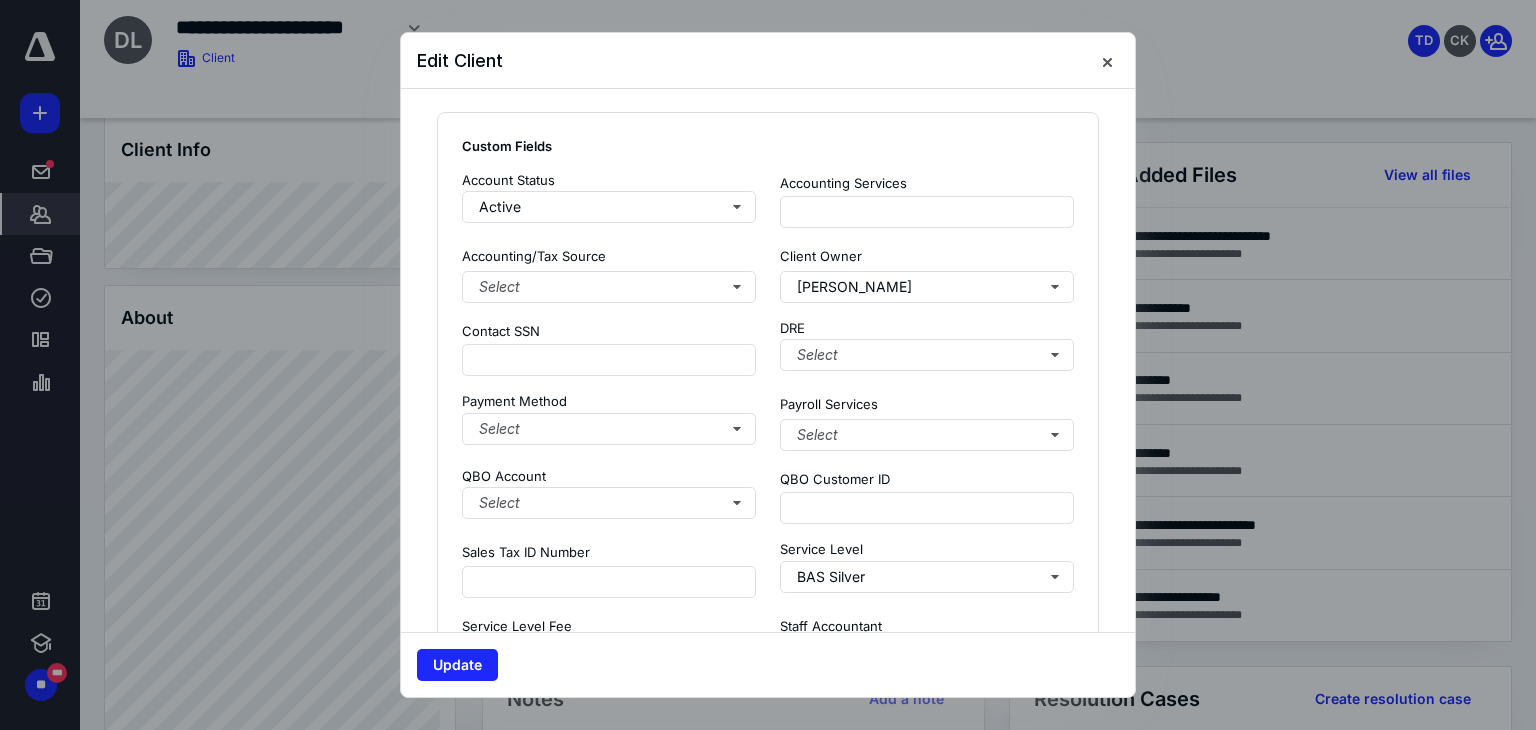 scroll, scrollTop: 1428, scrollLeft: 0, axis: vertical 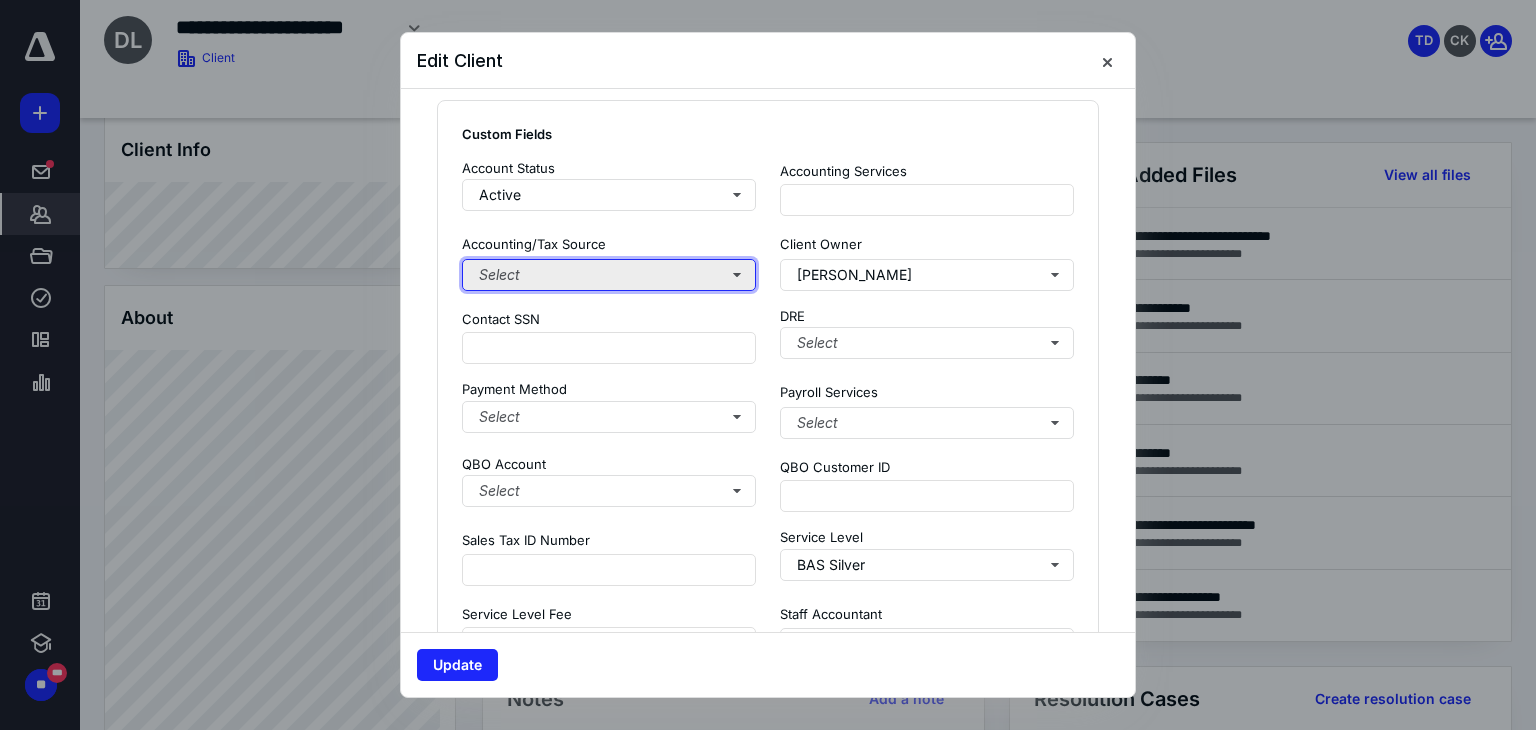 click on "Select" at bounding box center [609, 275] 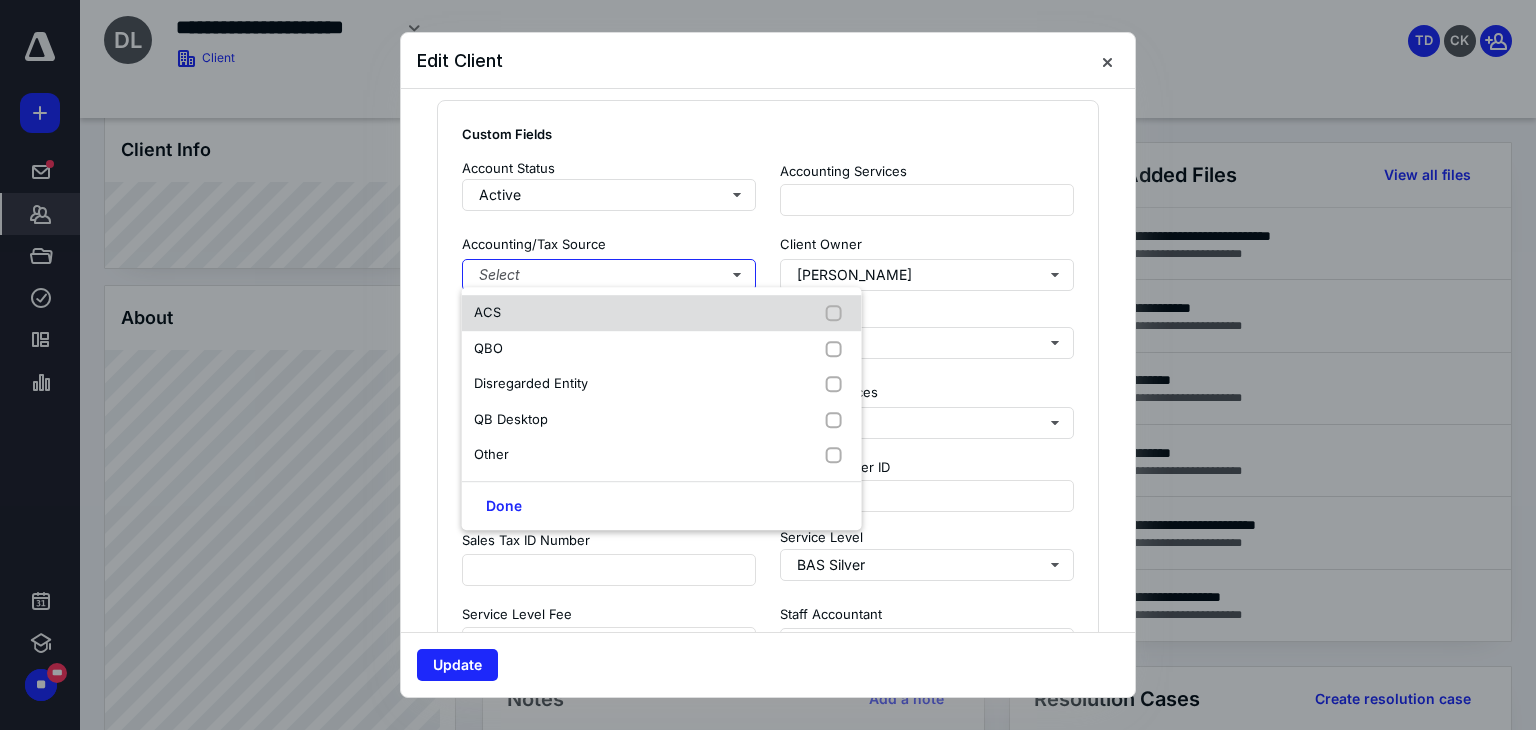 click on "ACS" at bounding box center [662, 313] 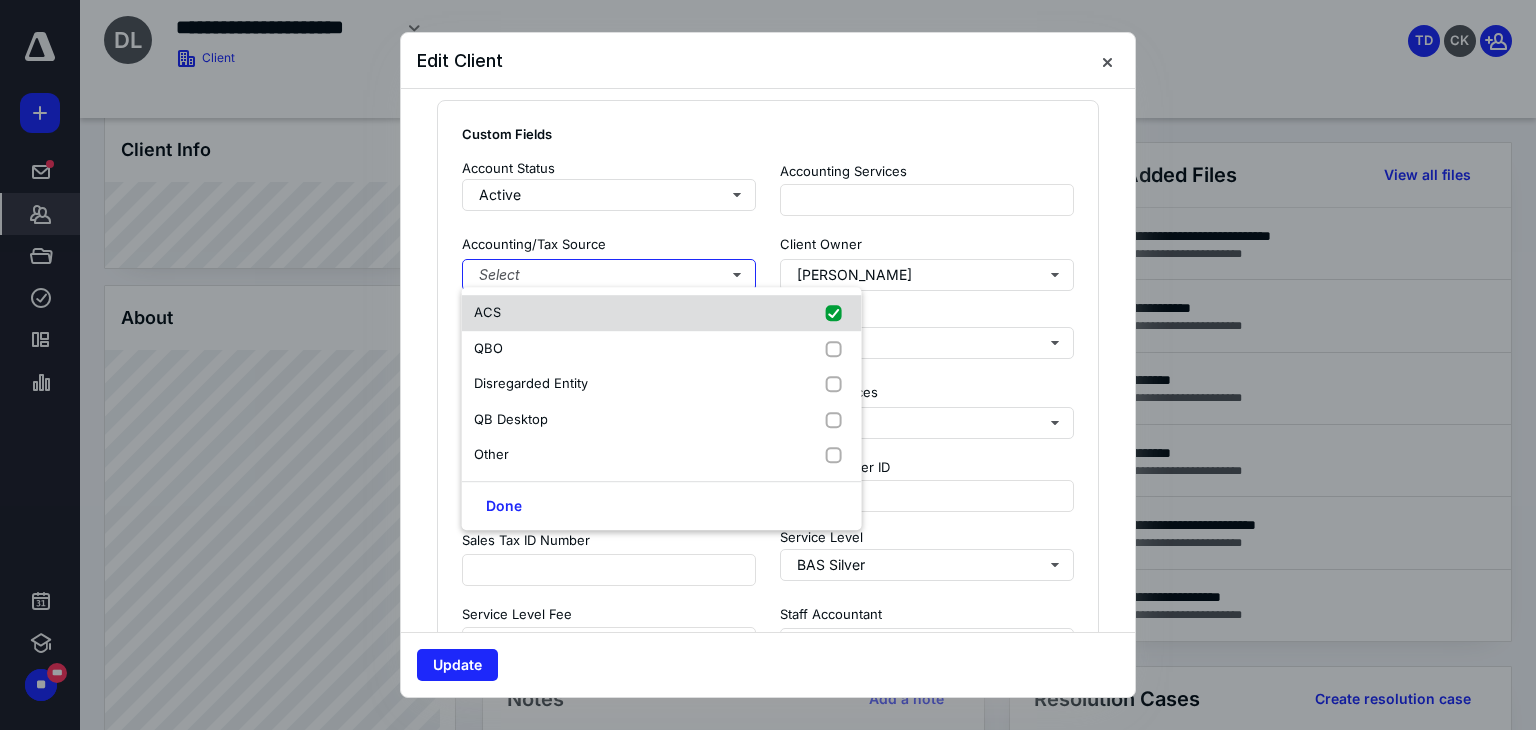 checkbox on "true" 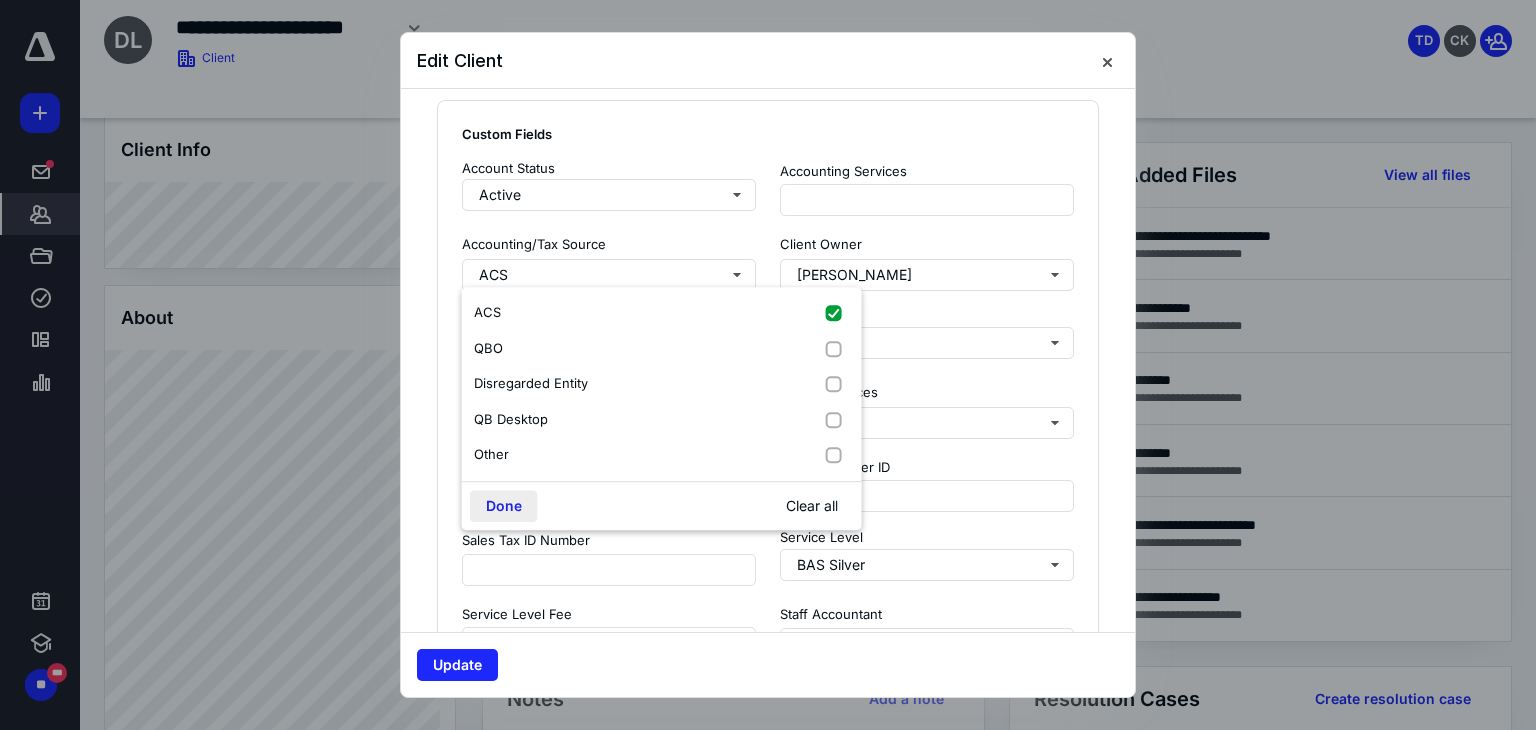 click on "Done" at bounding box center (504, 506) 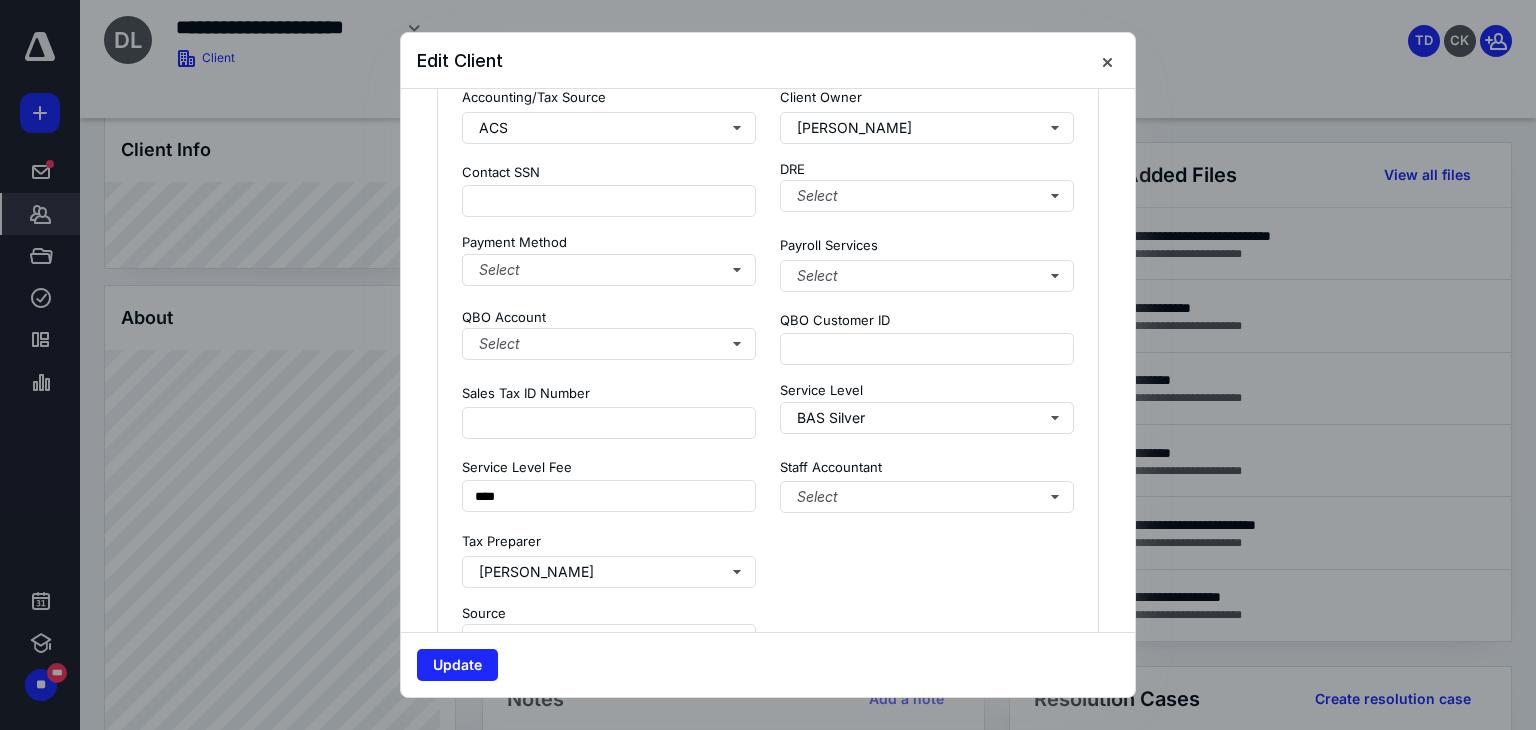 scroll, scrollTop: 1623, scrollLeft: 0, axis: vertical 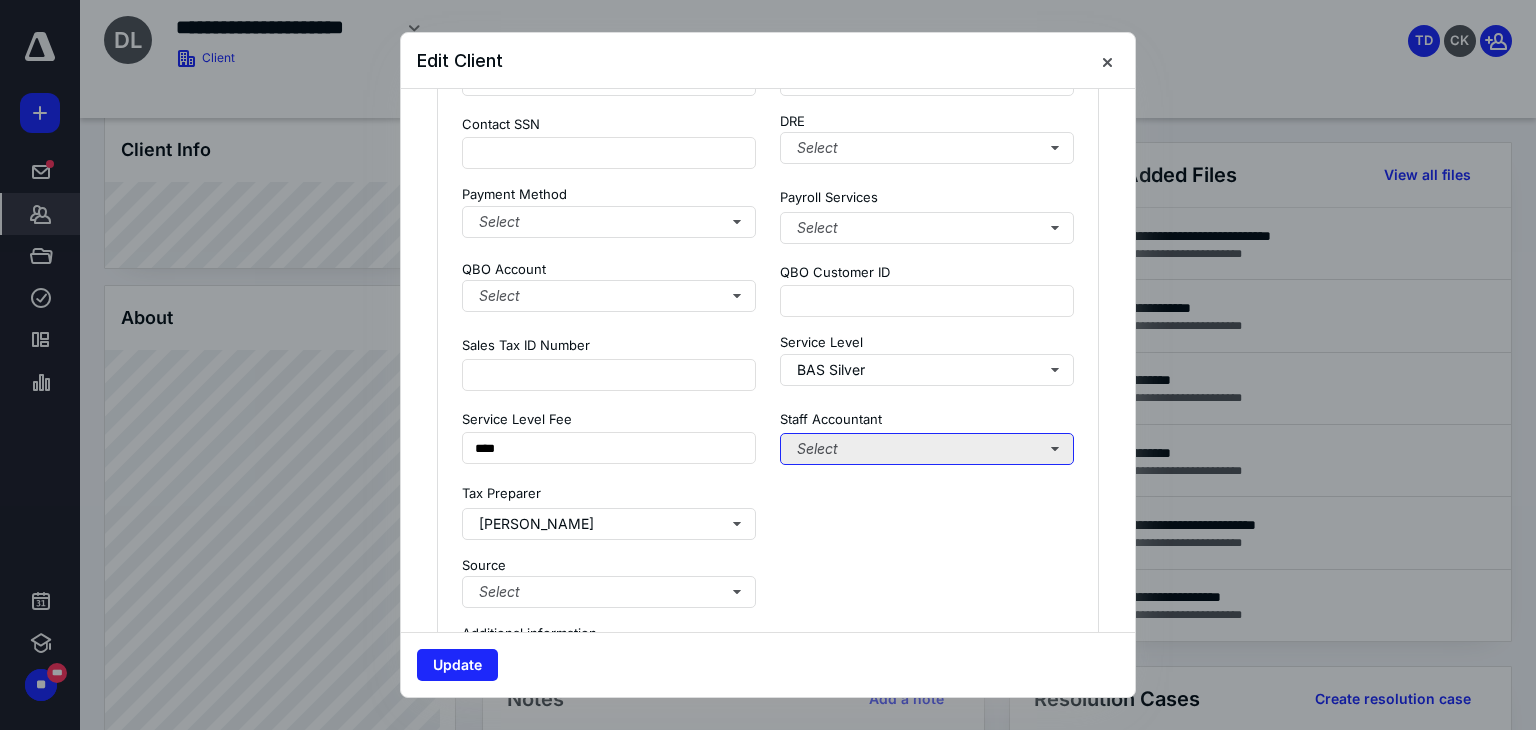 click on "Select" at bounding box center [927, 449] 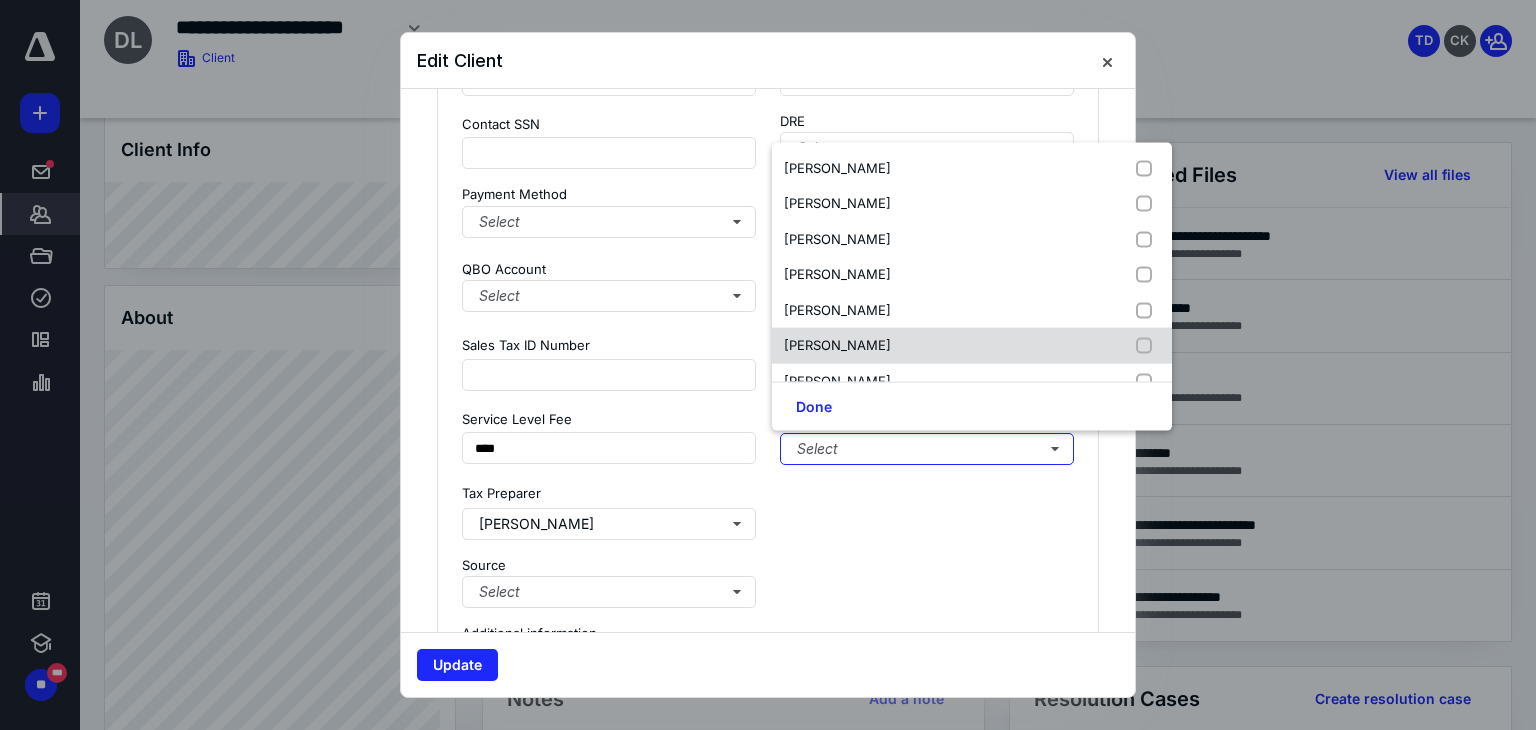 scroll, scrollTop: 204, scrollLeft: 0, axis: vertical 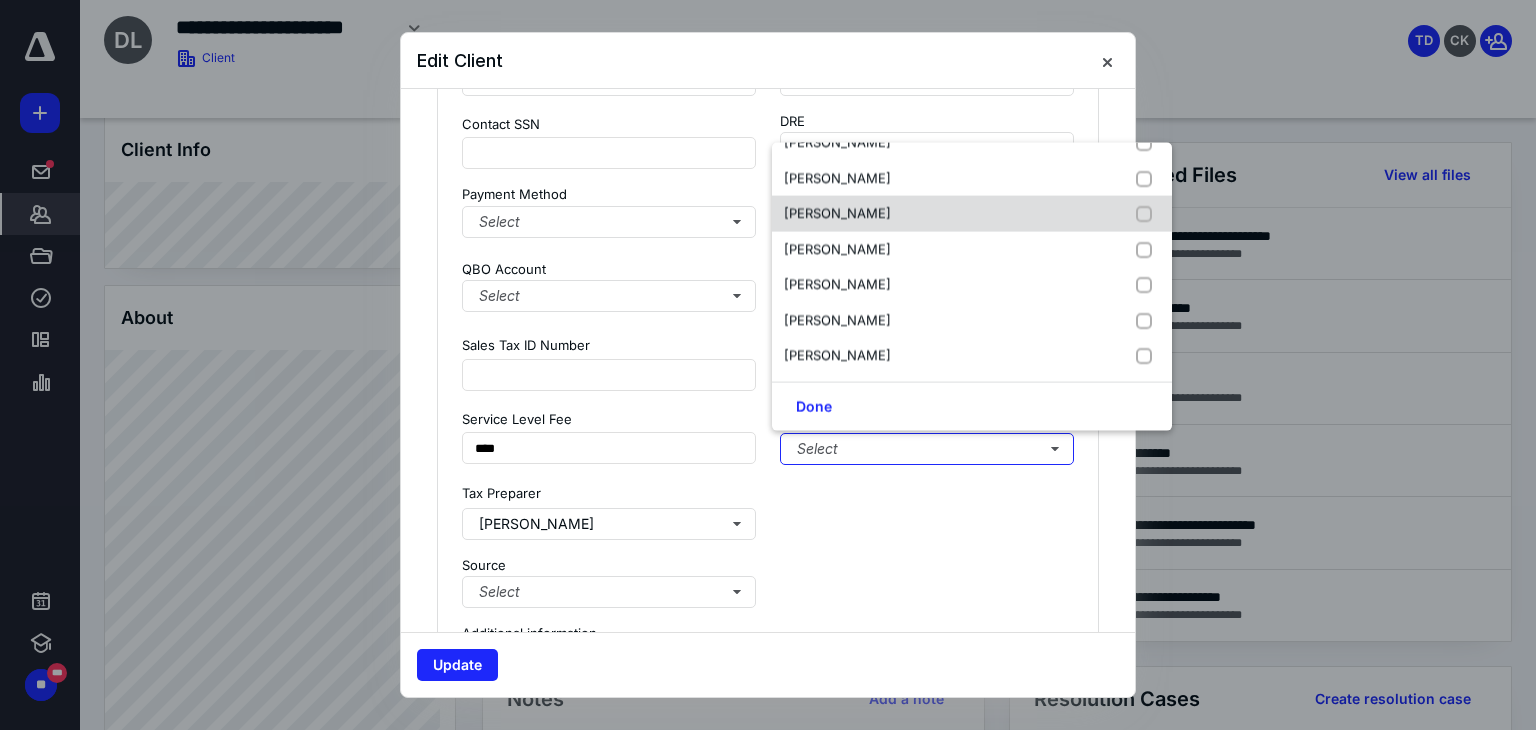 click on "[PERSON_NAME]" at bounding box center (837, 213) 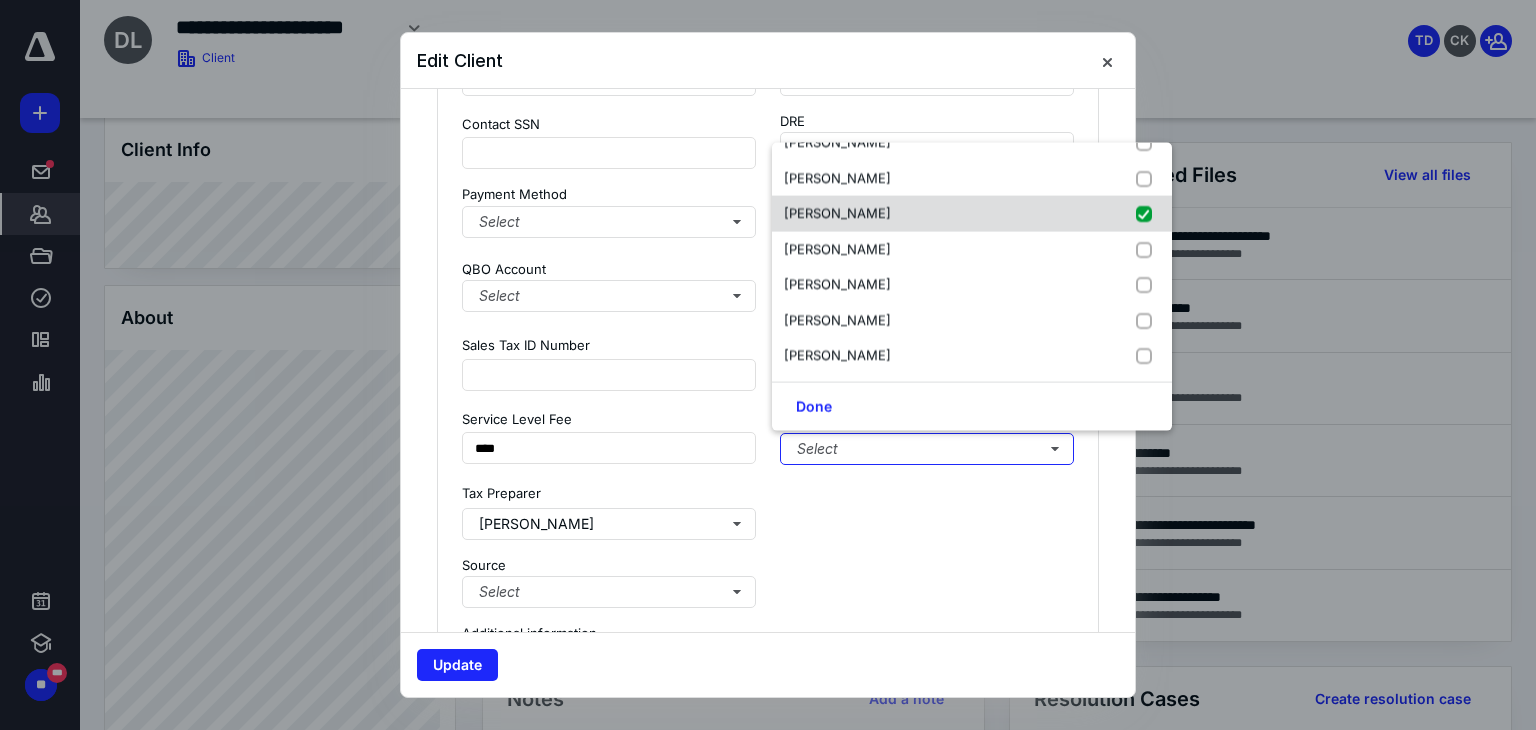 checkbox on "true" 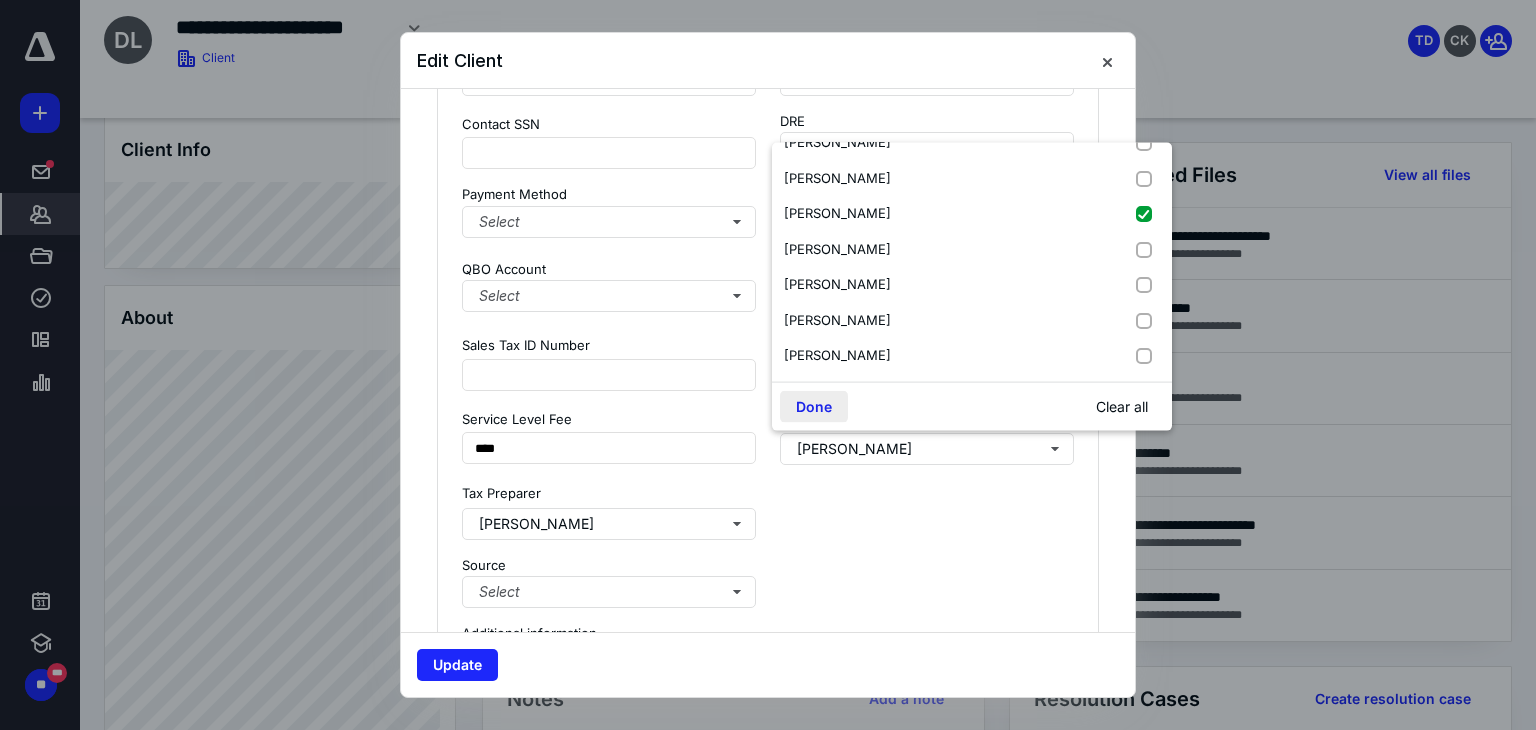 click on "Done" at bounding box center (814, 407) 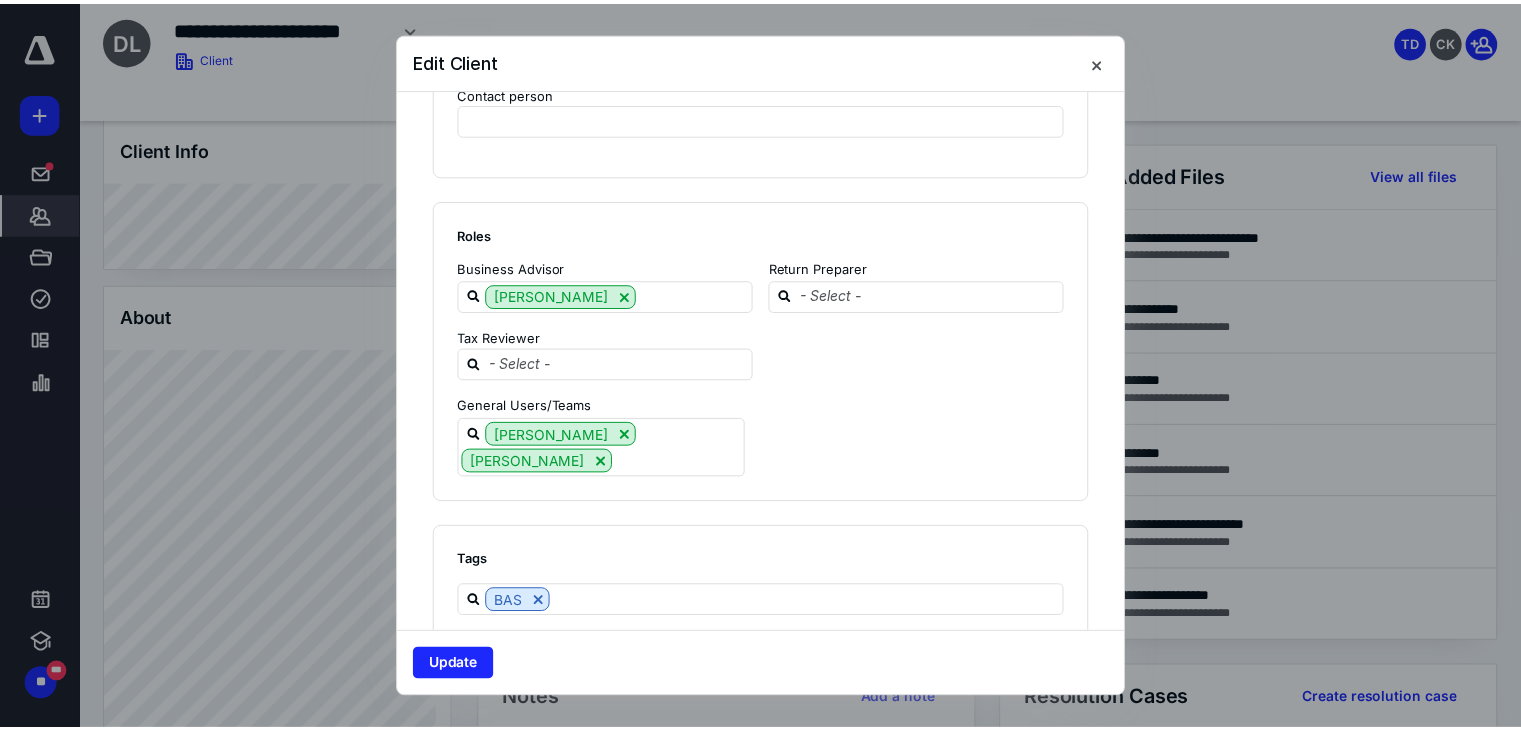 scroll, scrollTop: 2294, scrollLeft: 0, axis: vertical 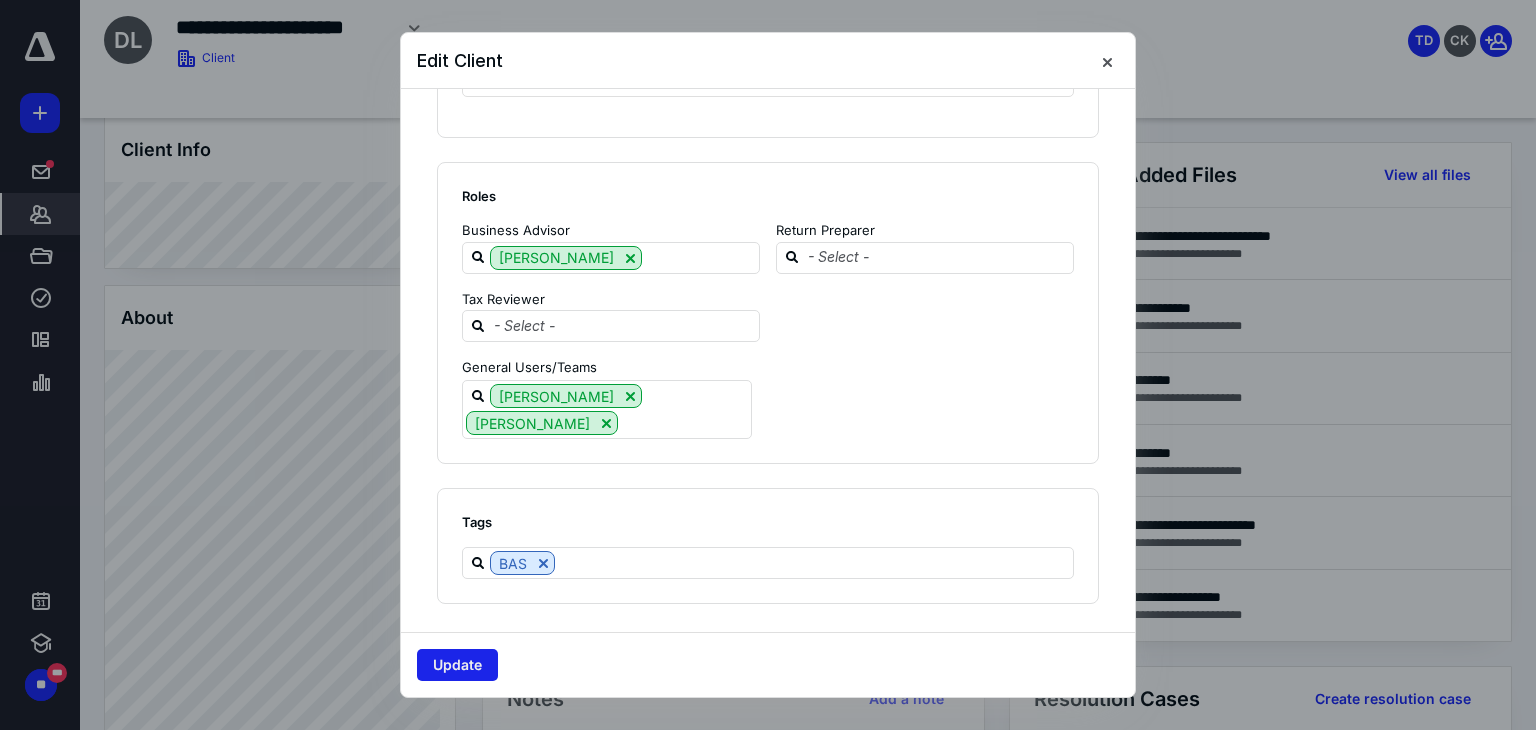 click on "Update" at bounding box center [457, 665] 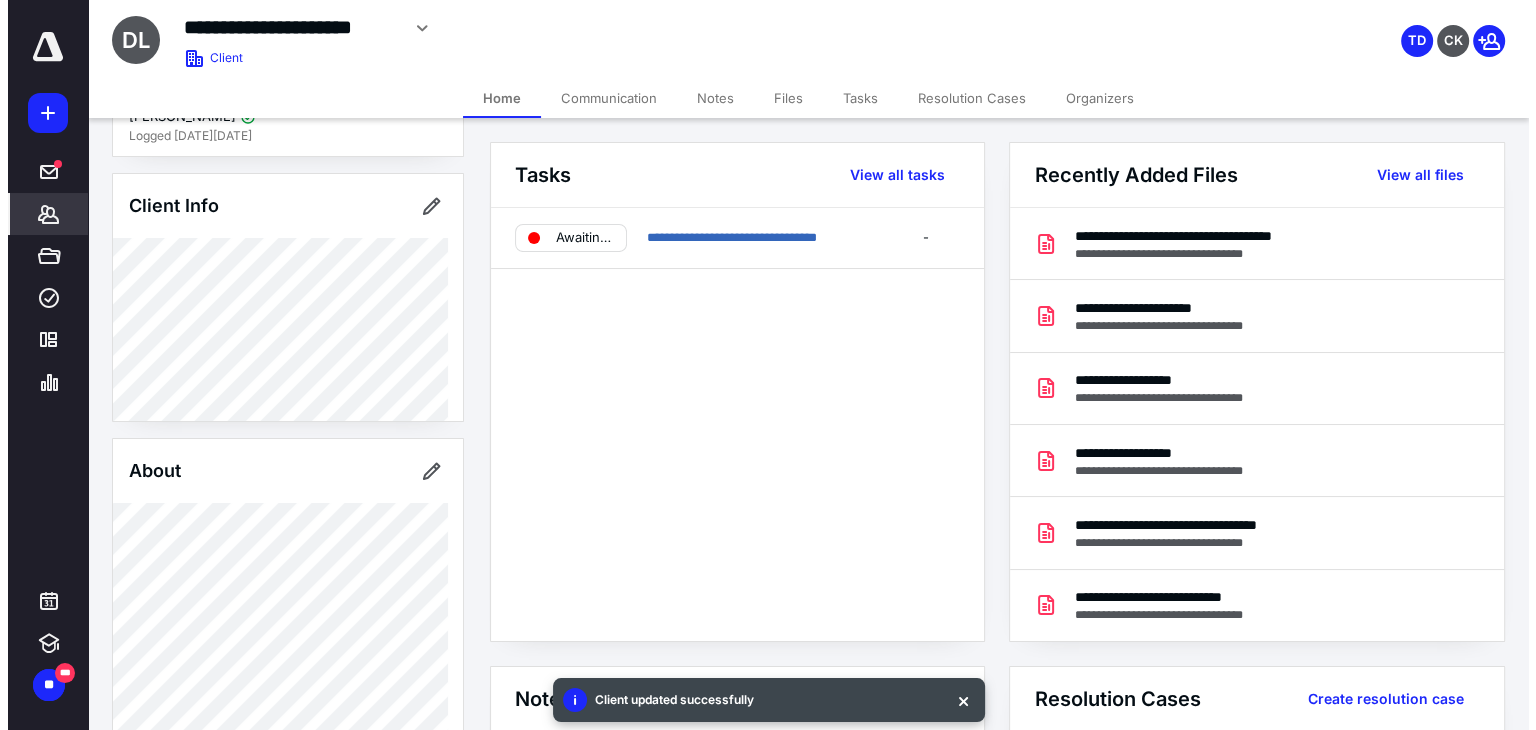 scroll, scrollTop: 0, scrollLeft: 0, axis: both 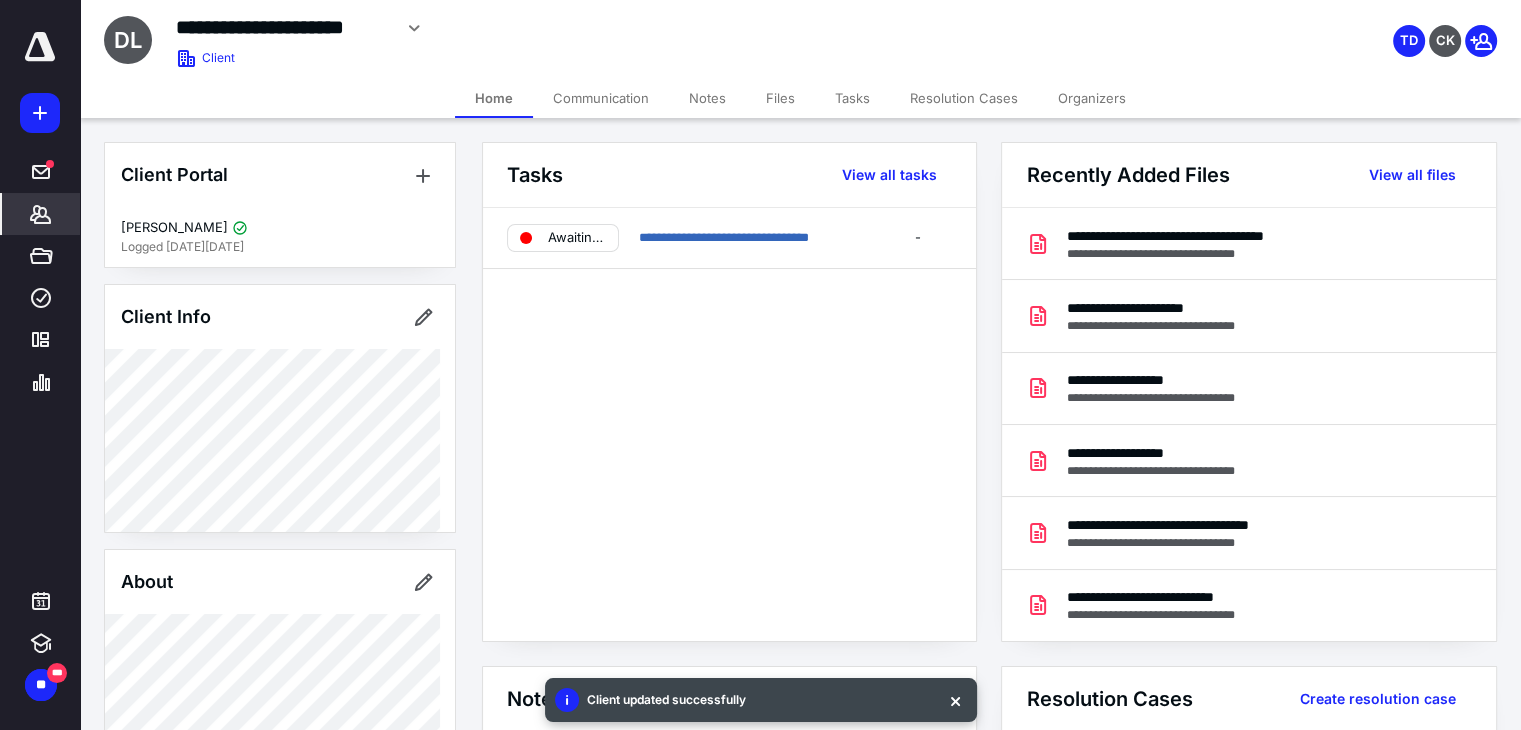 click on "Files" at bounding box center (780, 98) 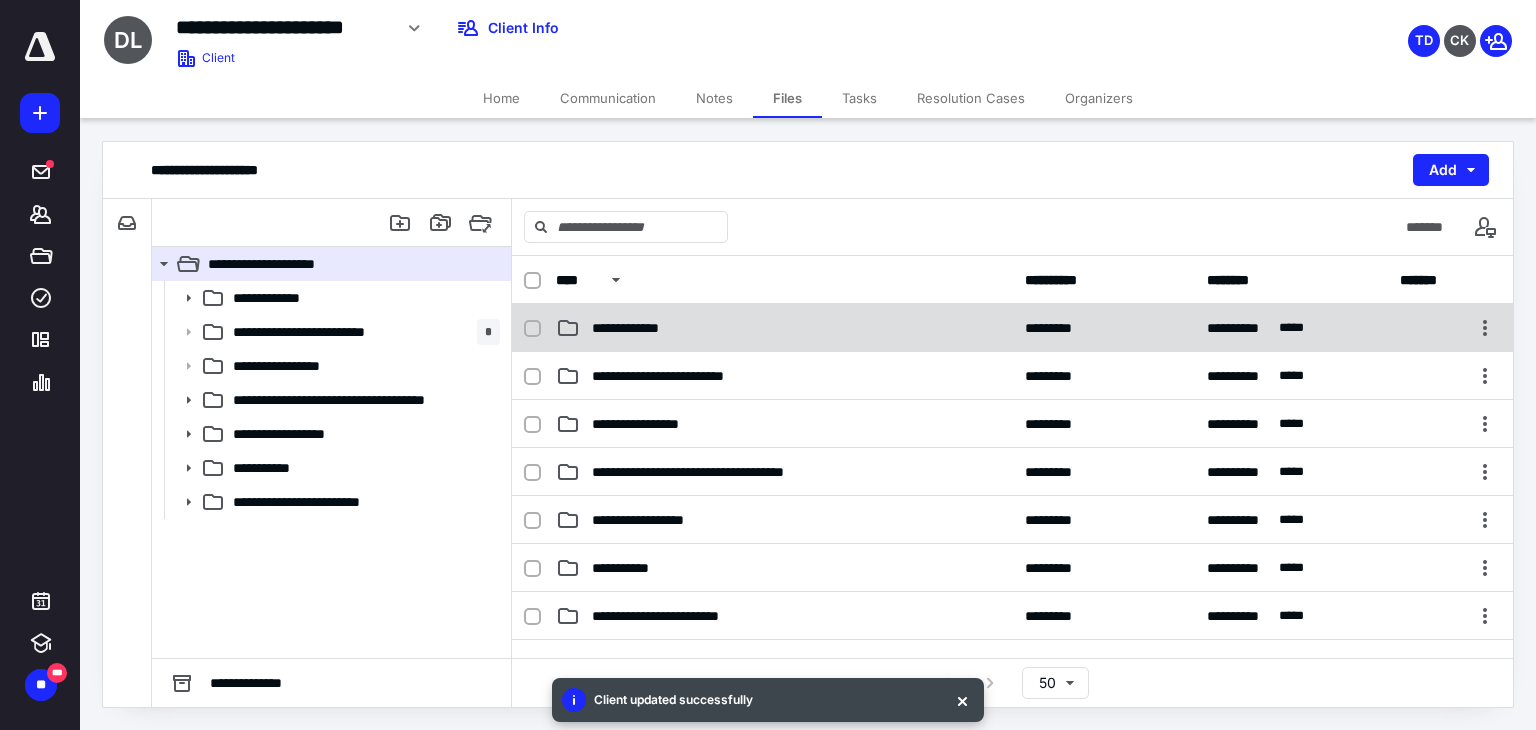 click 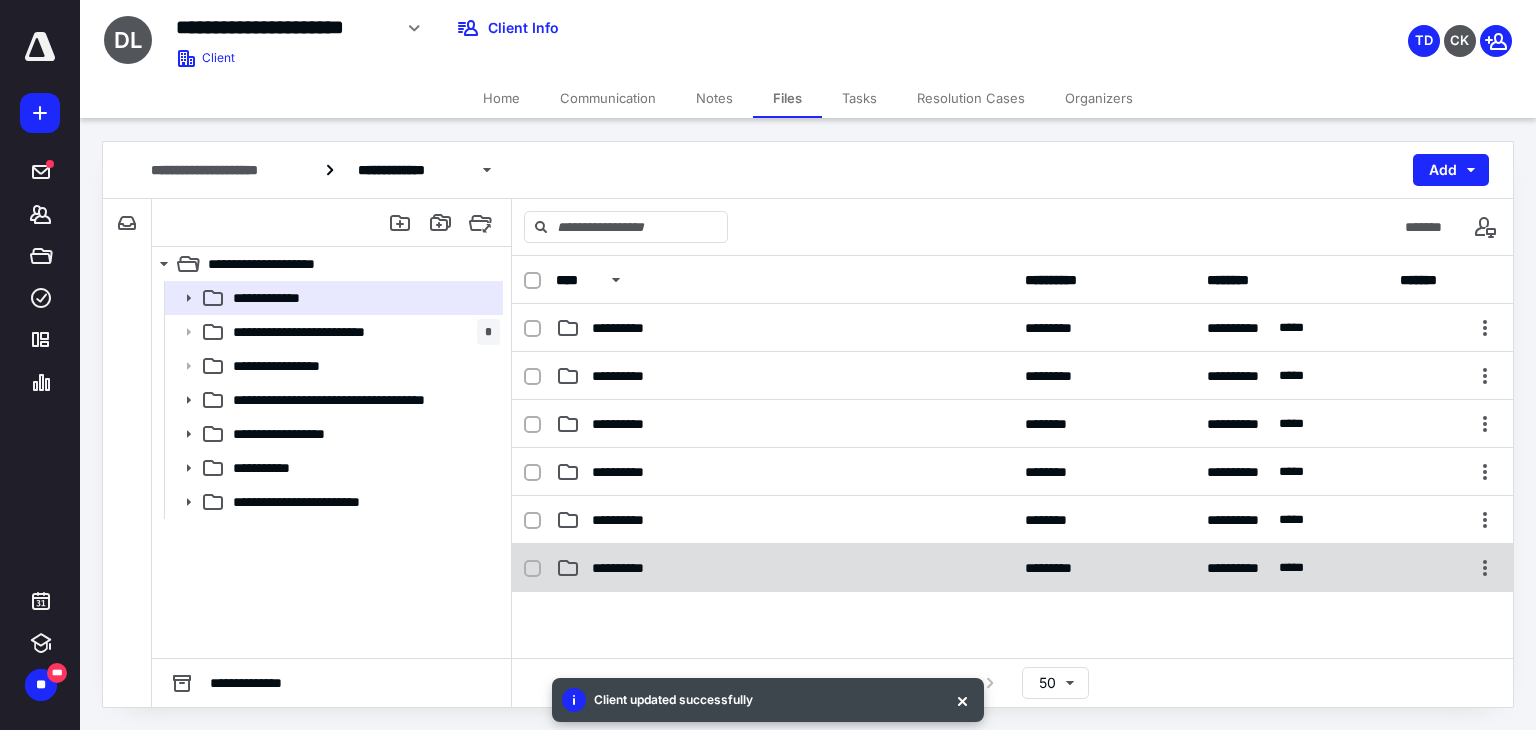 click on "**********" at bounding box center (784, 568) 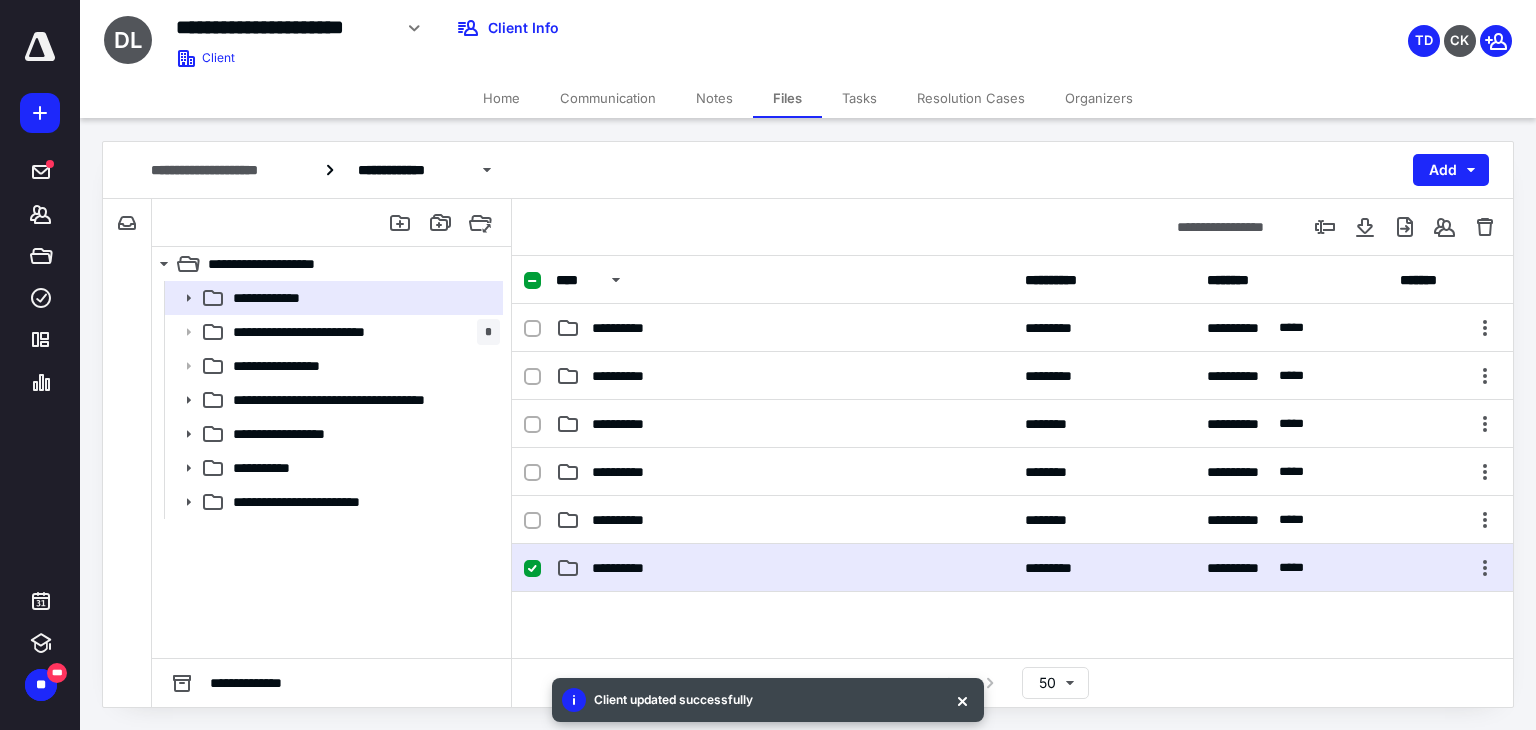 click on "**********" at bounding box center [784, 568] 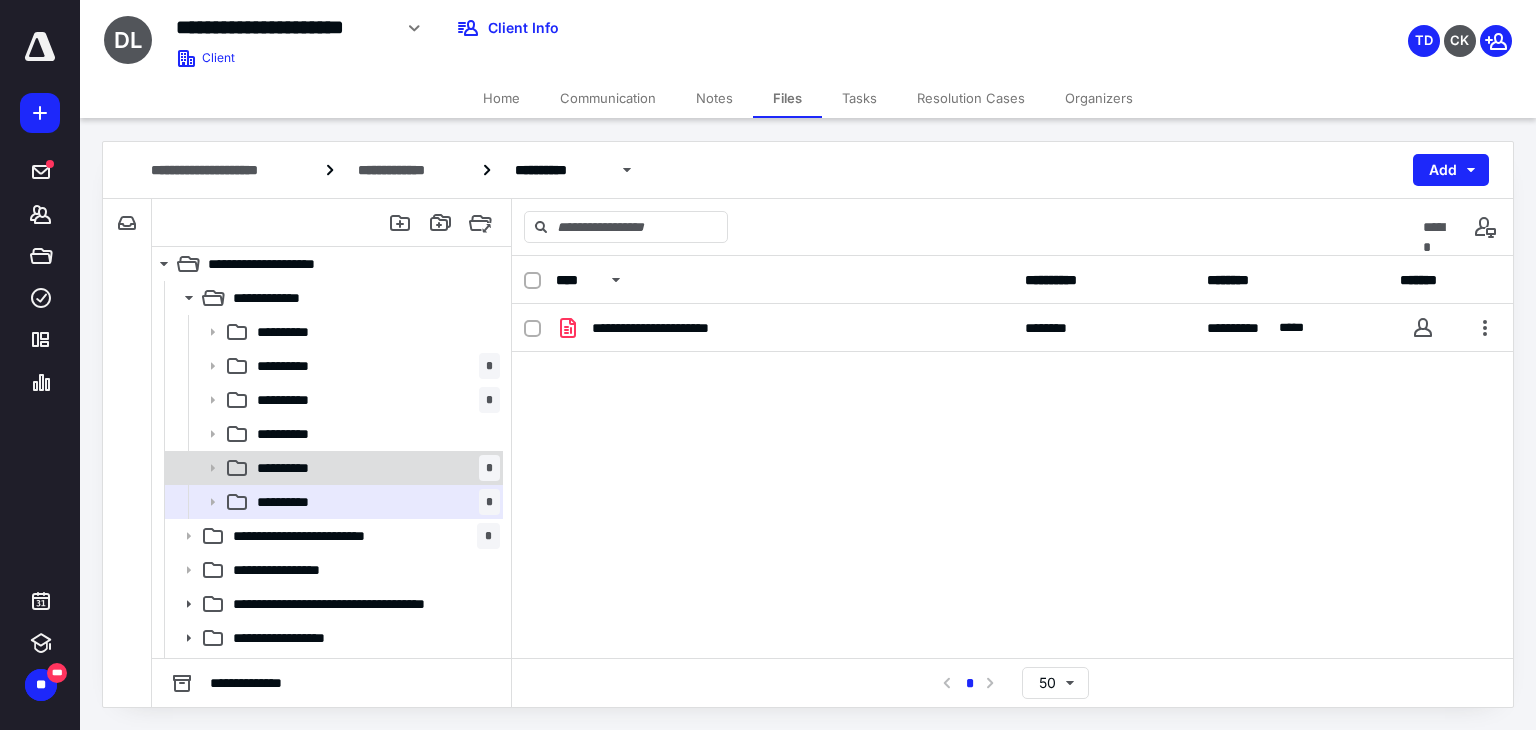 click on "**********" at bounding box center [374, 468] 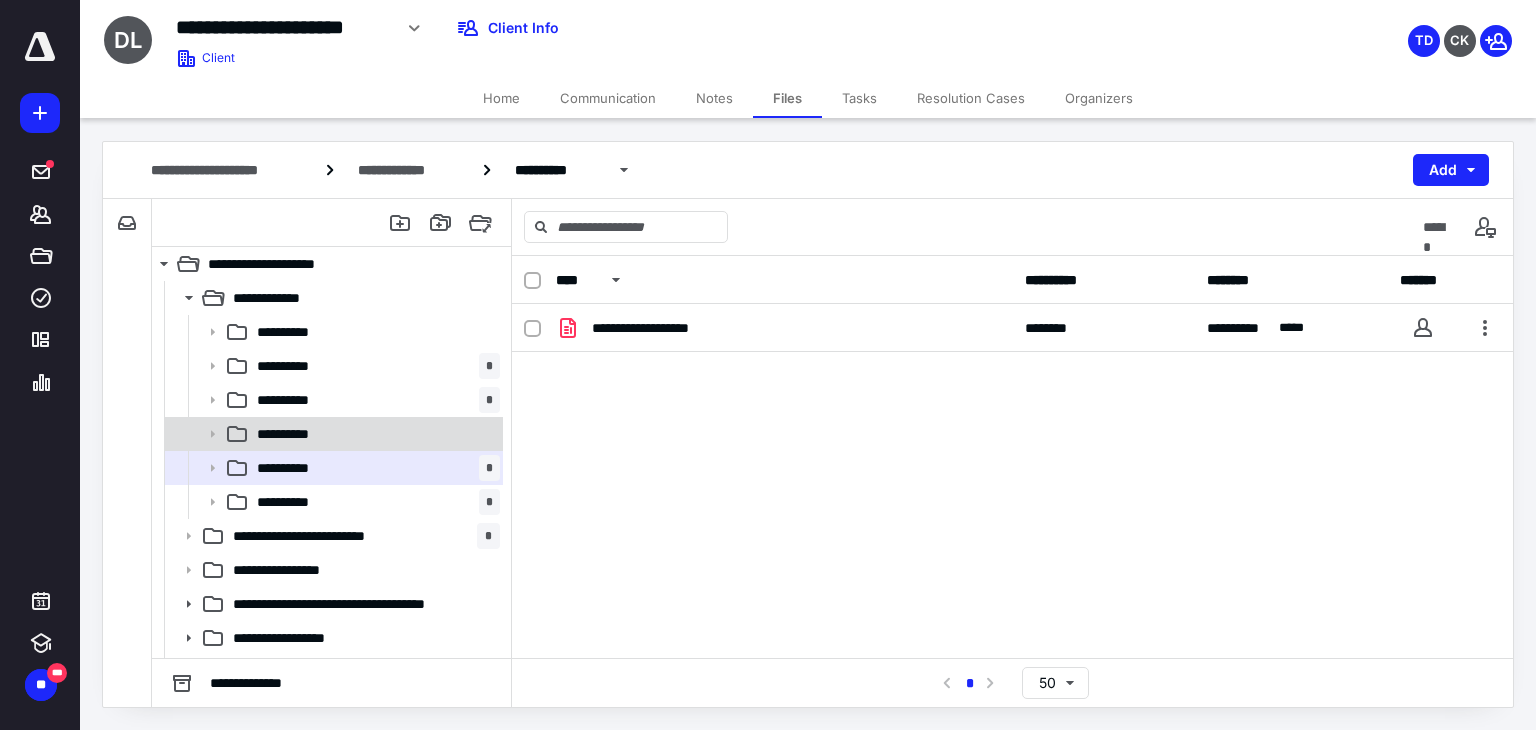 click on "**********" at bounding box center (332, 434) 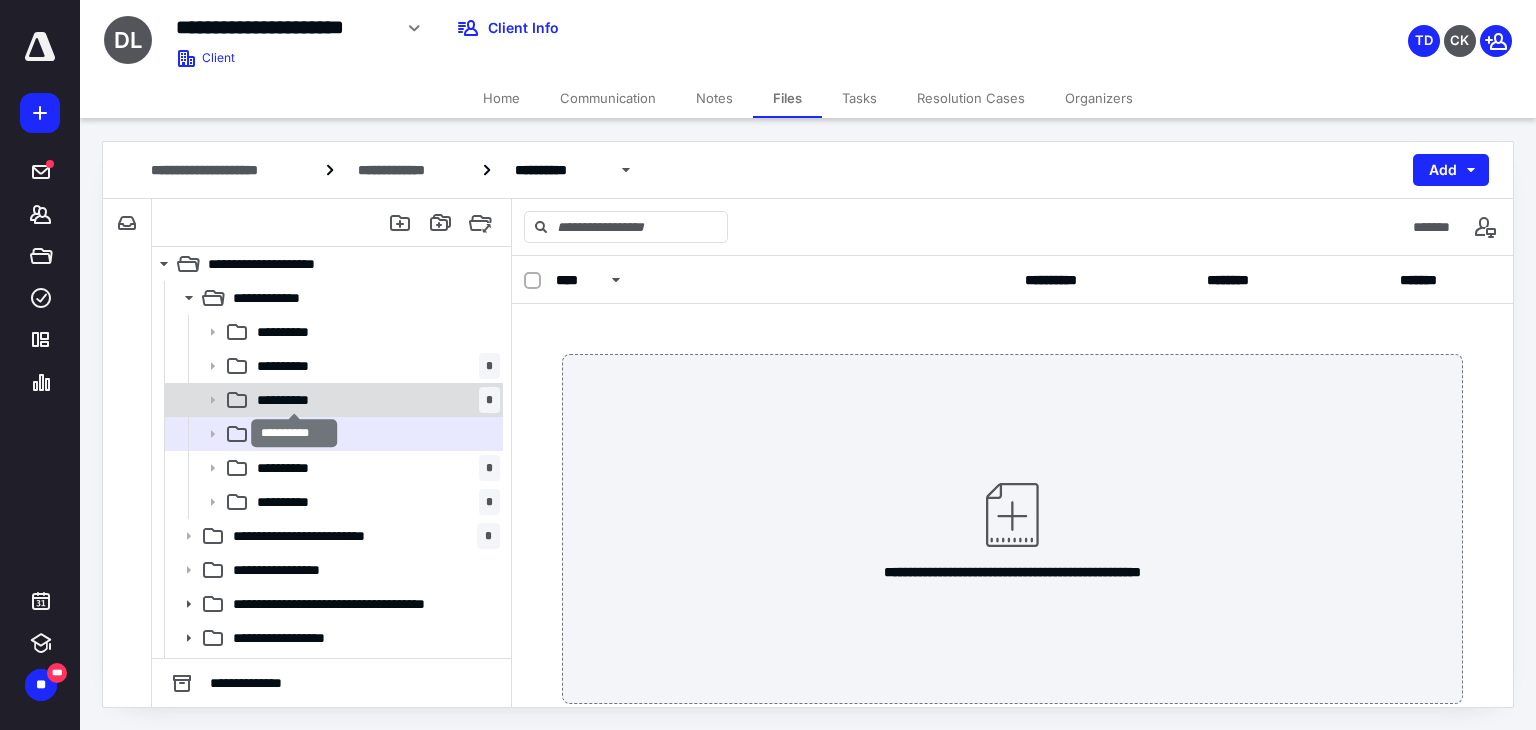 click on "**********" at bounding box center [295, 400] 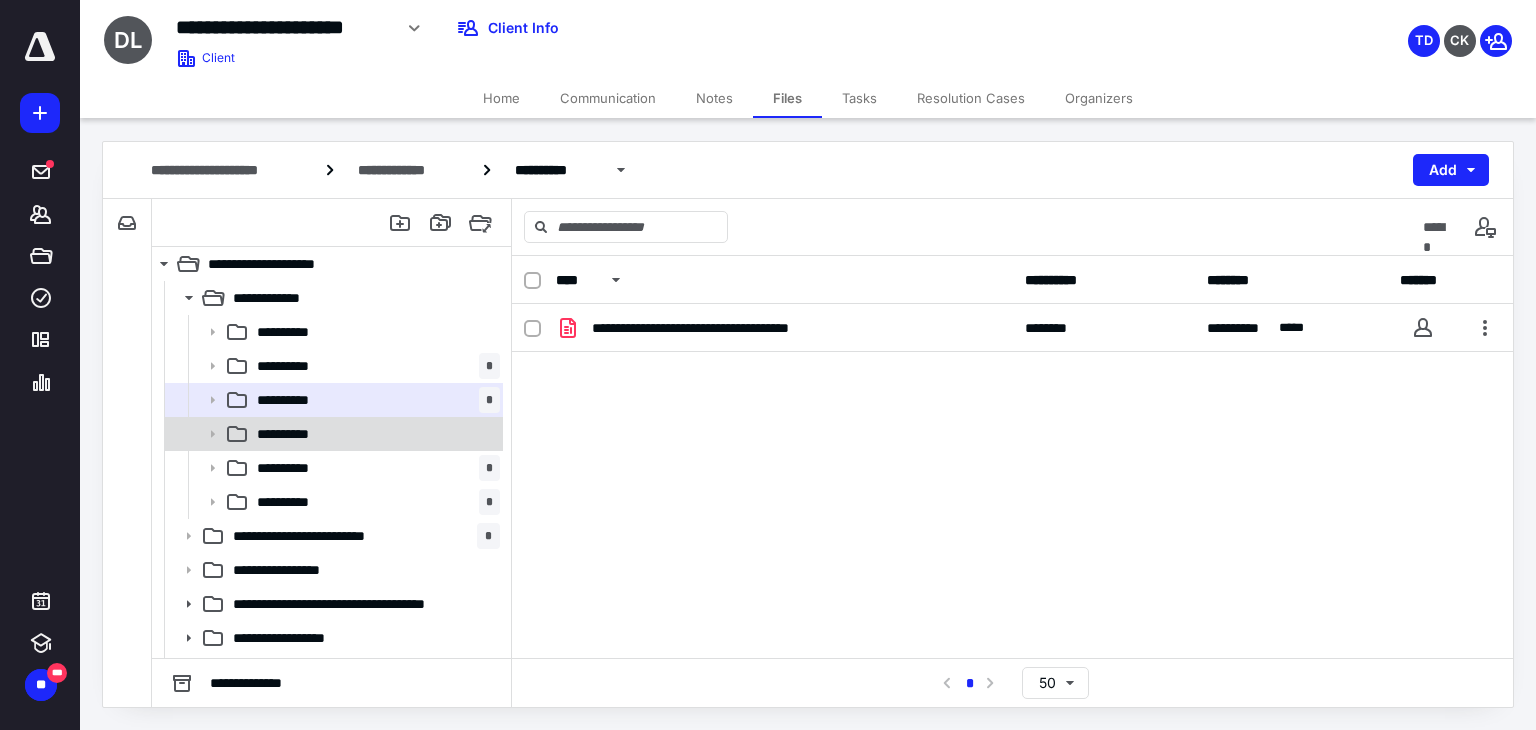 click on "**********" at bounding box center [374, 434] 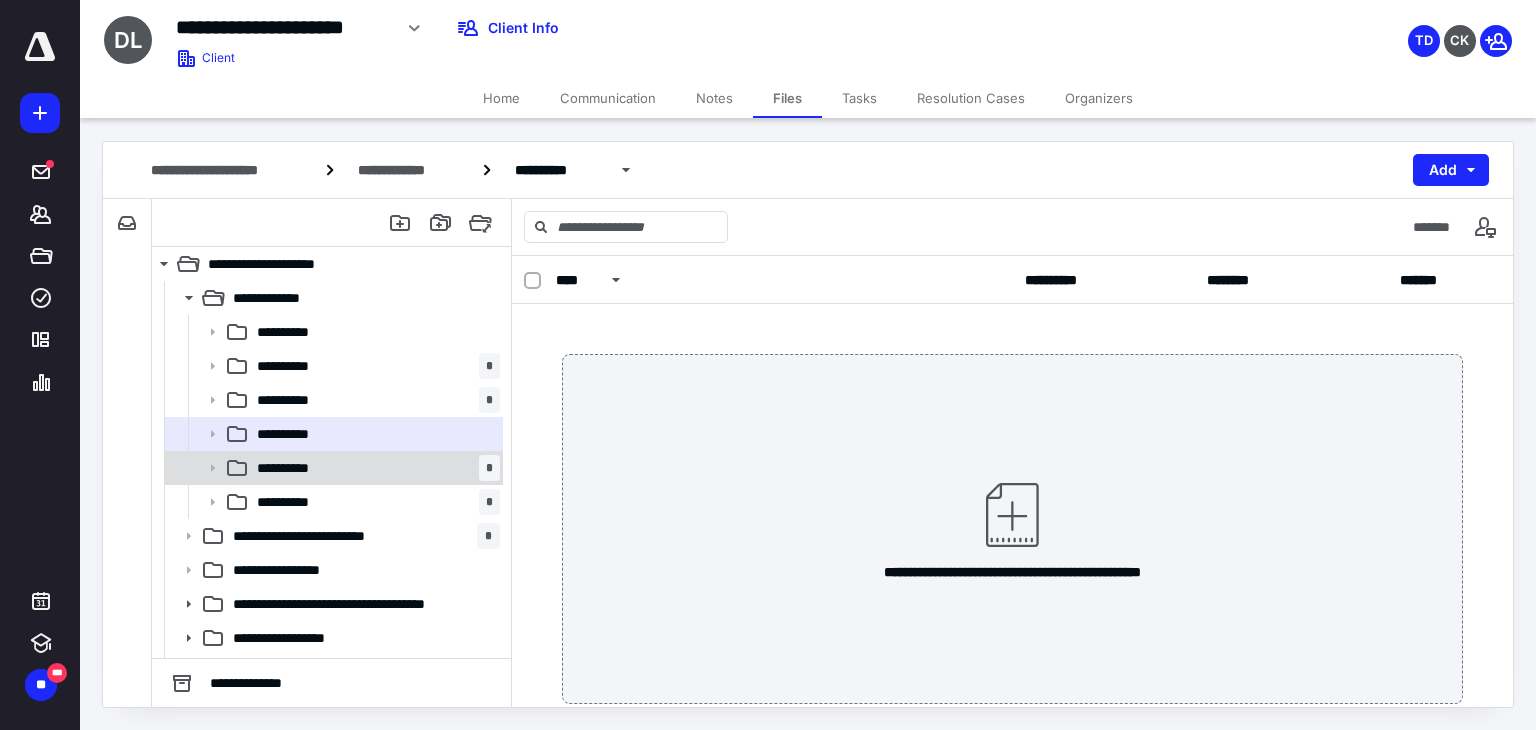 click on "**********" at bounding box center [374, 468] 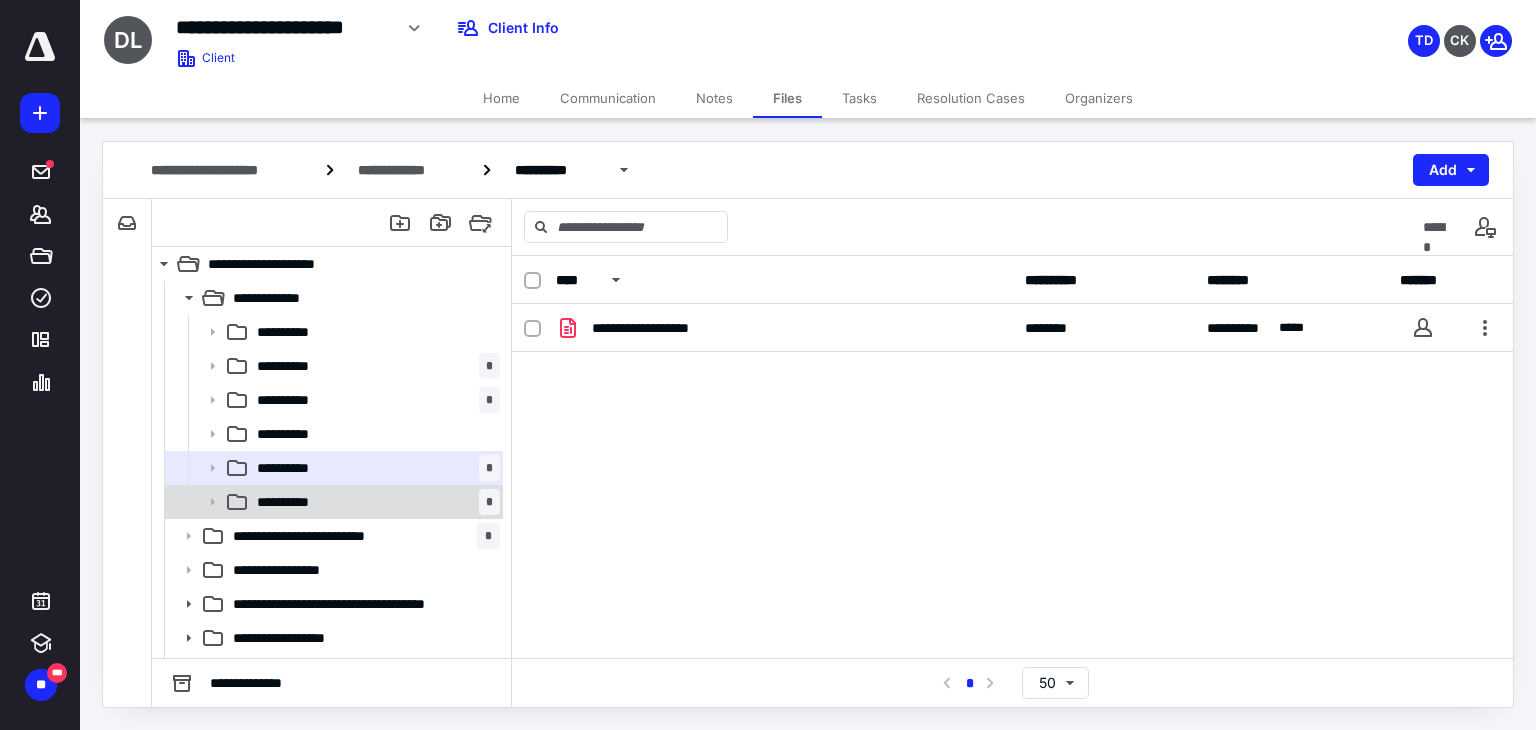 click on "**********" at bounding box center [374, 502] 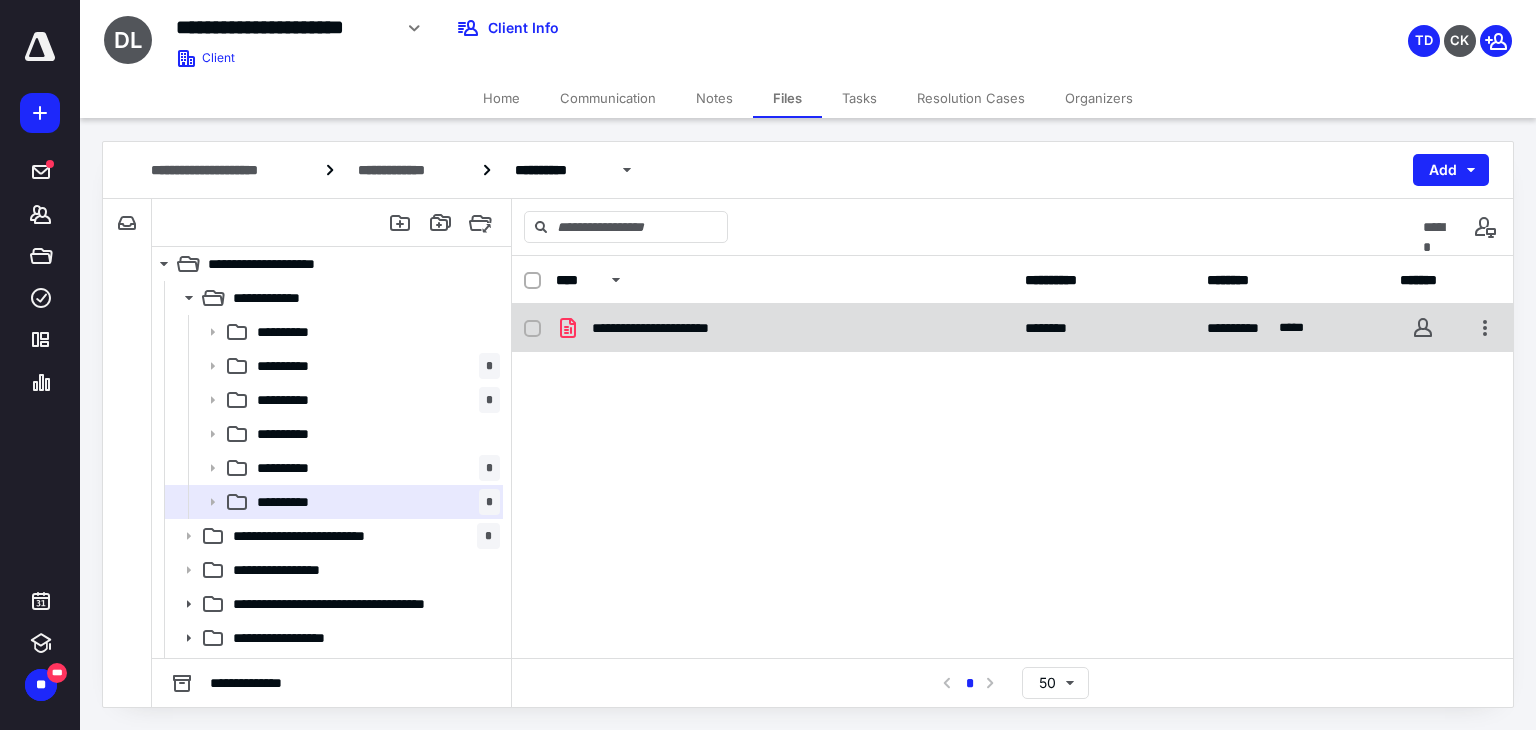 click on "**********" at bounding box center [681, 328] 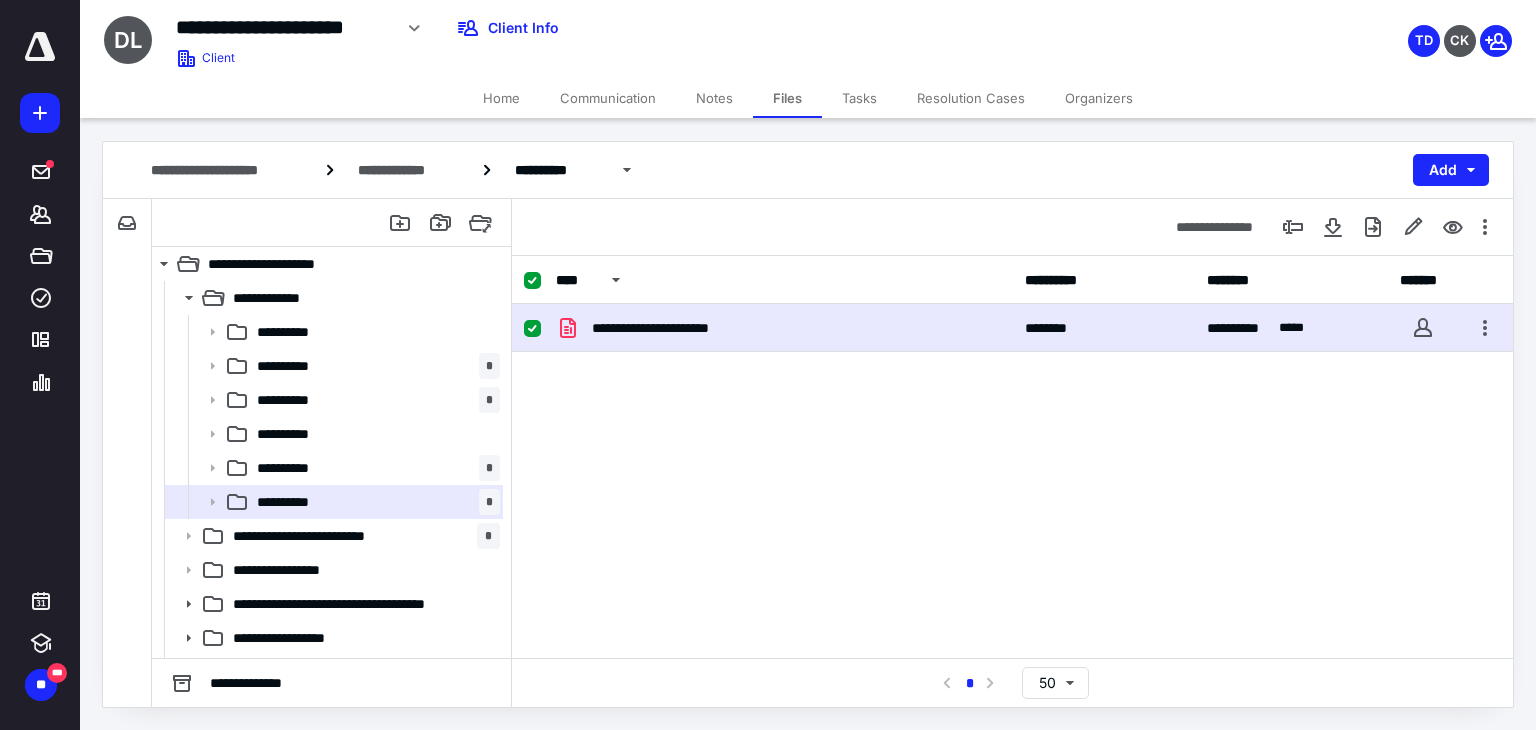 click on "**********" at bounding box center (681, 328) 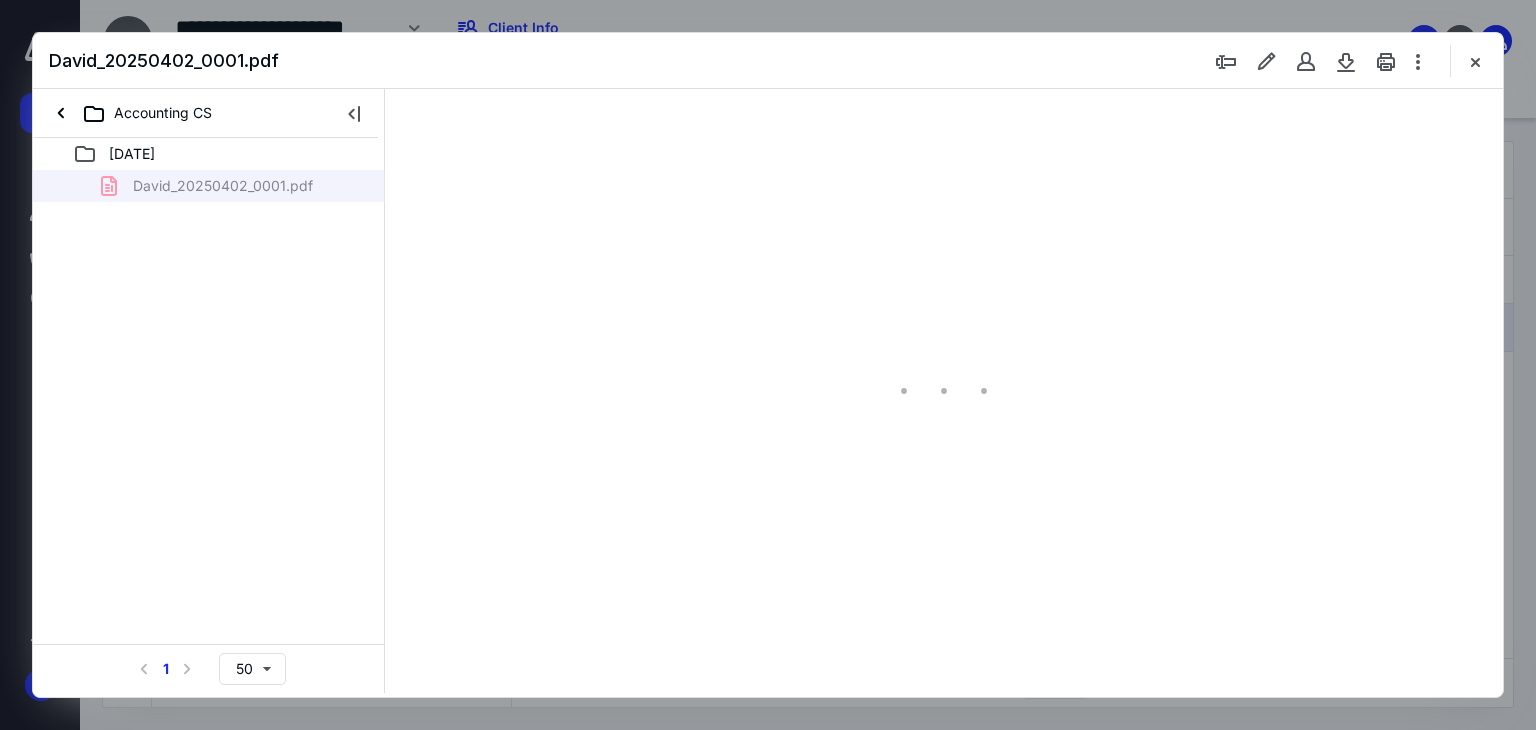 scroll, scrollTop: 0, scrollLeft: 0, axis: both 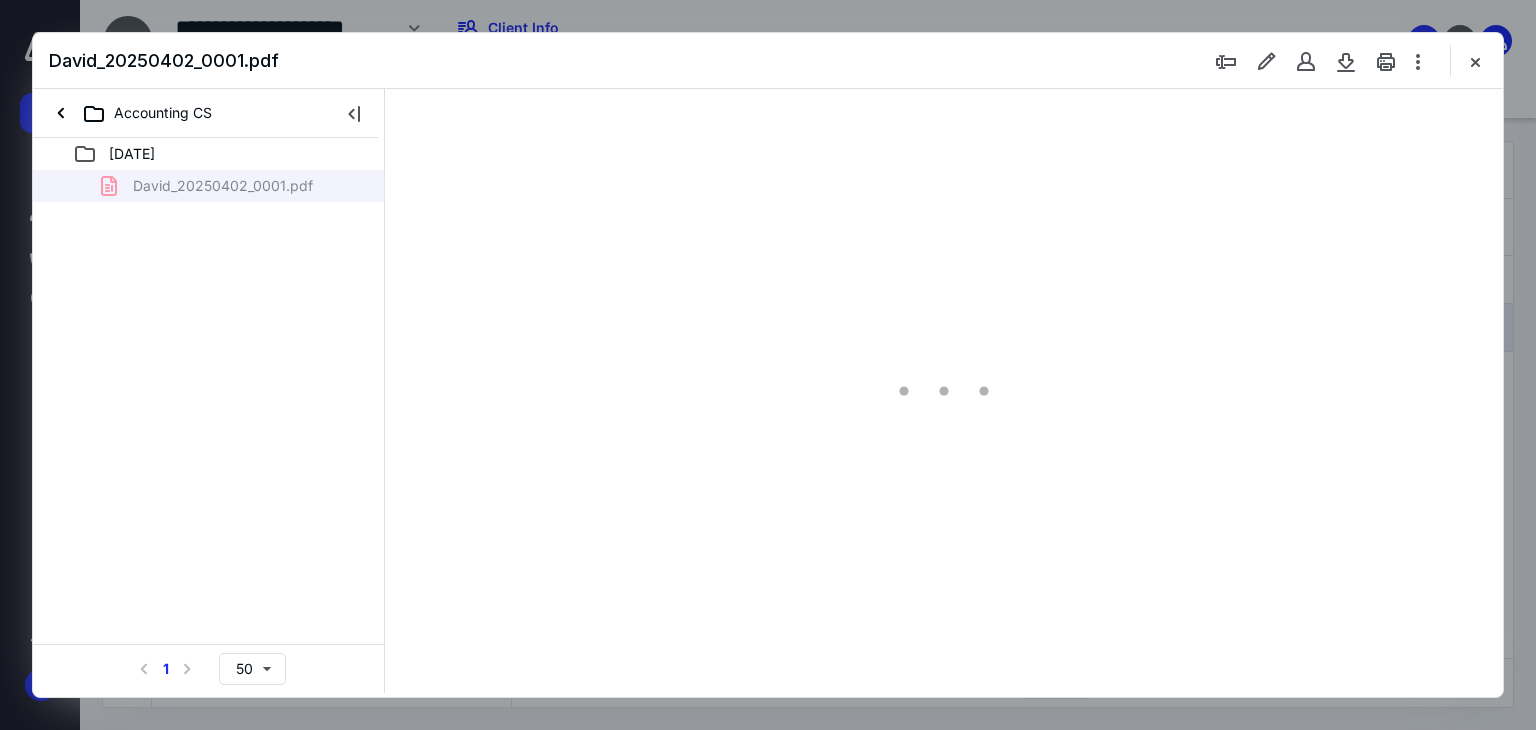 type on "179" 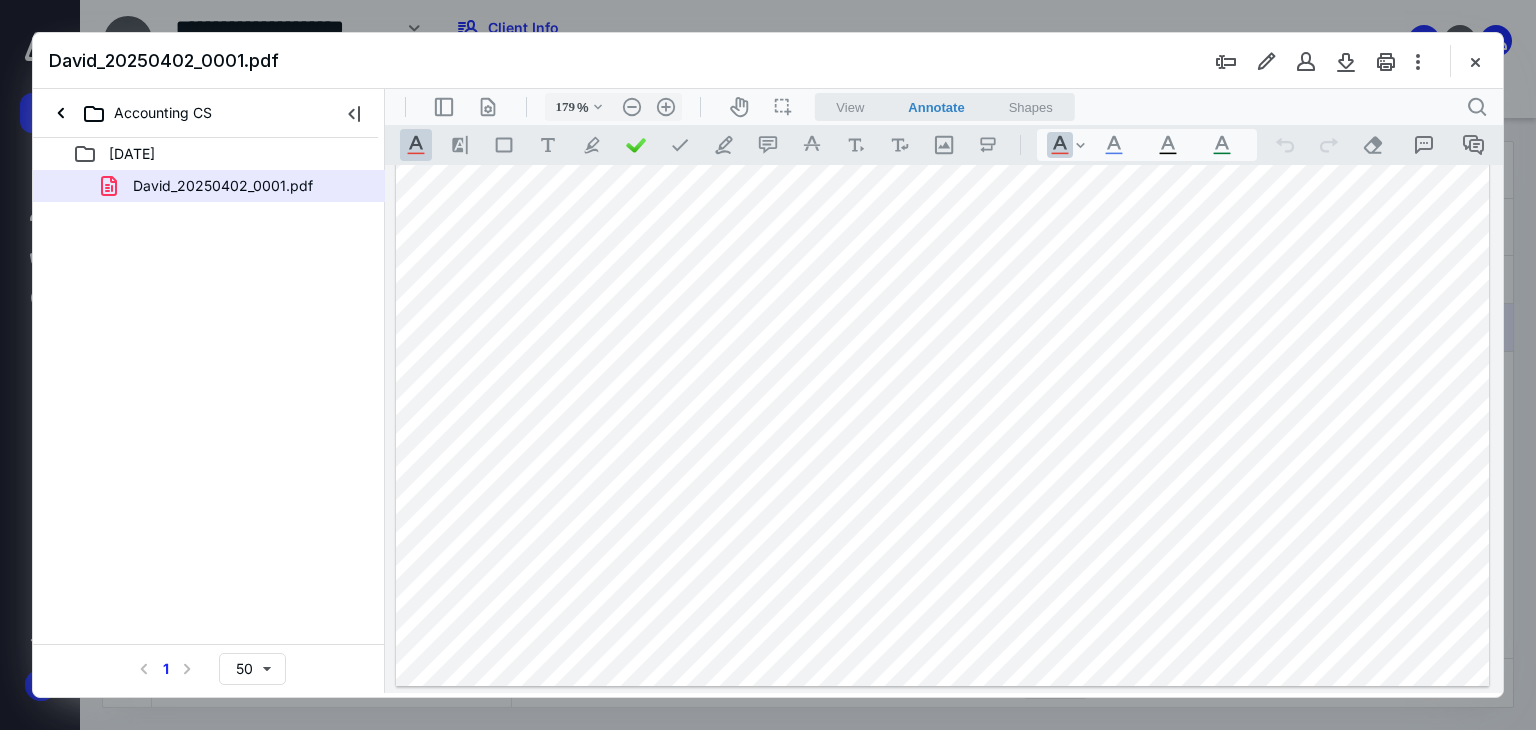 scroll, scrollTop: 0, scrollLeft: 0, axis: both 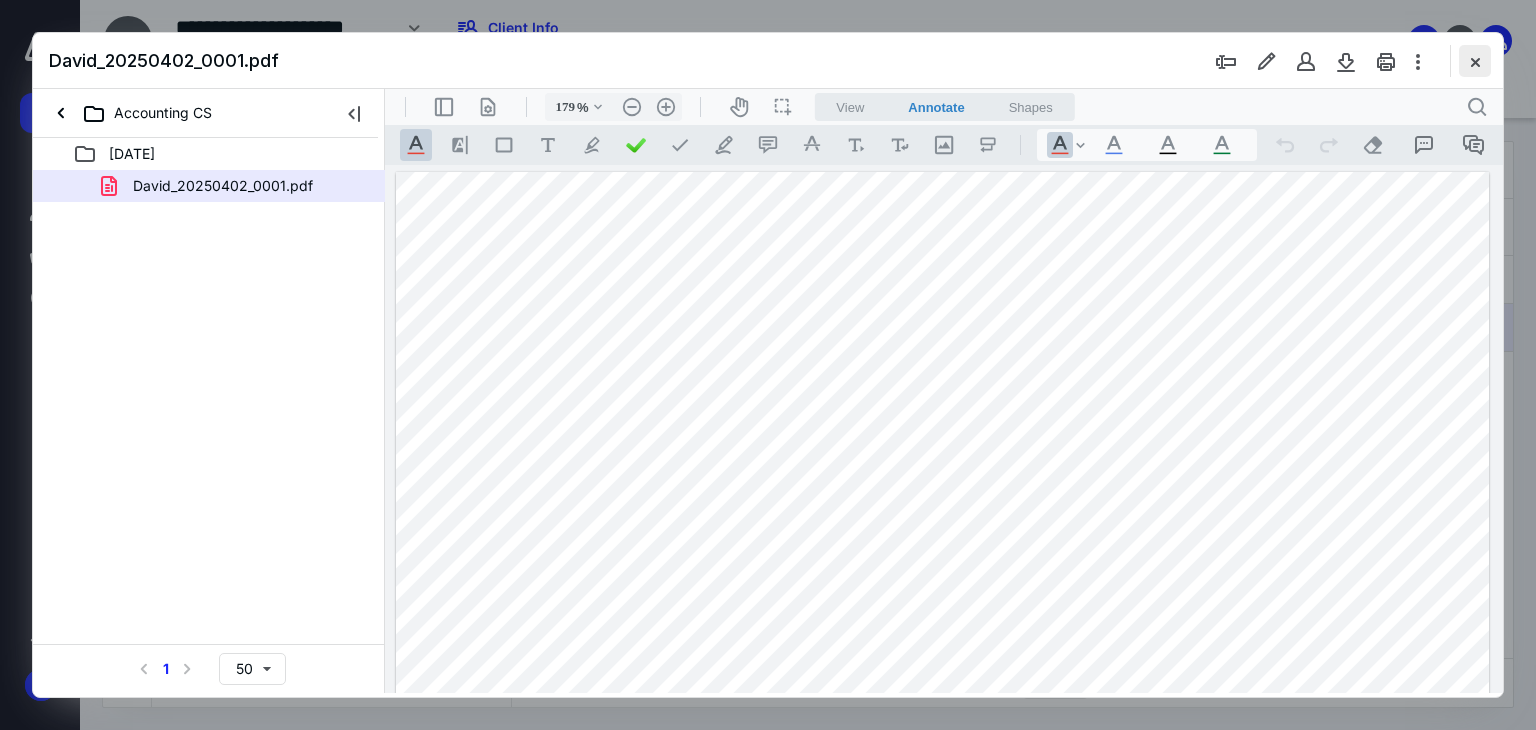 click at bounding box center (1475, 61) 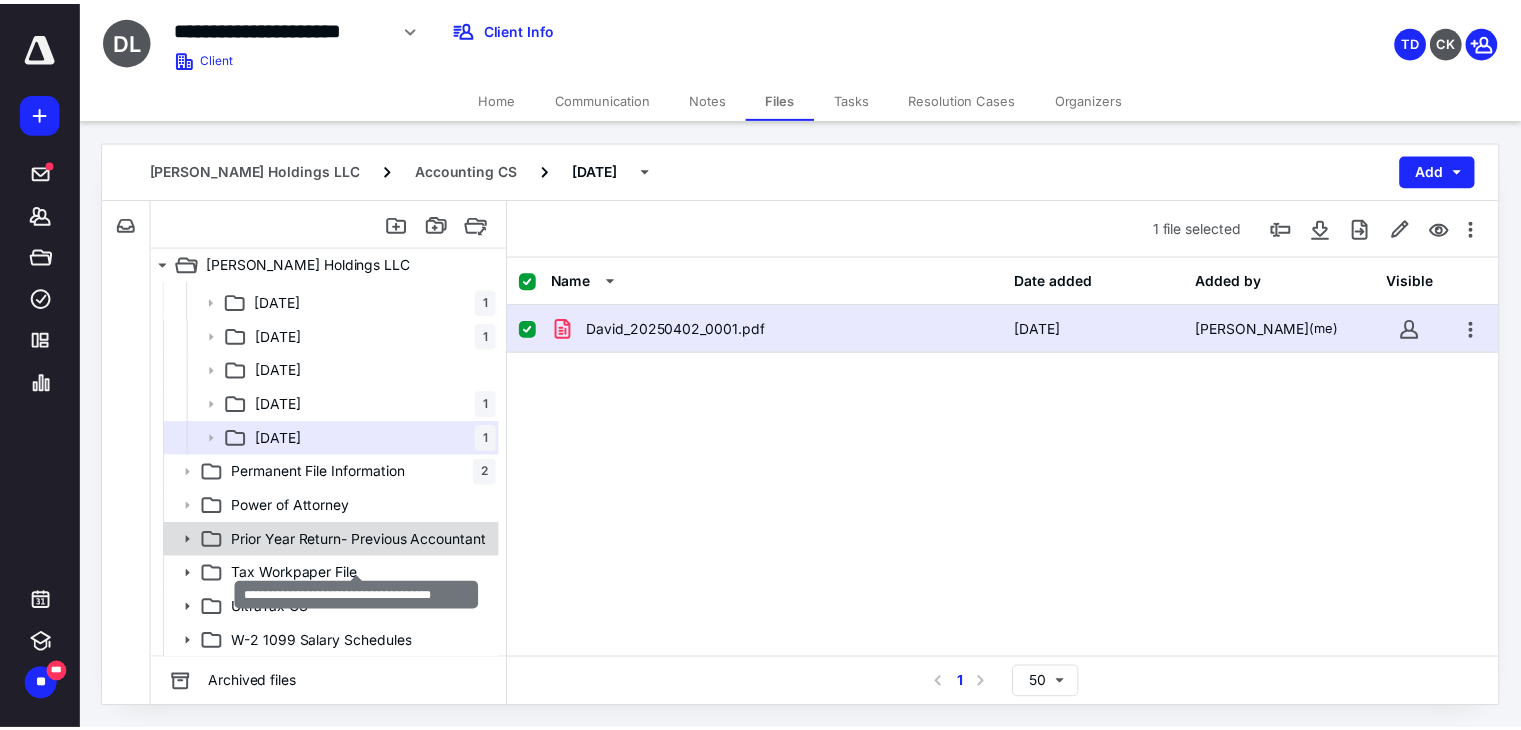 scroll, scrollTop: 0, scrollLeft: 0, axis: both 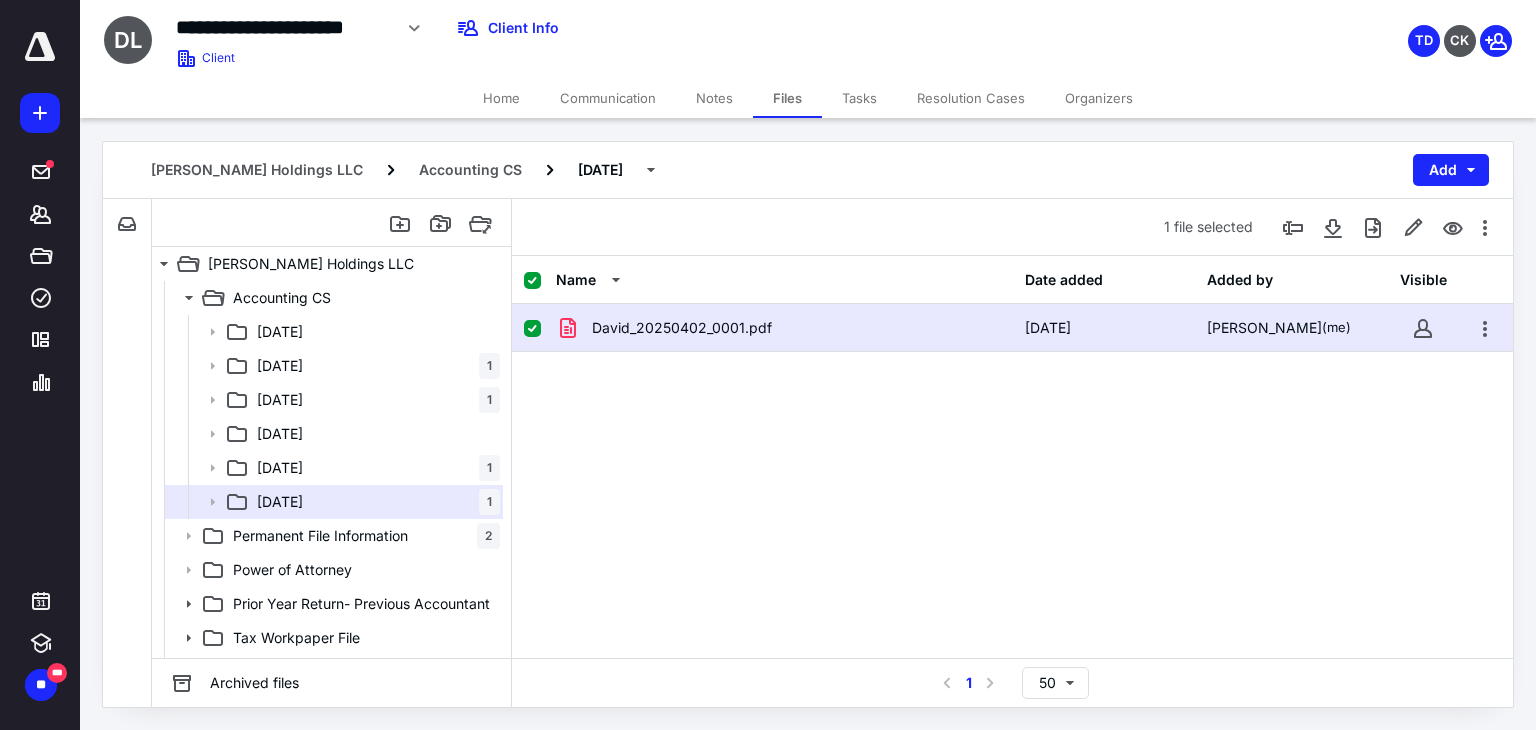 click on "Home" at bounding box center (501, 98) 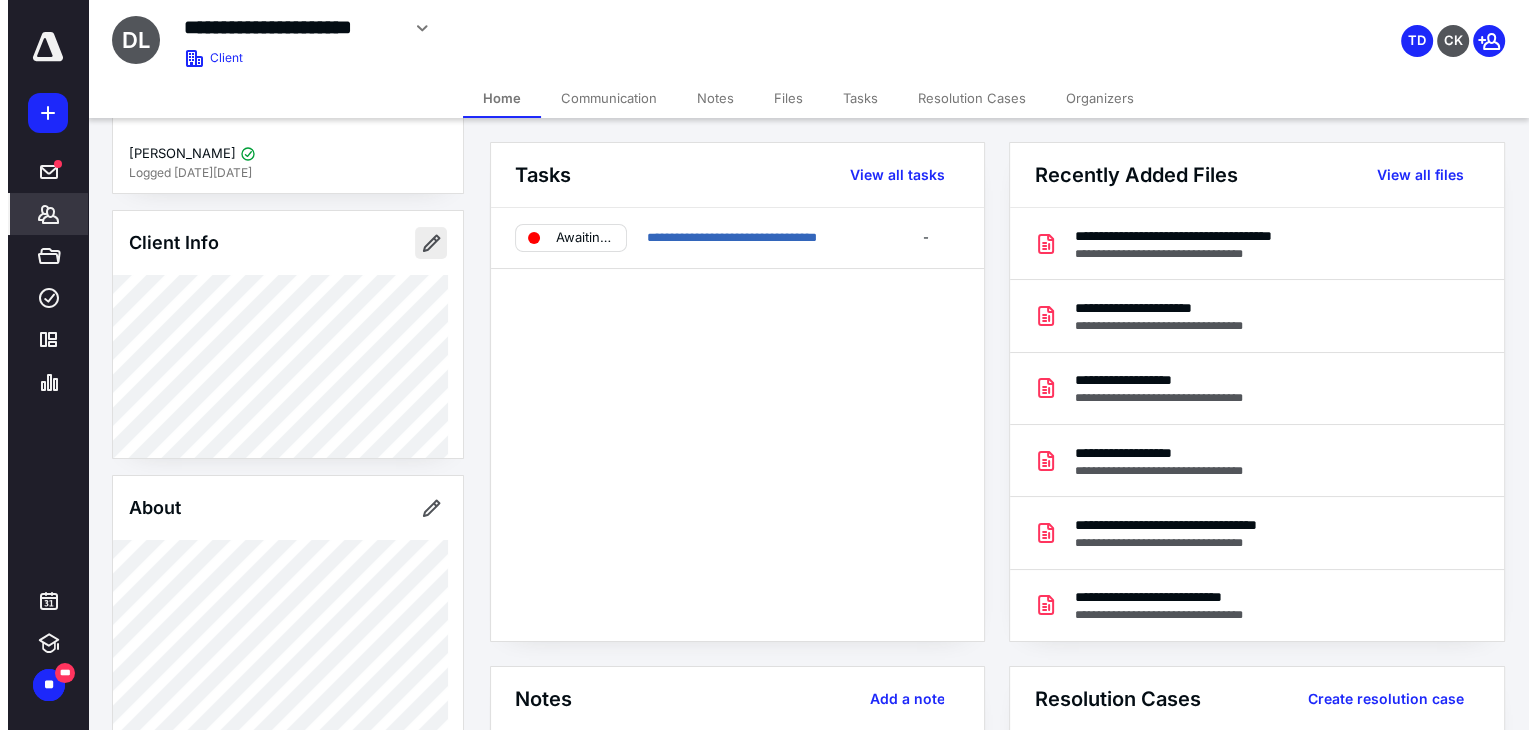 scroll, scrollTop: 0, scrollLeft: 0, axis: both 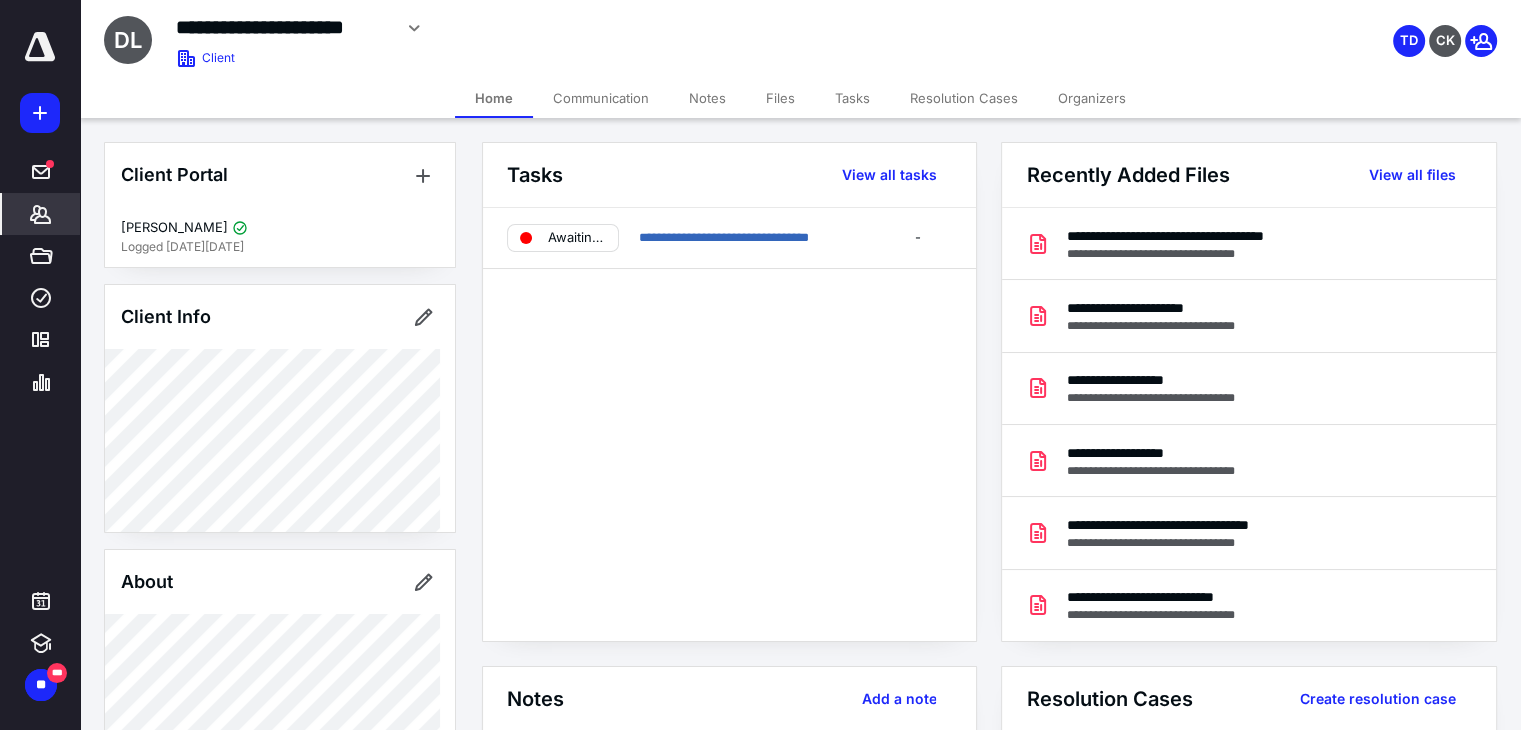 click on "Tasks" at bounding box center (852, 98) 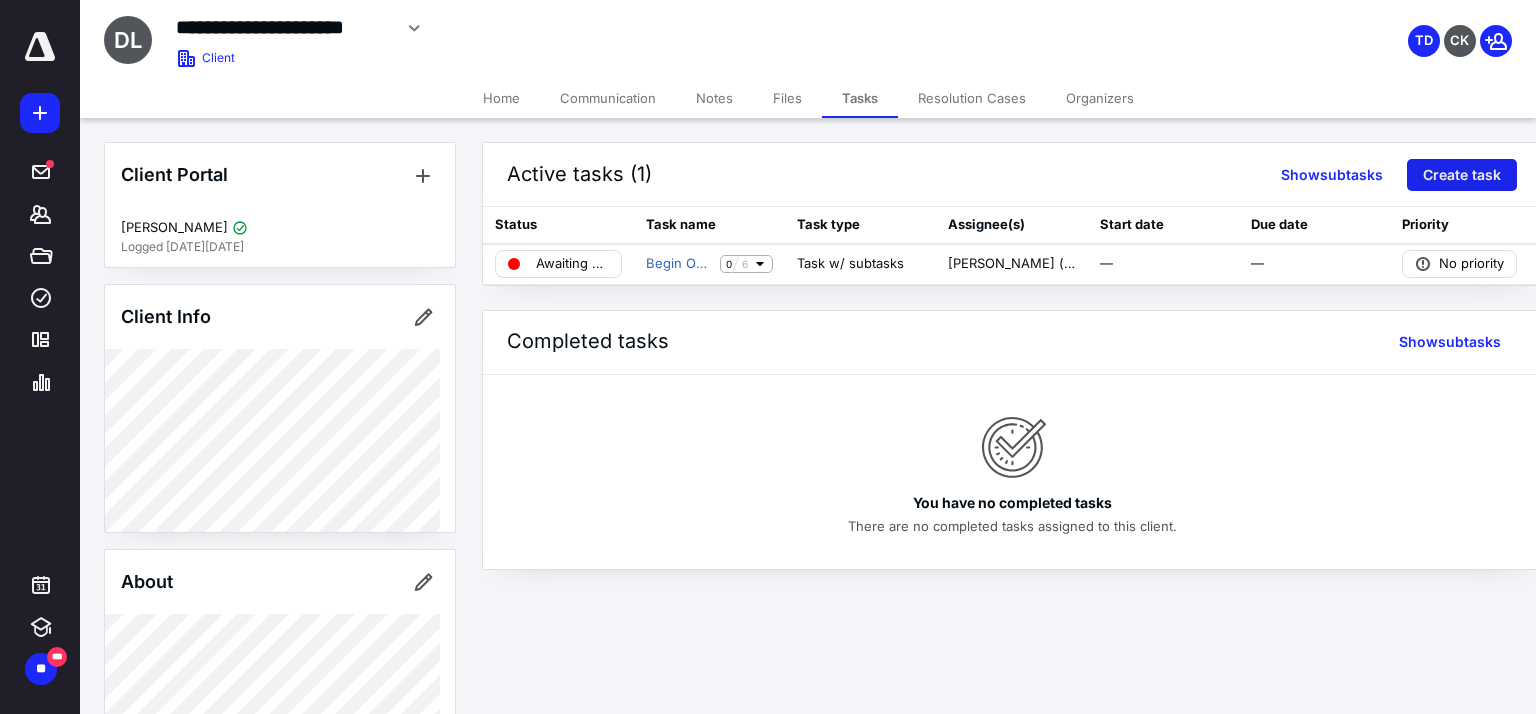 click on "Create task" at bounding box center [1462, 175] 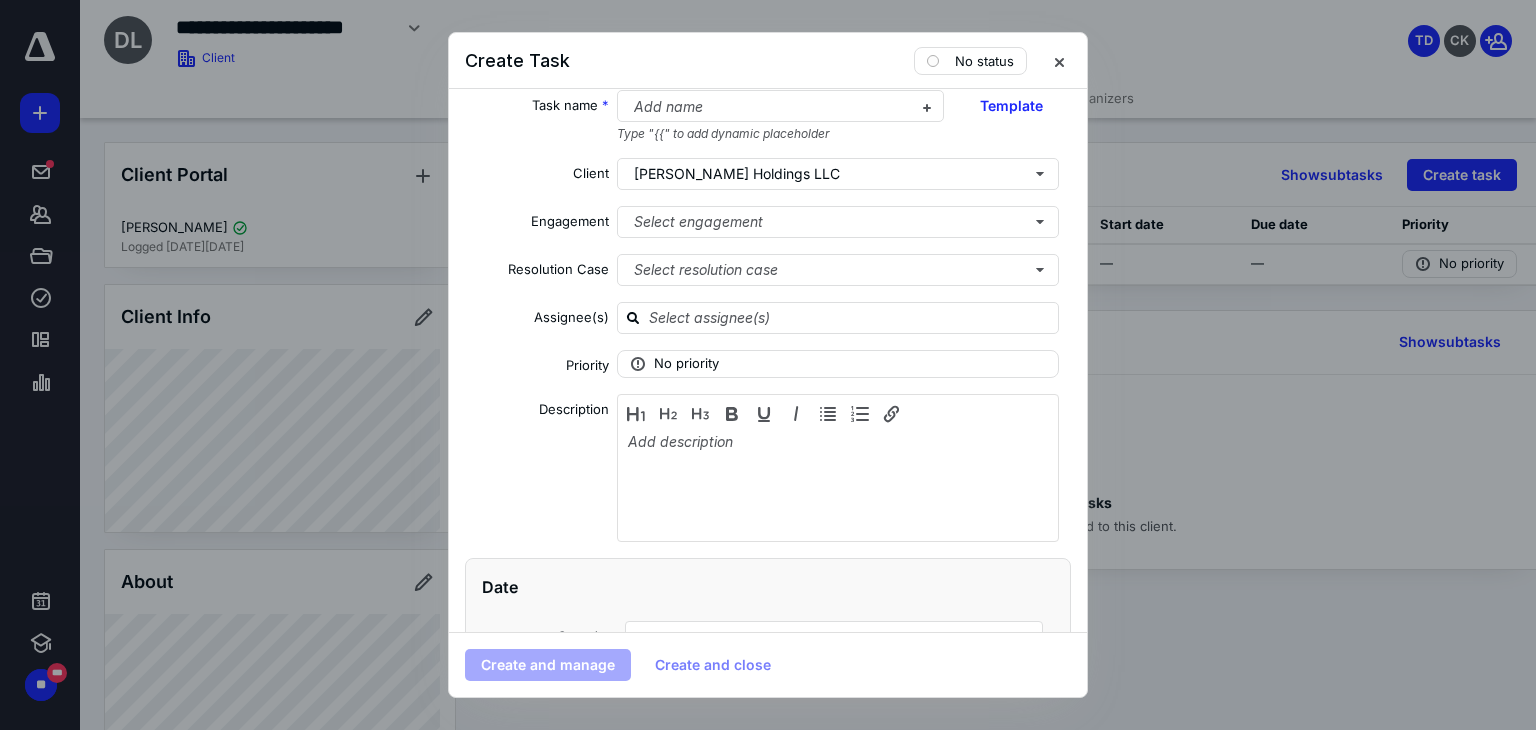 scroll, scrollTop: 0, scrollLeft: 0, axis: both 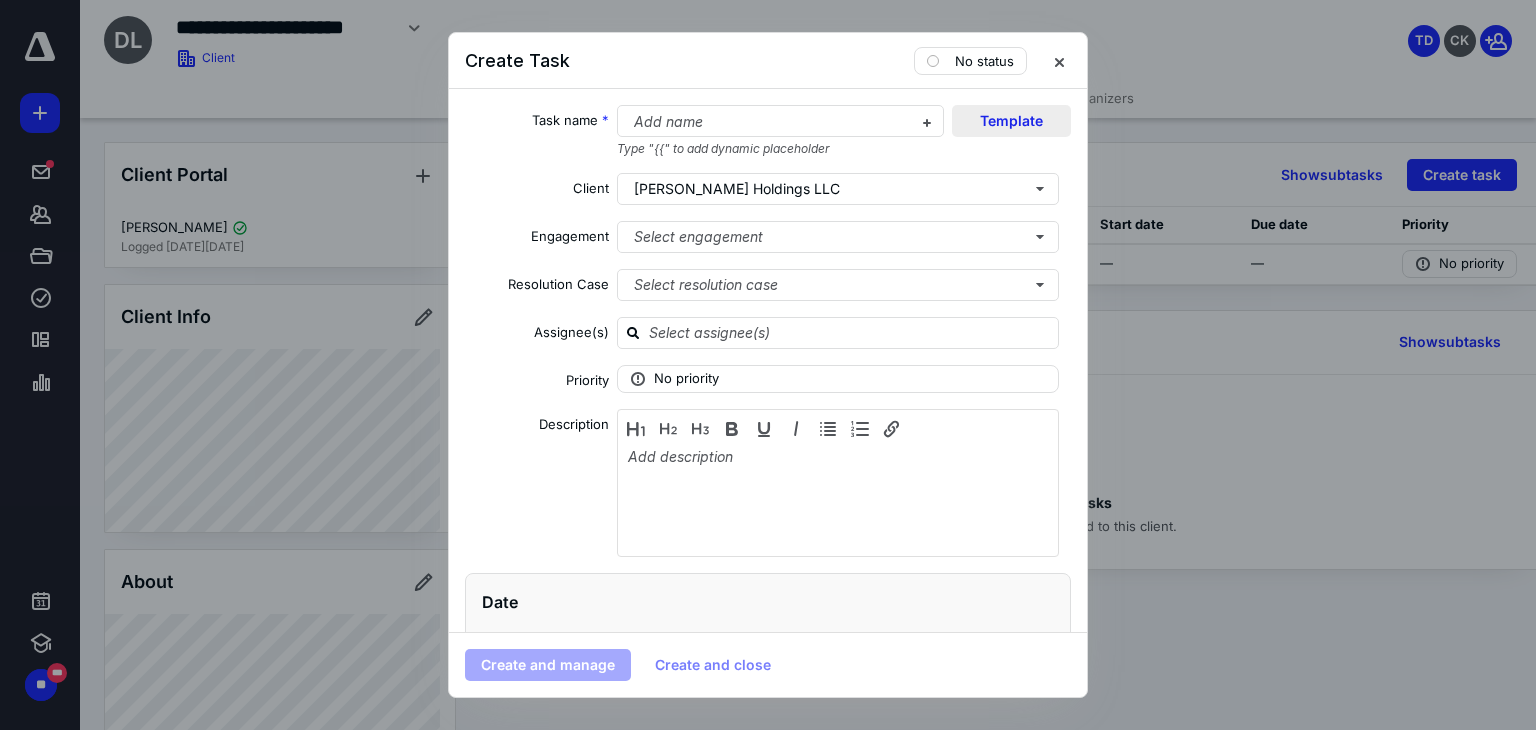 click on "Template" at bounding box center (1011, 121) 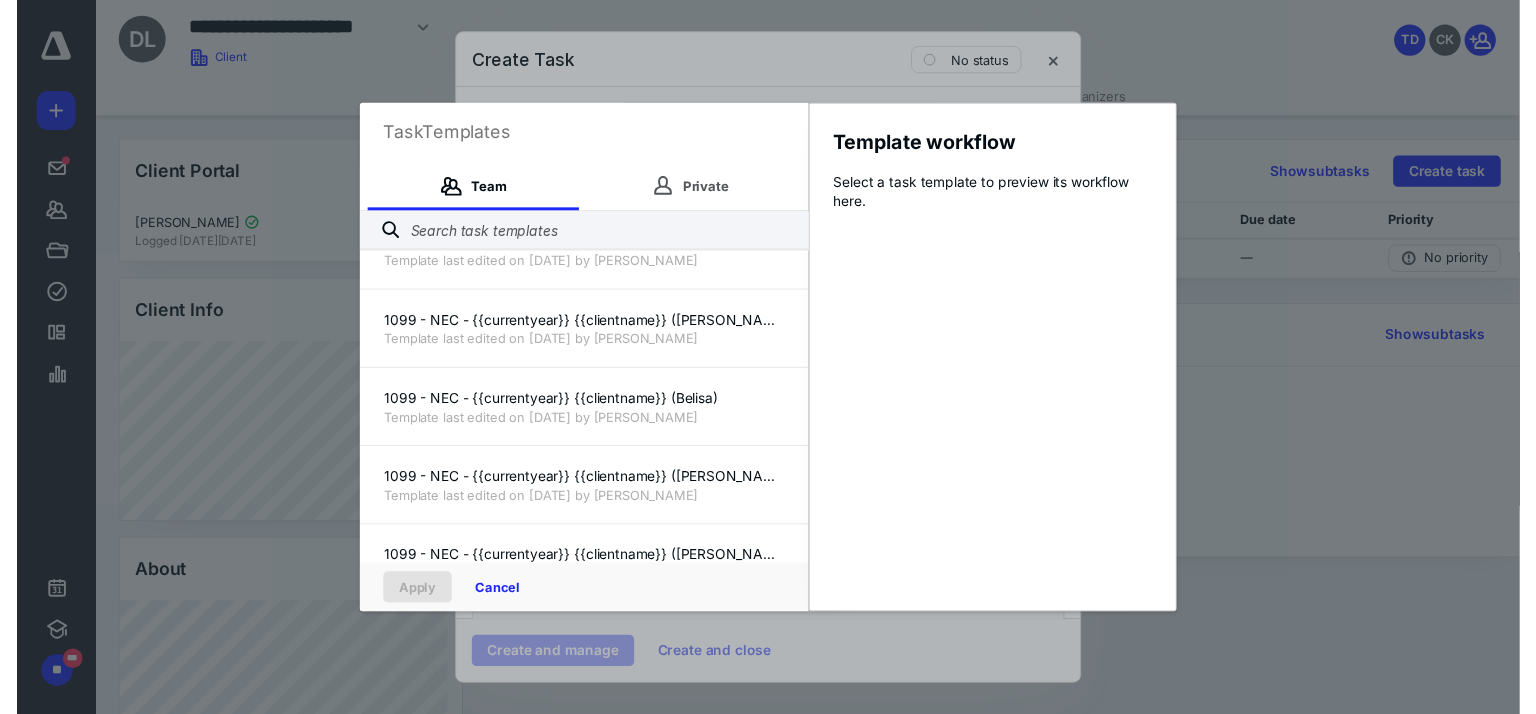 scroll, scrollTop: 0, scrollLeft: 0, axis: both 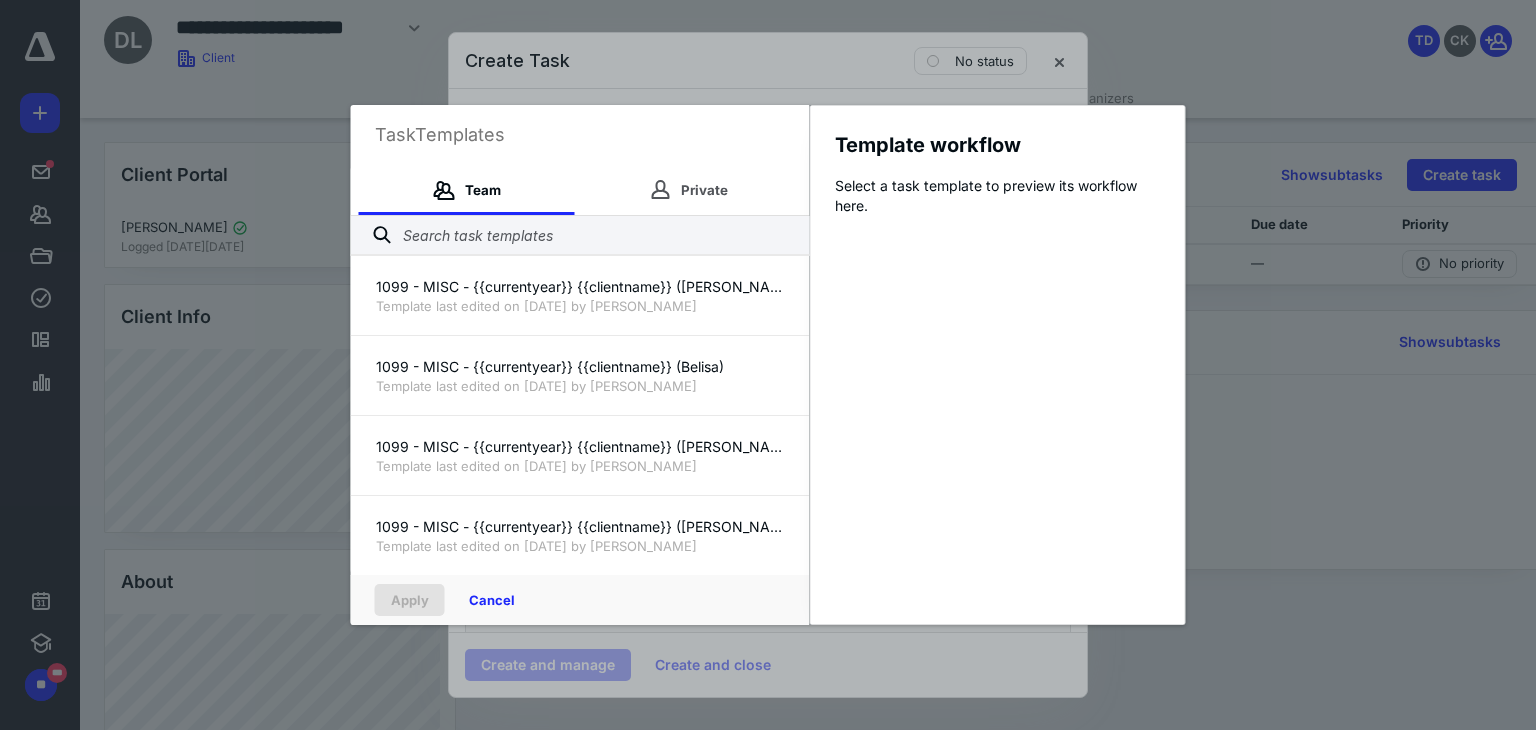 click on "Task  Templates Team Private 1099 - MISC -  {{currentyear}}  {{clientname}} ([PERSON_NAME]) Template last edited on [DATE] by [PERSON_NAME] 1099 - MISC -  {{currentyear}}  {{clientname}} (Belisa) Template last edited on [DATE] by [PERSON_NAME] 1099 - MISC -  {{currentyear}}  {{clientname}} ([PERSON_NAME]) Template last edited on [DATE] by [PERSON_NAME] 1099 - MISC -  {{currentyear}}  {{clientname}} ([PERSON_NAME]) Template last edited on [DATE] by [PERSON_NAME] 1099 - MISC -  {{currentyear}}  {{clientname}} ([PERSON_NAME]) Template last edited on [DATE] by [PERSON_NAME] 1099 - MISC -  {{currentyear}}  {{clientname}} ([PERSON_NAME]) Template last edited on [DATE] by [PERSON_NAME] 1099 - MISC -  {{currentyear}}  {{clientname}} ([PERSON_NAME]) Template last edited on [DATE] by [PERSON_NAME] 1099 - NEC -  {{currentyear}}  {{clientname}} ([PERSON_NAME]) Template last edited on [DATE] by [PERSON_NAME] 1099 - NEC -  {{currentyear}}  {{clientname}} (Belisa) Template last edited on [DATE] by [PERSON_NAME] 1099 Processing BOI Report" at bounding box center (768, 365) 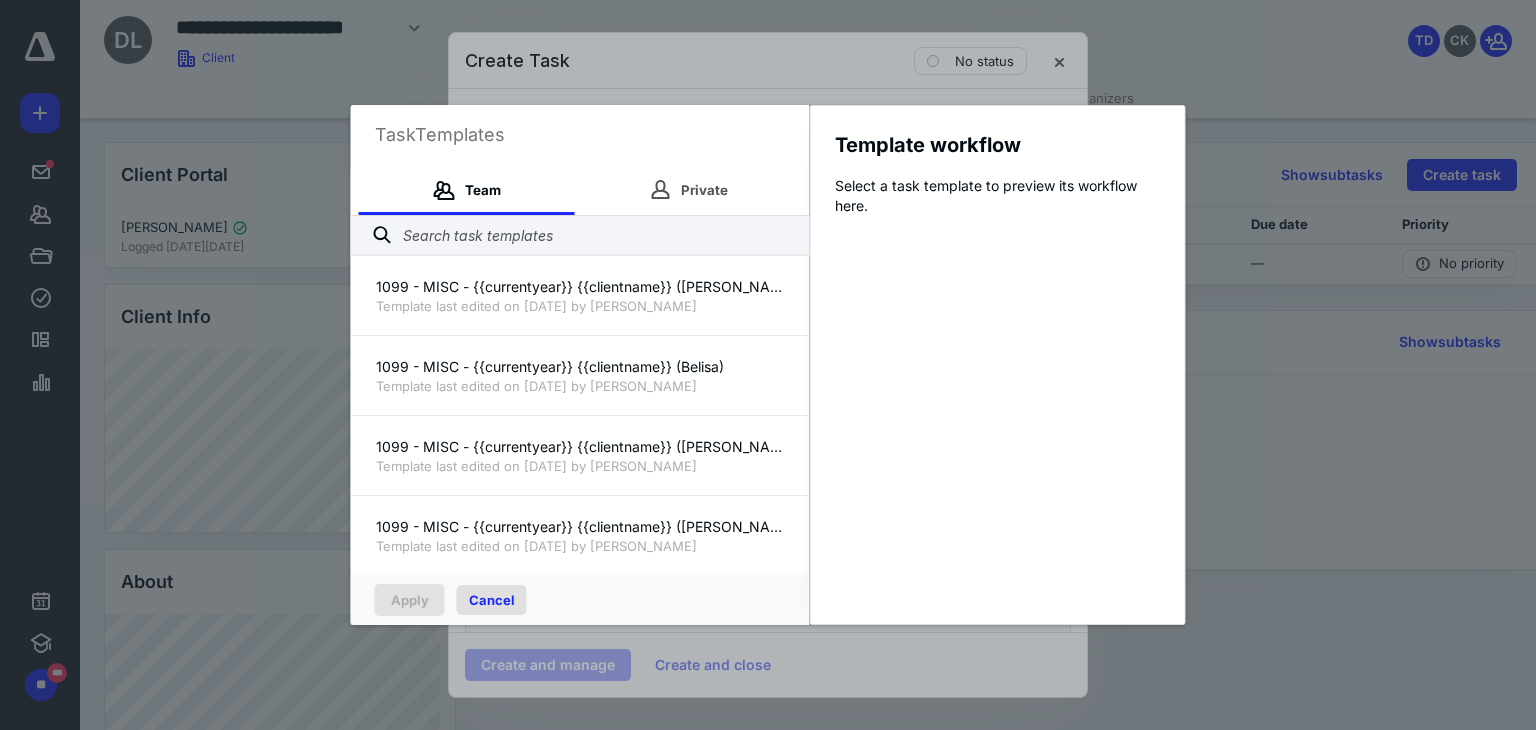click on "Cancel" at bounding box center [492, 600] 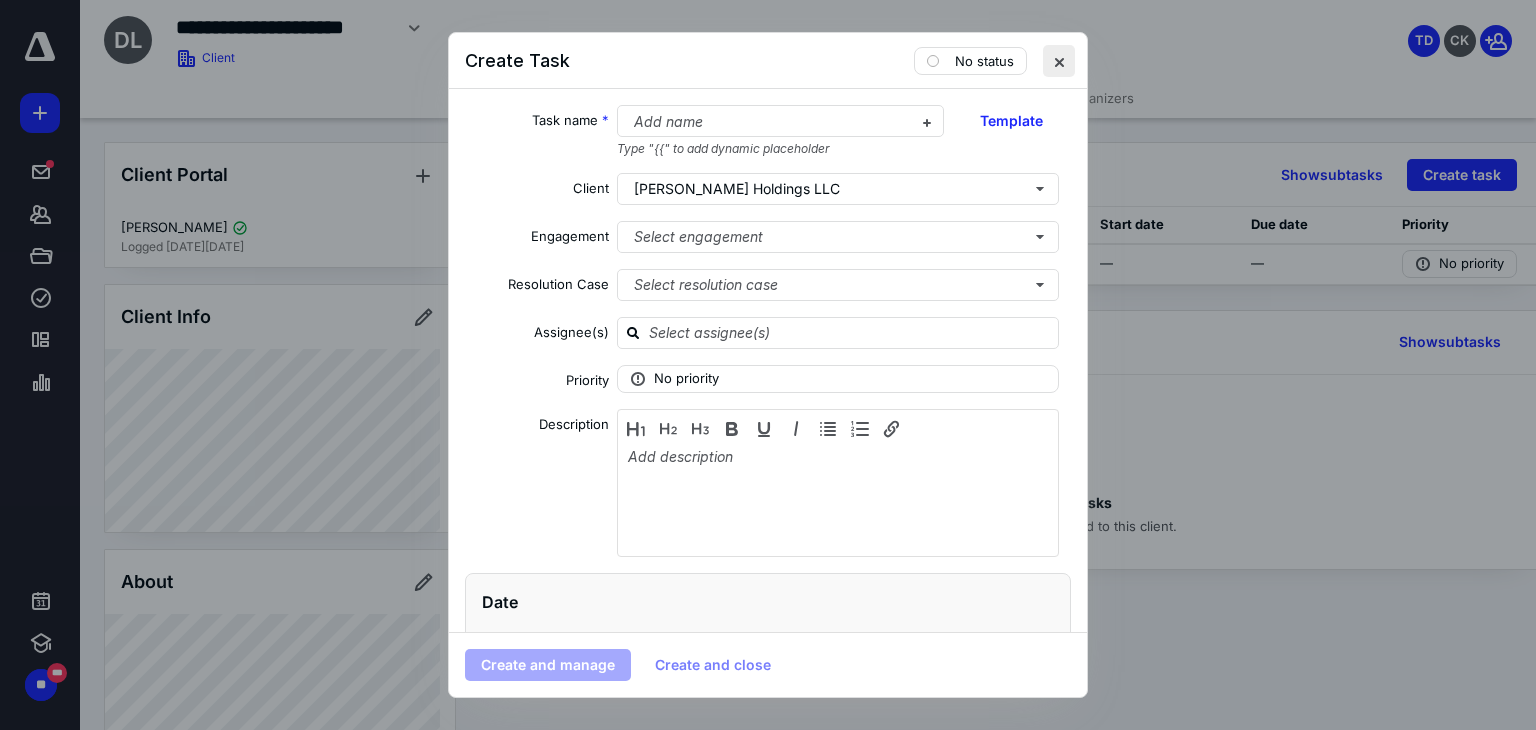 click at bounding box center (1059, 61) 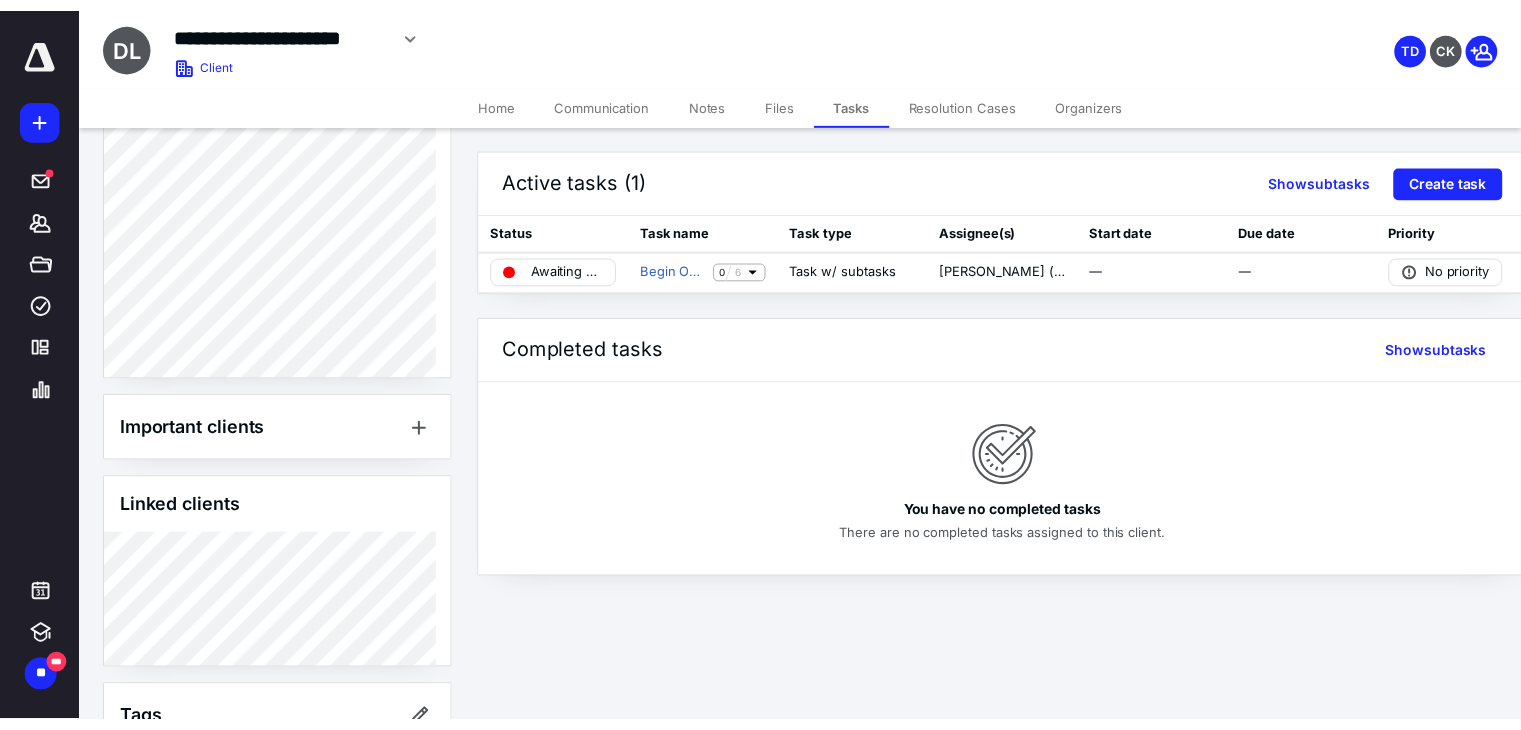 scroll, scrollTop: 1289, scrollLeft: 0, axis: vertical 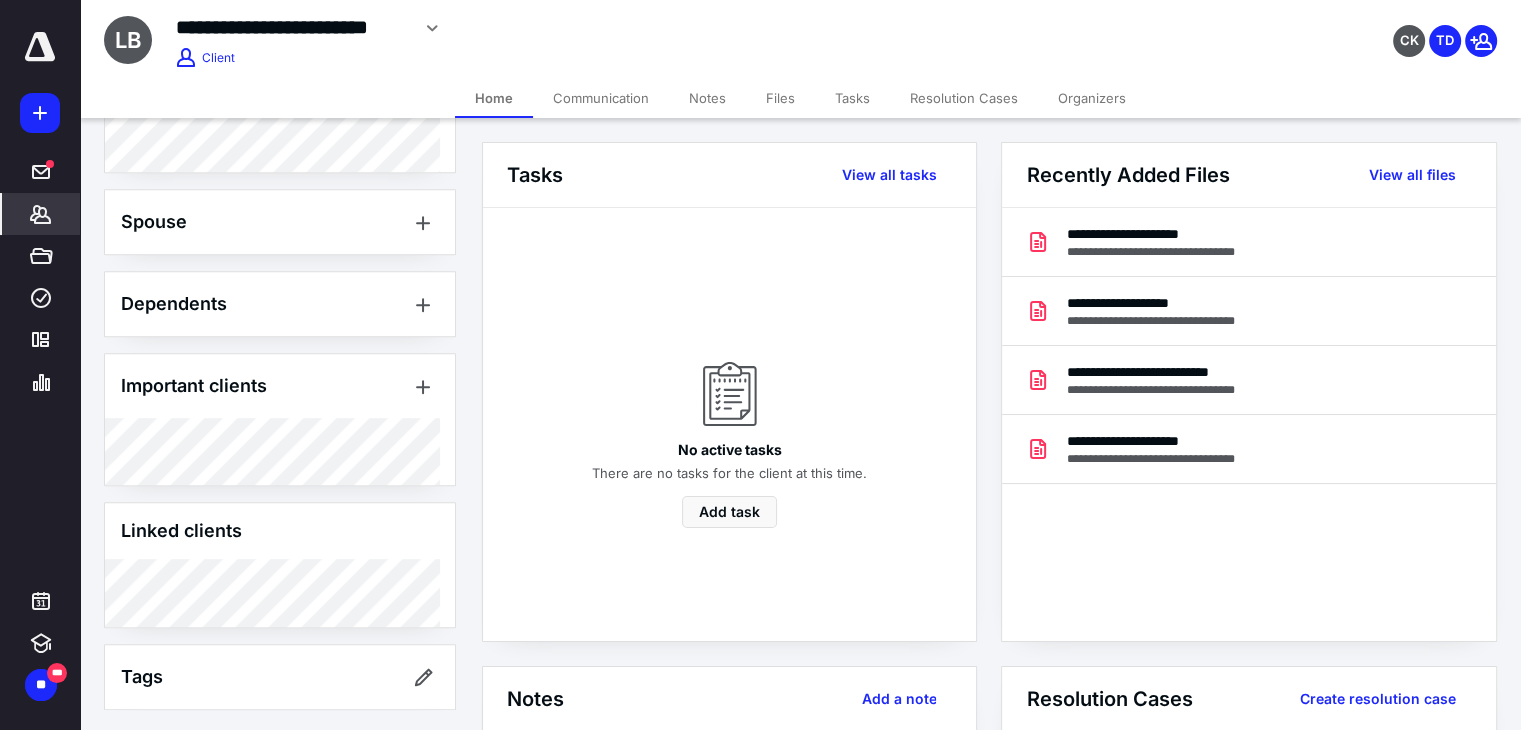 click on "Files" at bounding box center (780, 98) 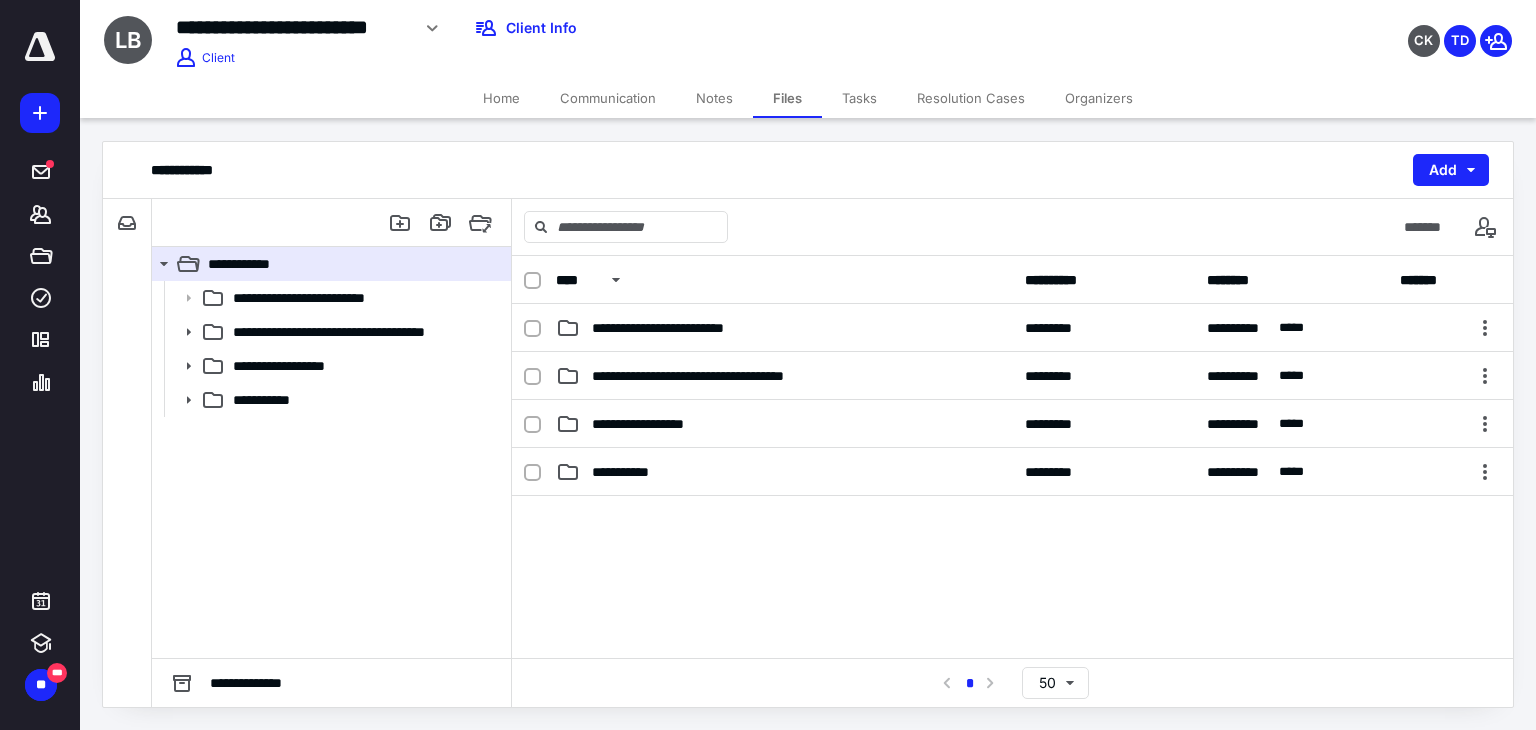 click on "Tasks" at bounding box center (859, 98) 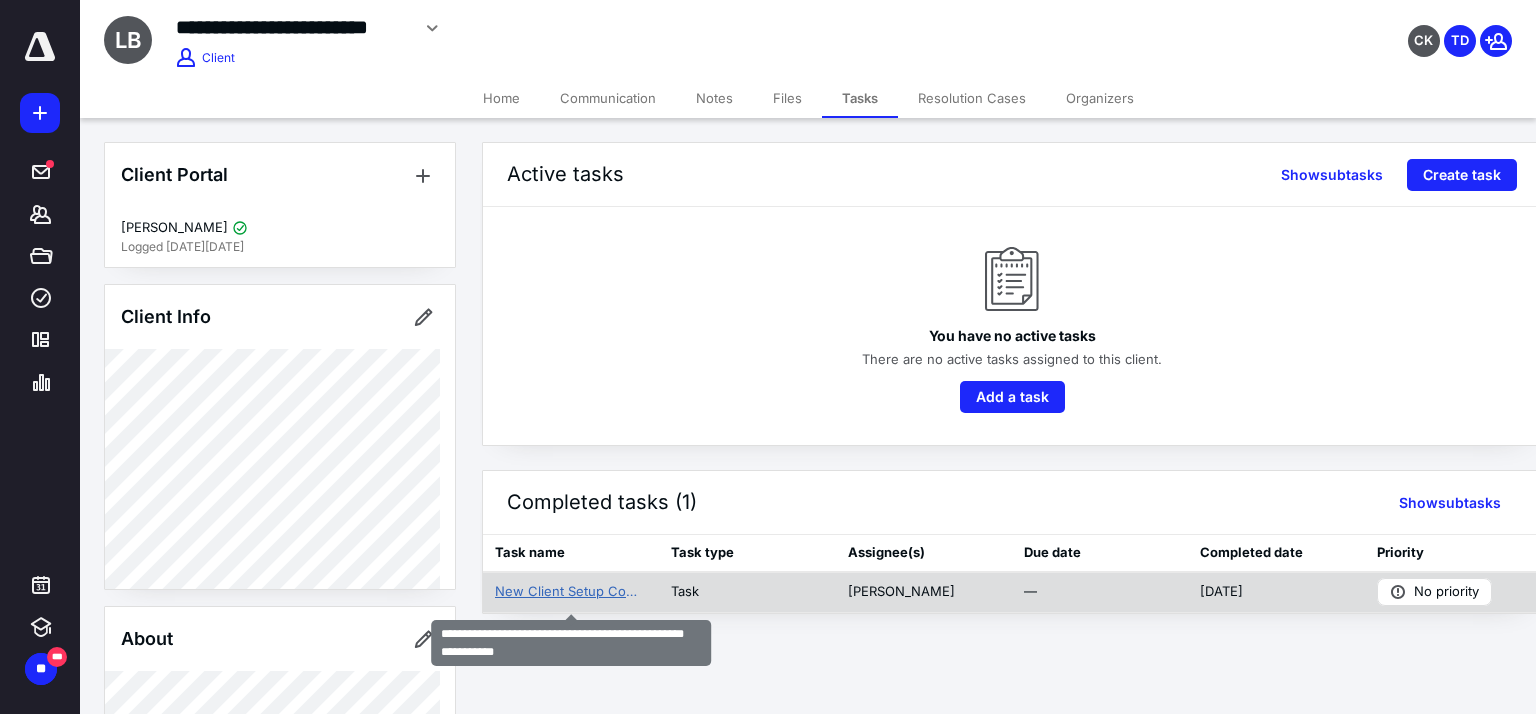 click on "New Client Setup Complete- Ready for 1040 Tax Prep Assignment" at bounding box center (571, 592) 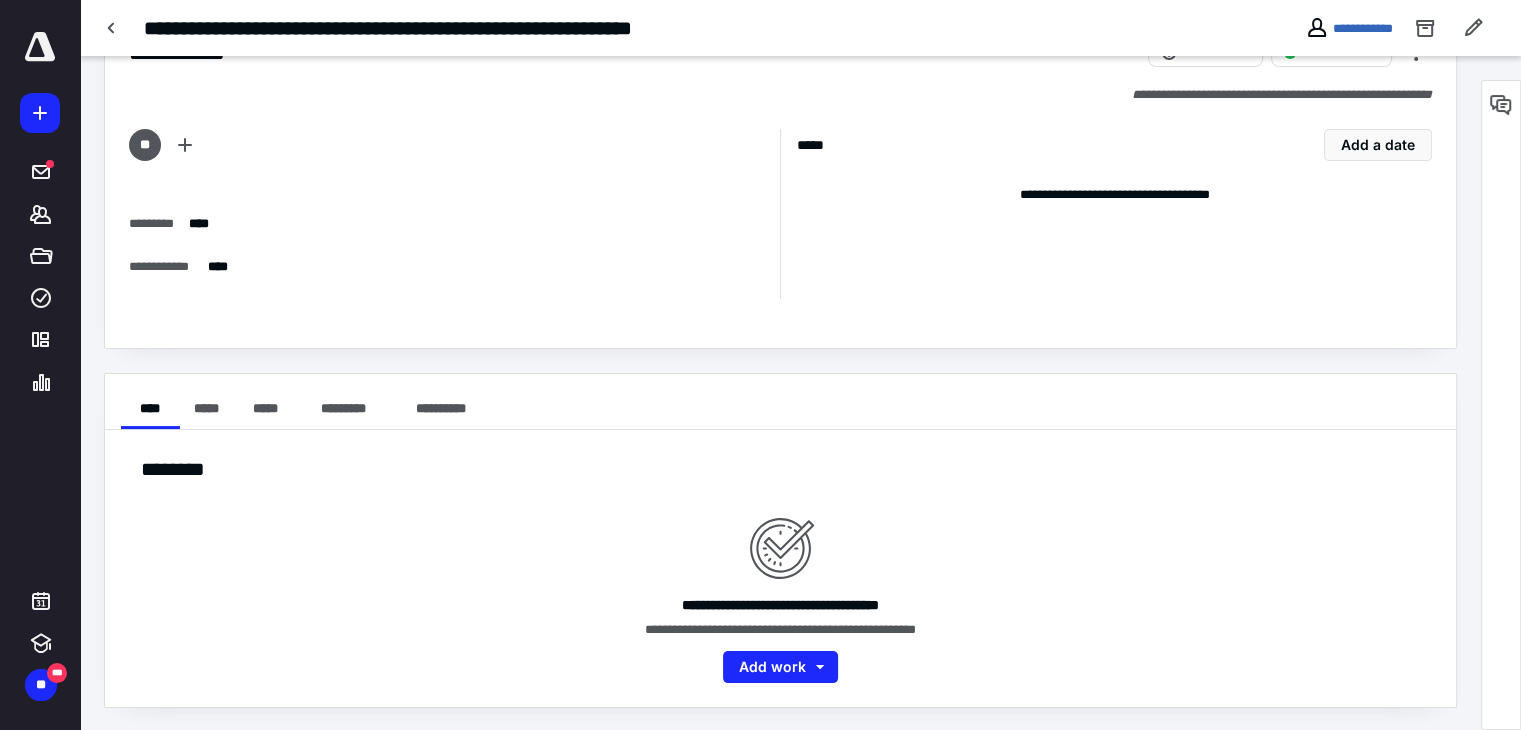 scroll, scrollTop: 0, scrollLeft: 0, axis: both 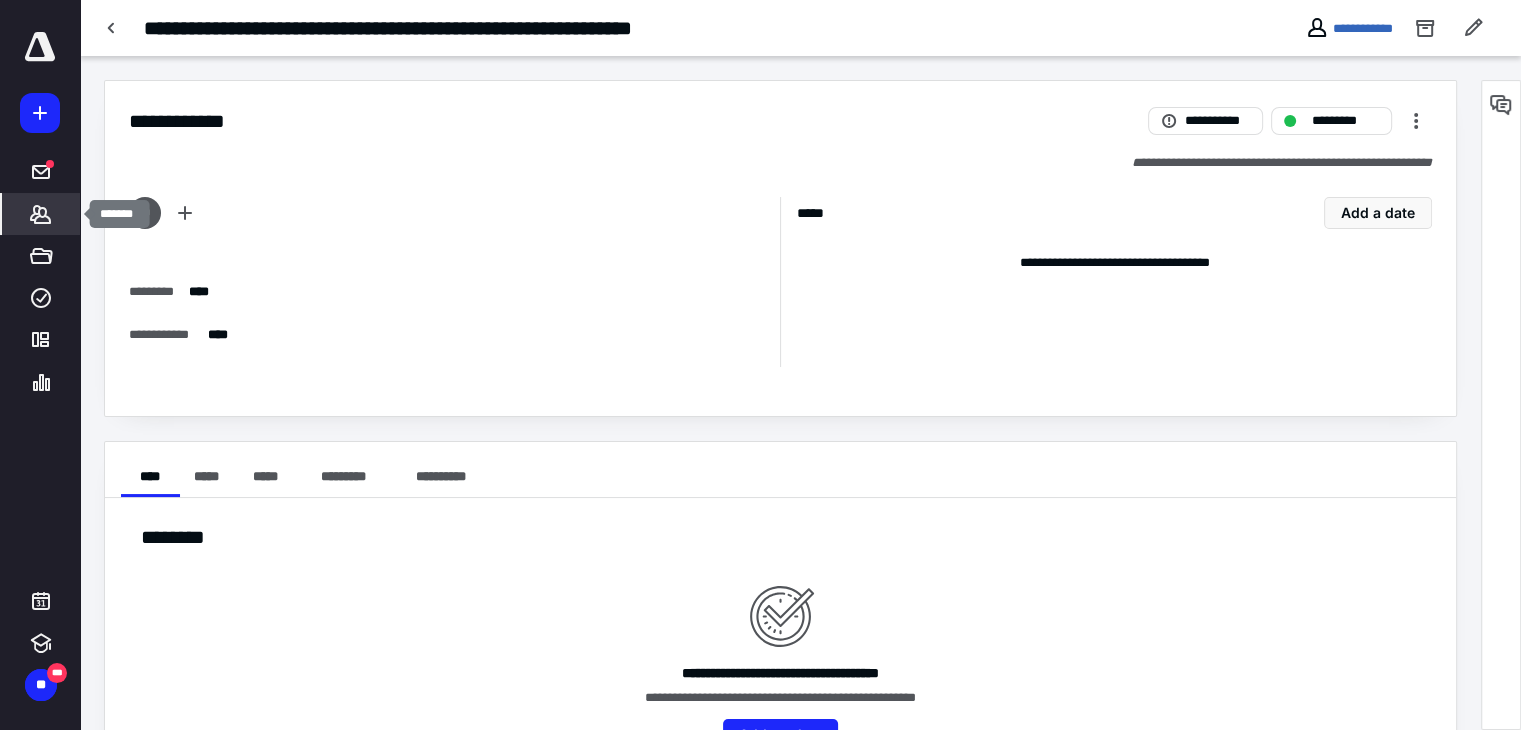 click on "*******" at bounding box center (41, 214) 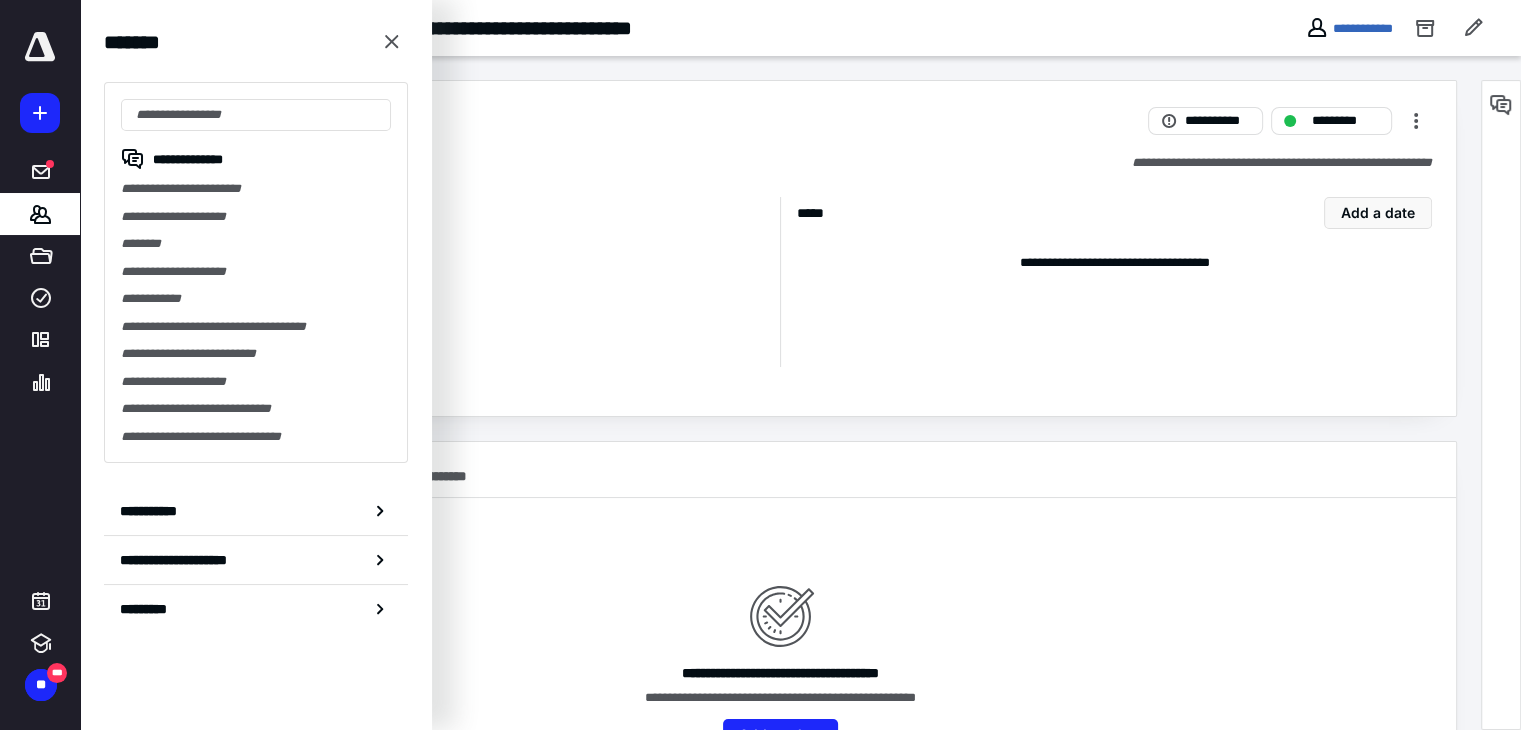 click at bounding box center (40, 47) 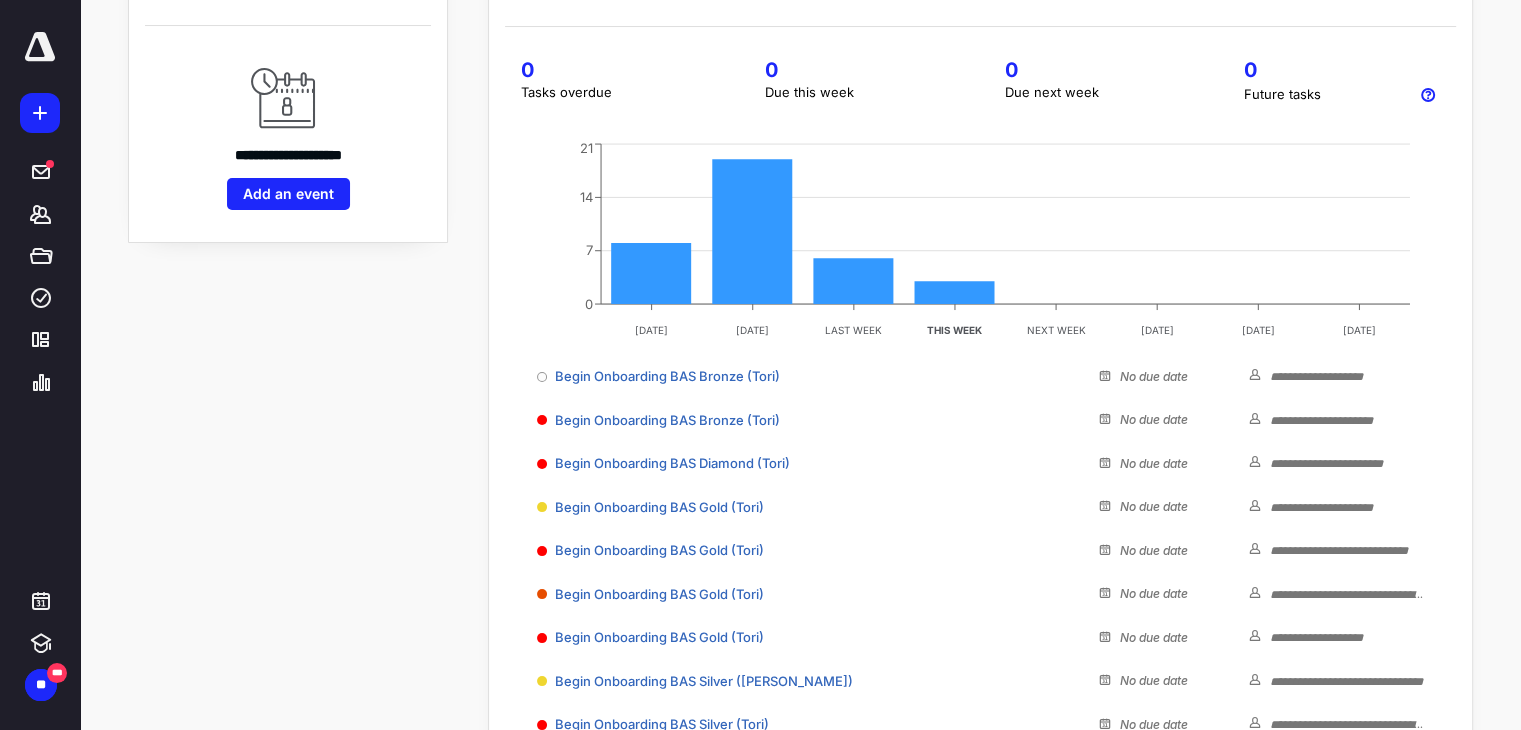 scroll, scrollTop: 338, scrollLeft: 0, axis: vertical 